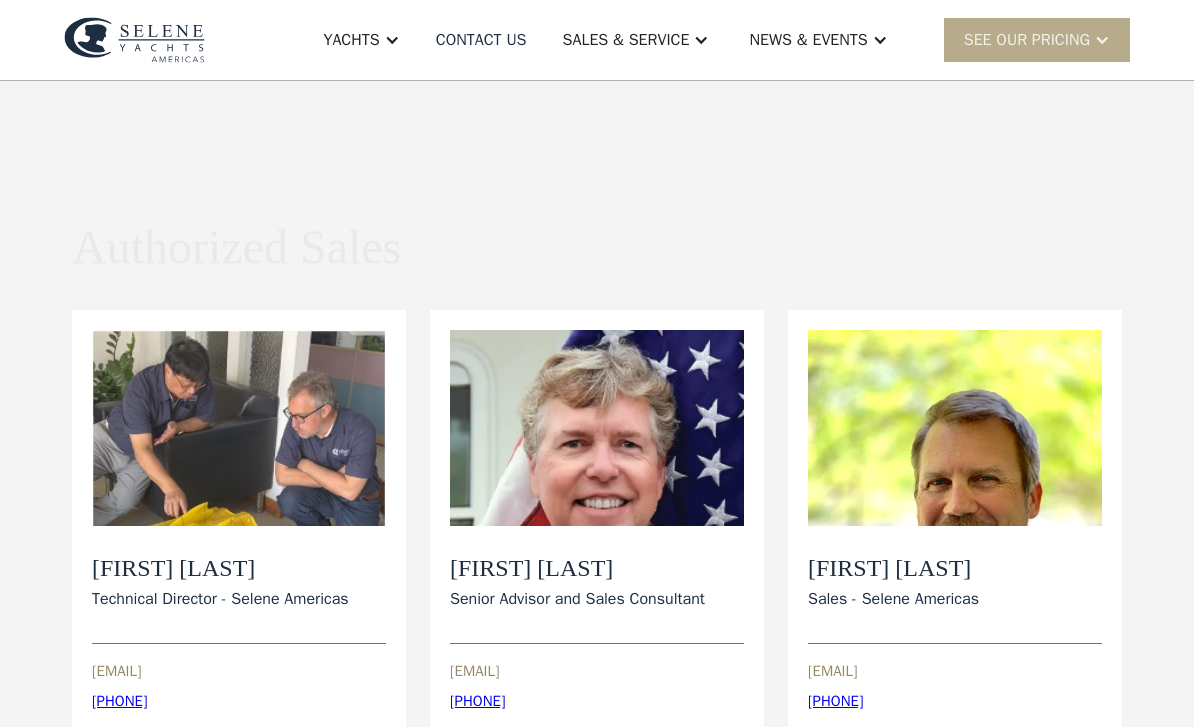 scroll, scrollTop: 0, scrollLeft: 0, axis: both 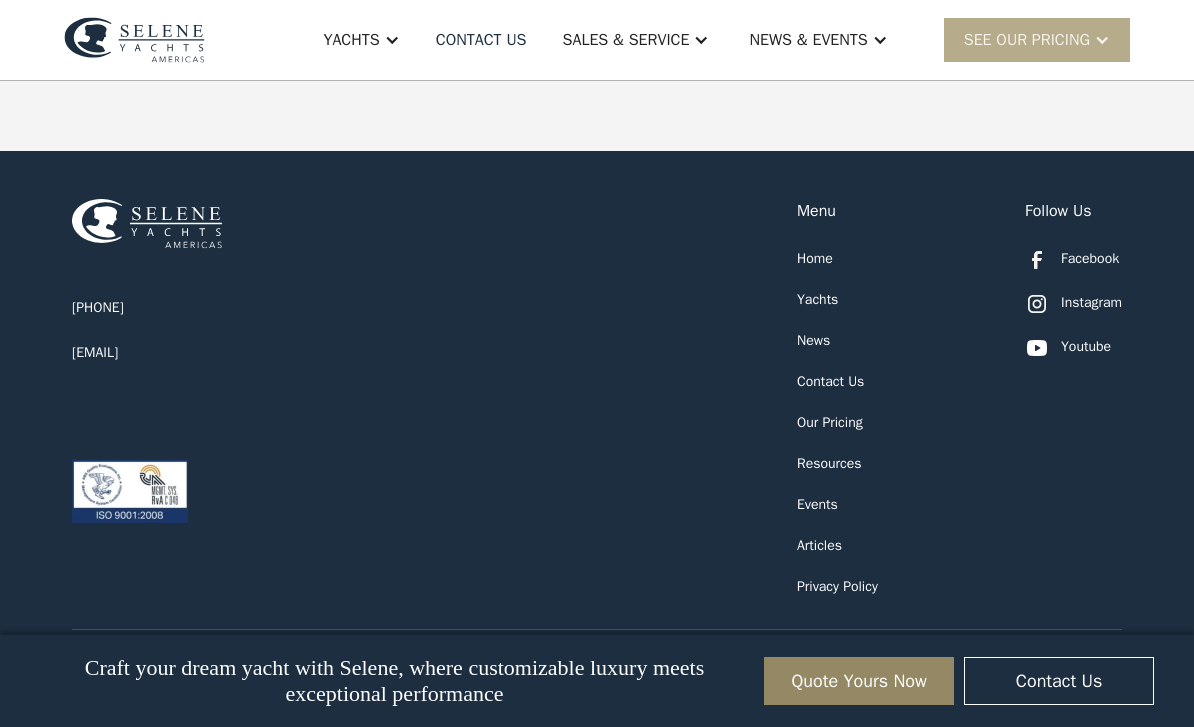 click on "Resources" at bounding box center [829, 463] 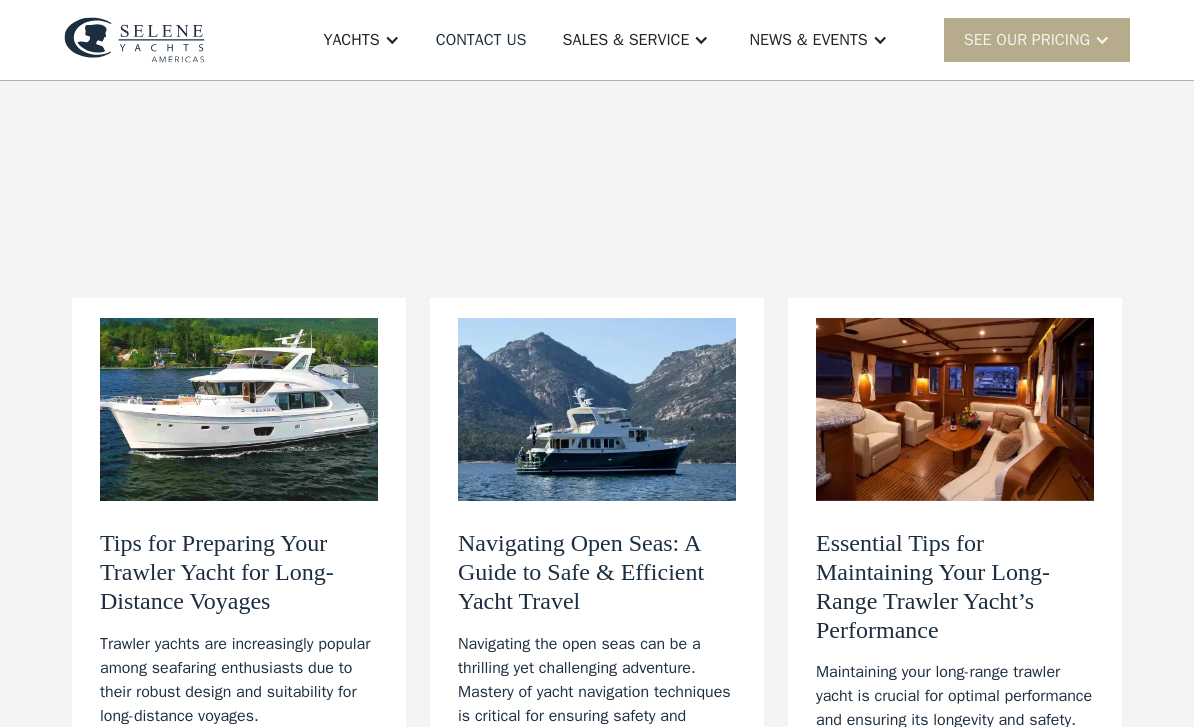 scroll, scrollTop: 18, scrollLeft: 0, axis: vertical 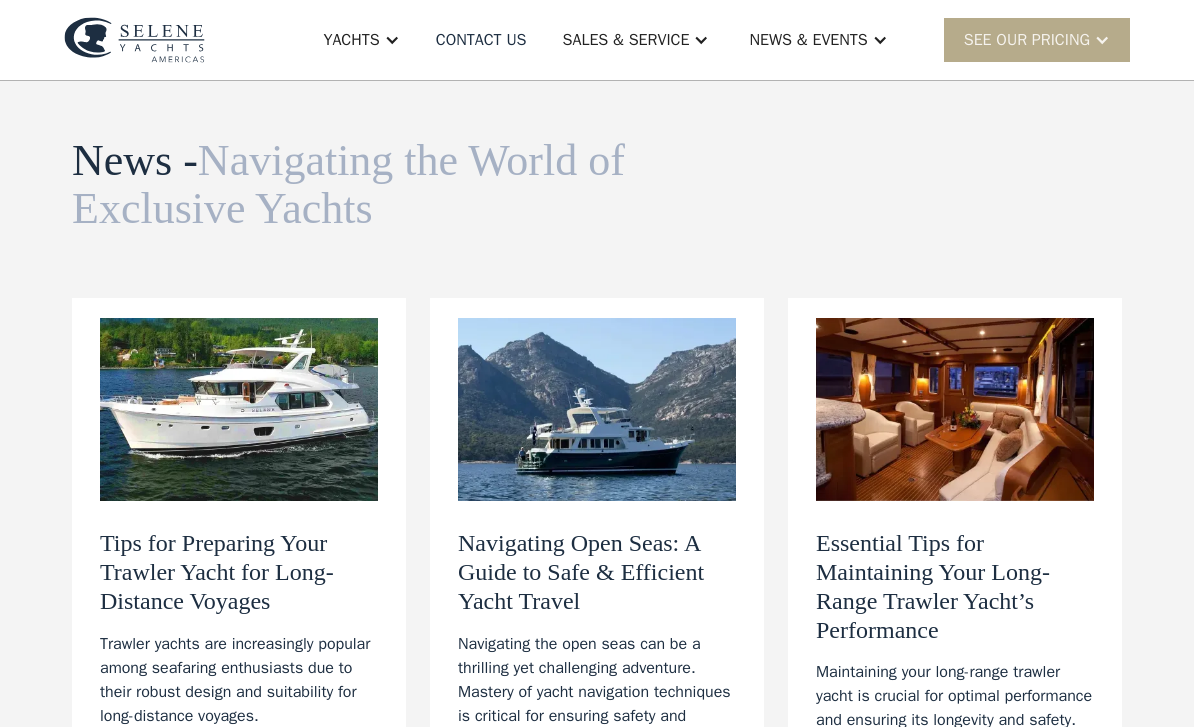 click on "Sales & Service" at bounding box center [626, 40] 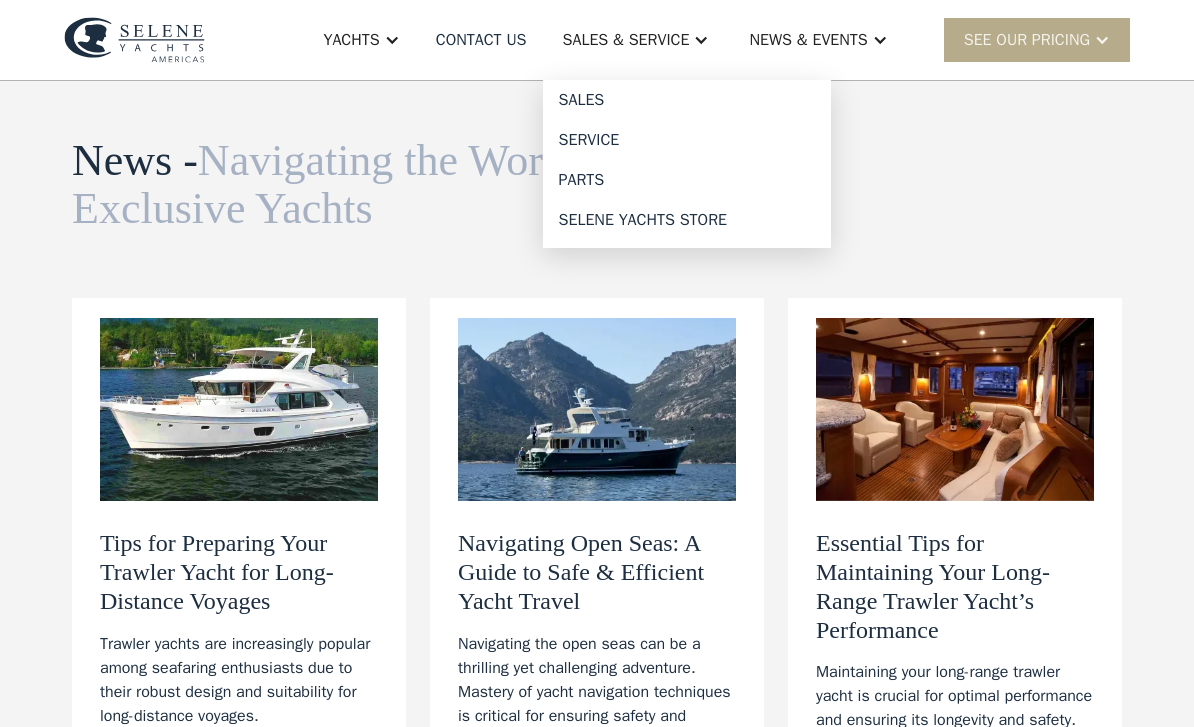click on "Sales" at bounding box center [687, 100] 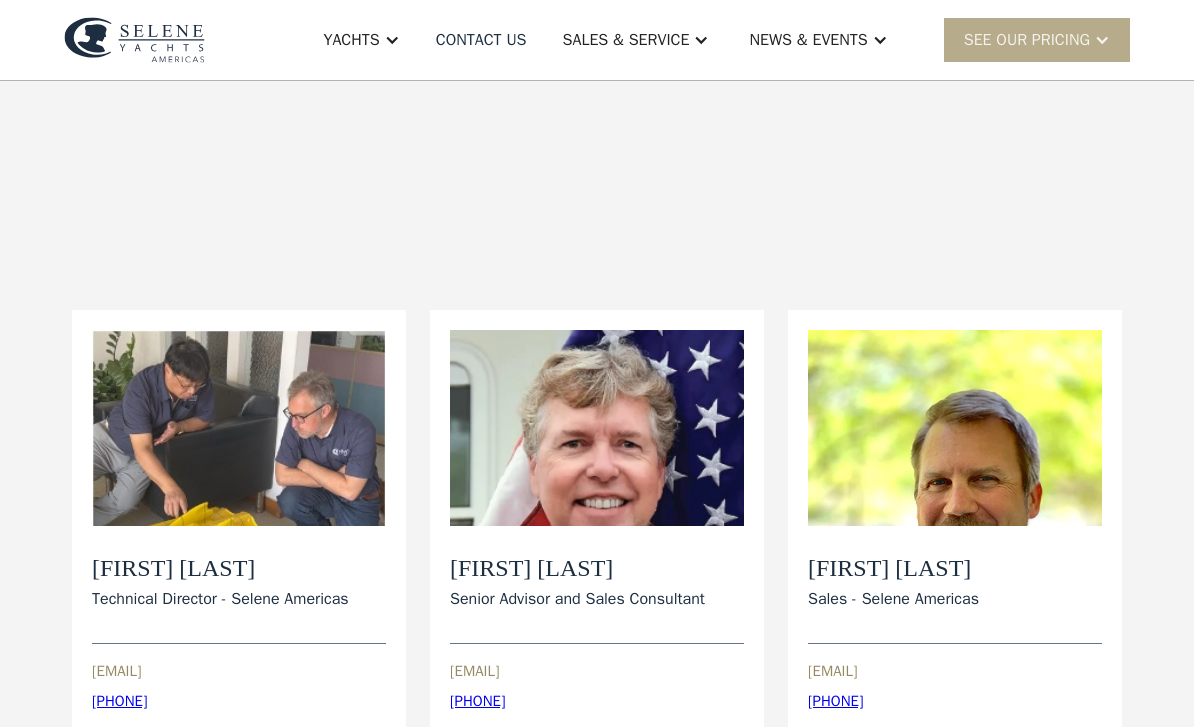 scroll, scrollTop: 0, scrollLeft: 0, axis: both 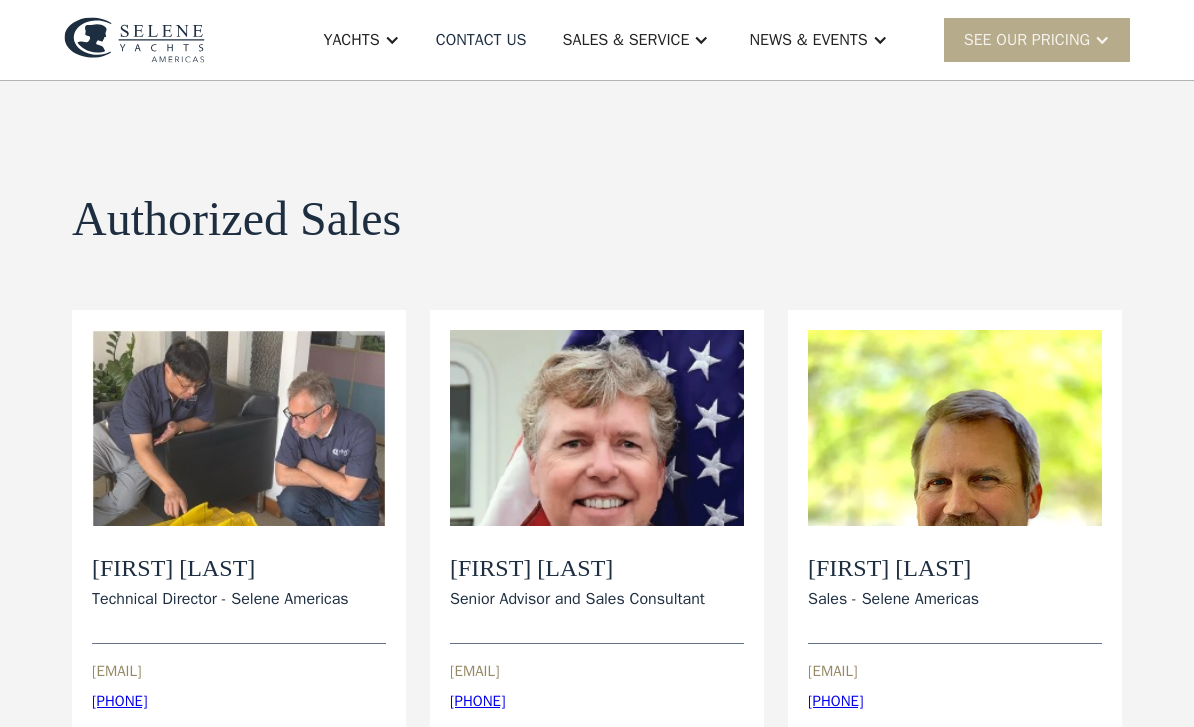 click on "Sales & Service" at bounding box center [626, 40] 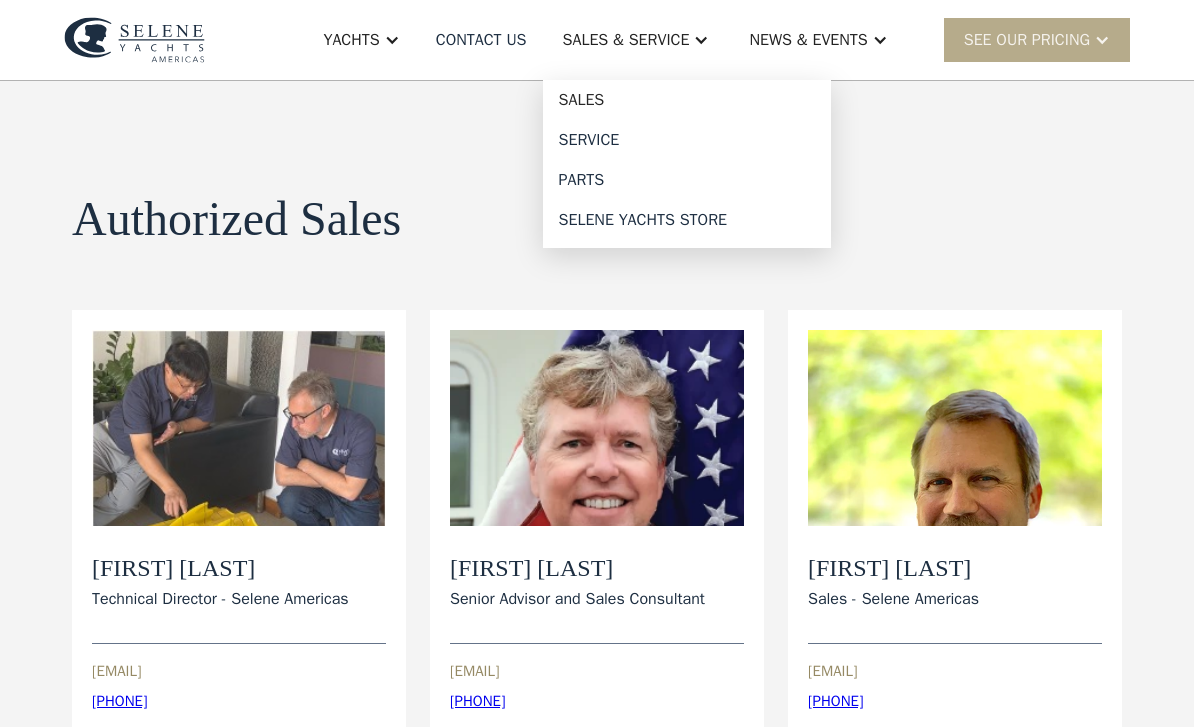 click on "Service" at bounding box center (687, 140) 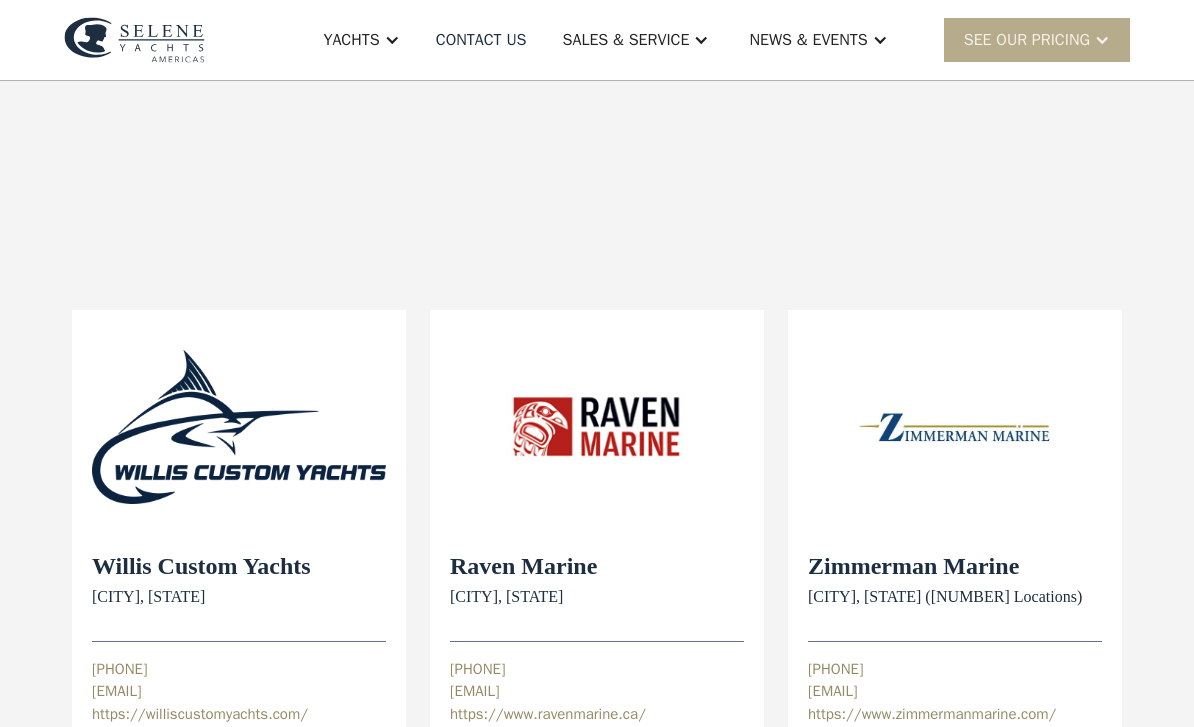 scroll, scrollTop: 0, scrollLeft: 0, axis: both 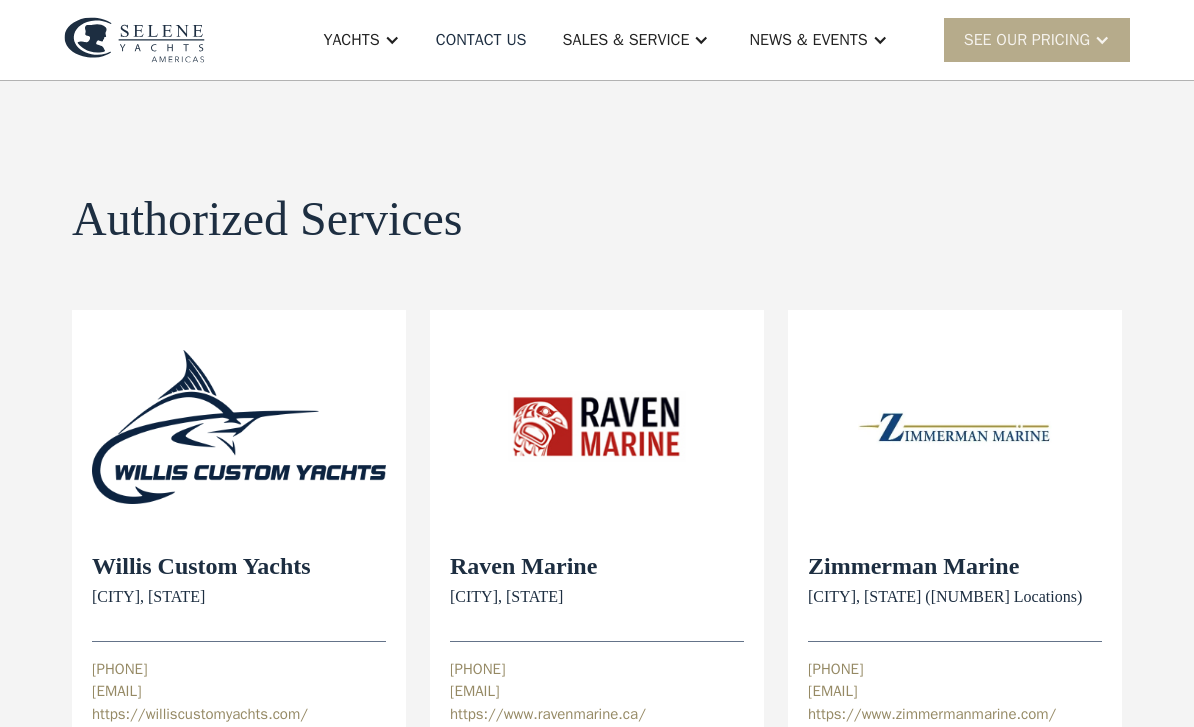 click on "Sales & Service" at bounding box center (626, 40) 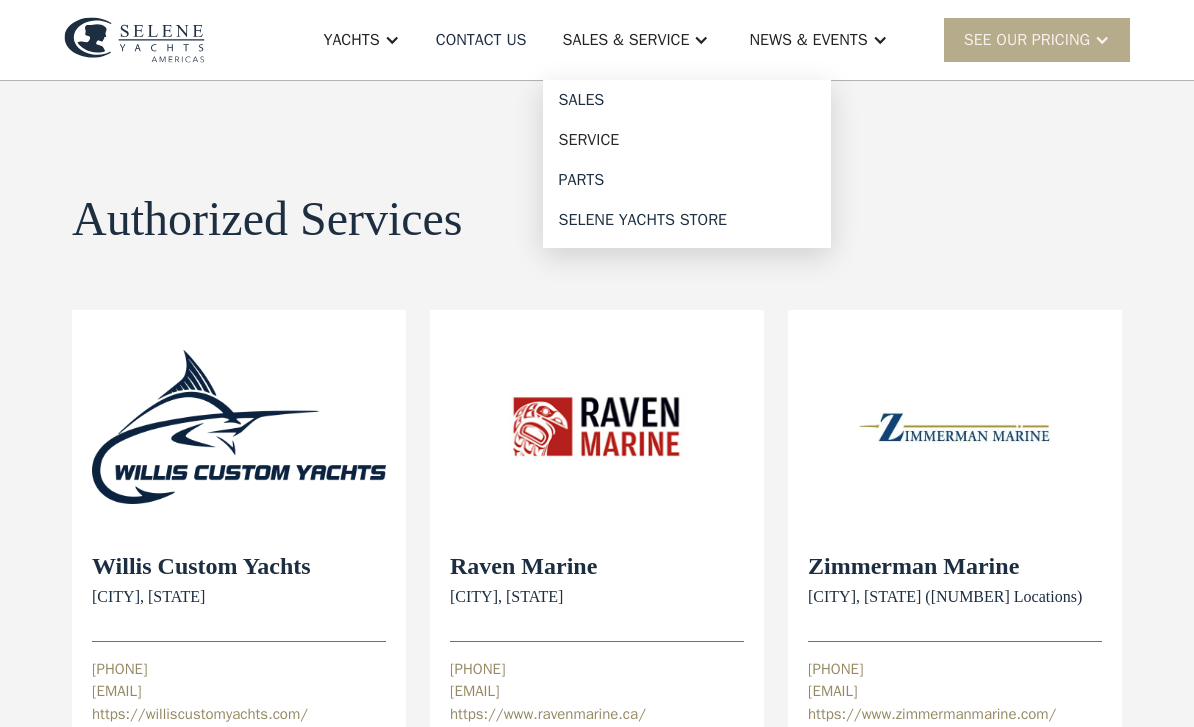click on "Parts" at bounding box center (687, 180) 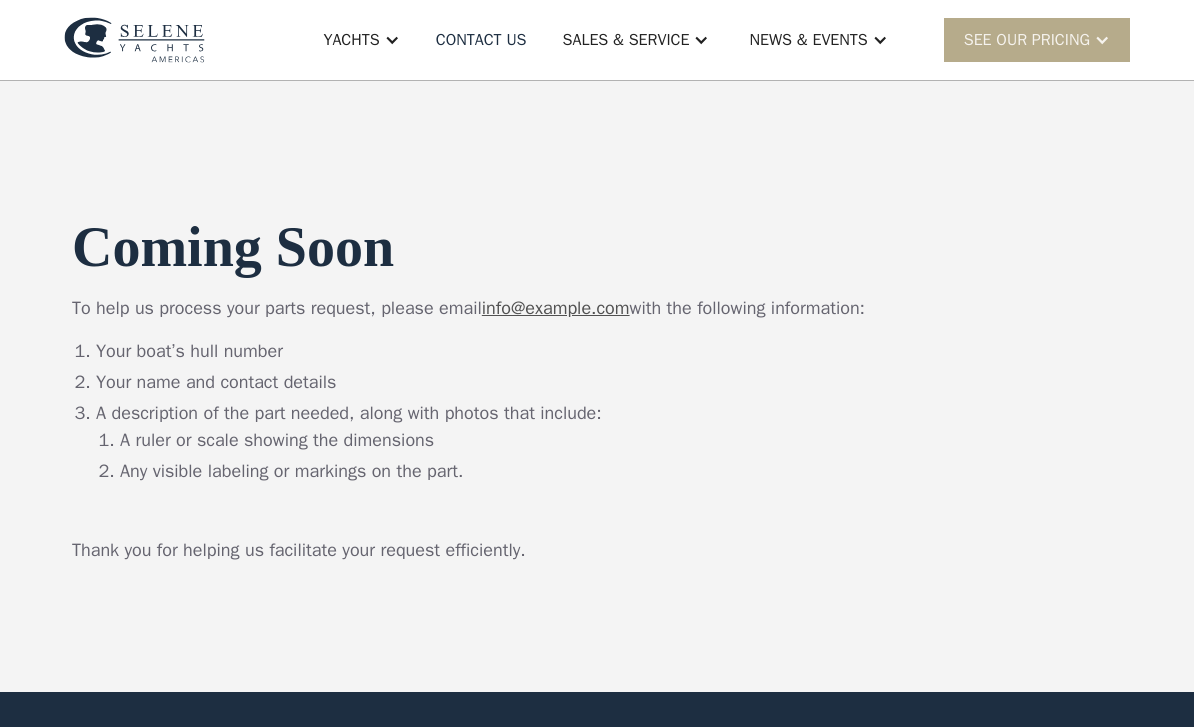 scroll, scrollTop: 0, scrollLeft: 0, axis: both 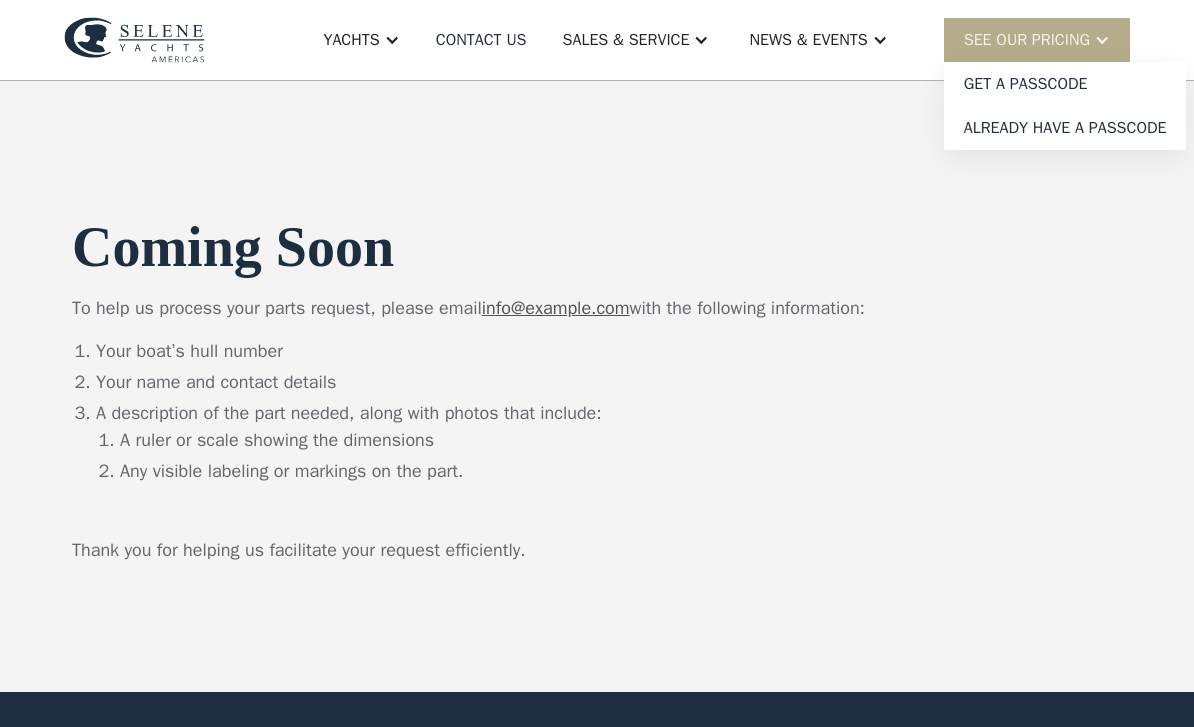 click on "Already have a passcode" at bounding box center (1065, 128) 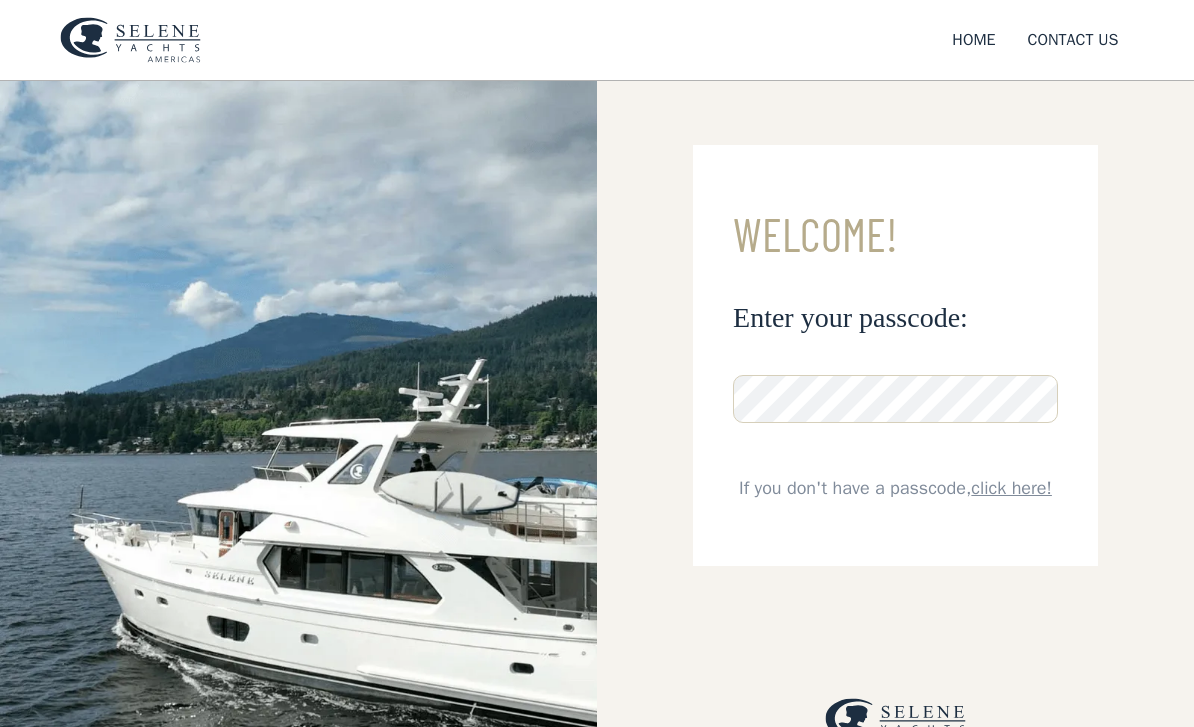 scroll, scrollTop: 0, scrollLeft: 0, axis: both 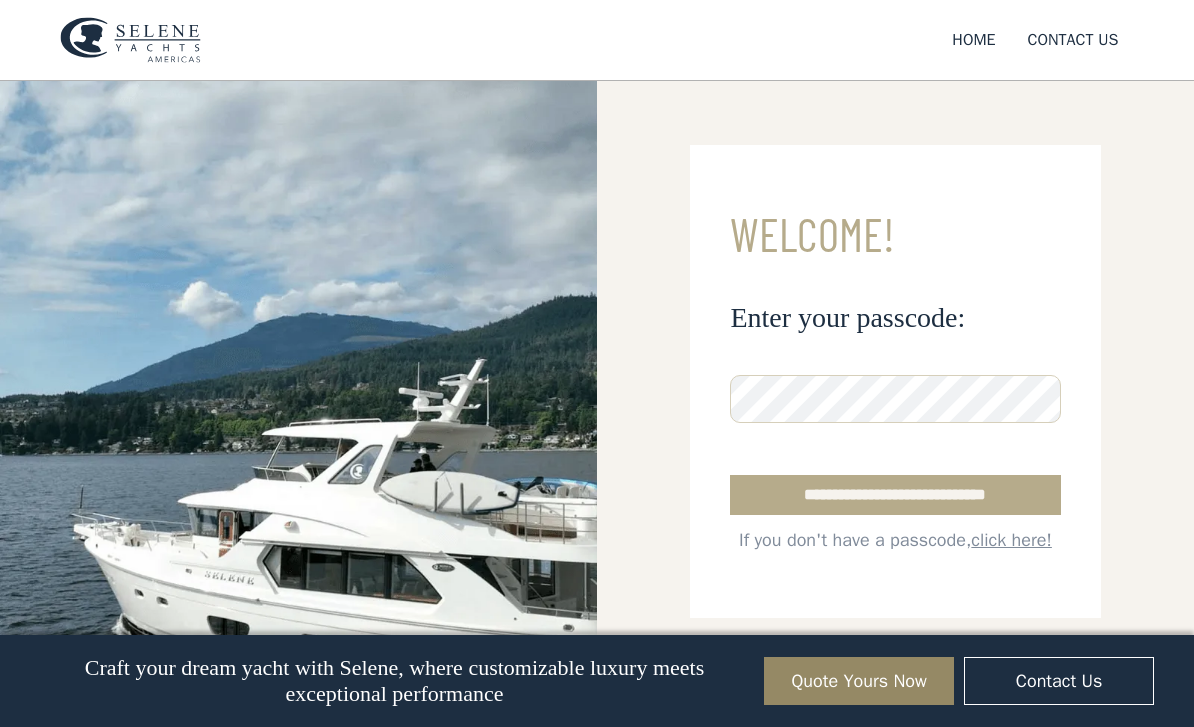 click on "**********" at bounding box center [895, 495] 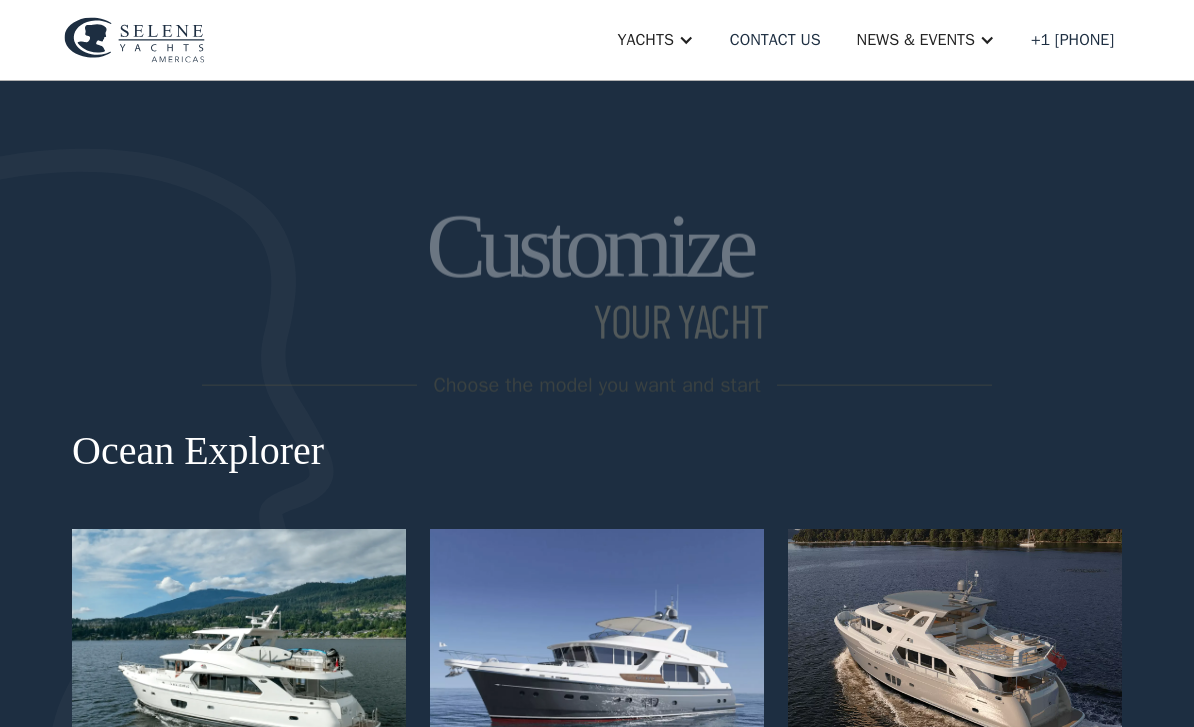 scroll, scrollTop: 0, scrollLeft: 0, axis: both 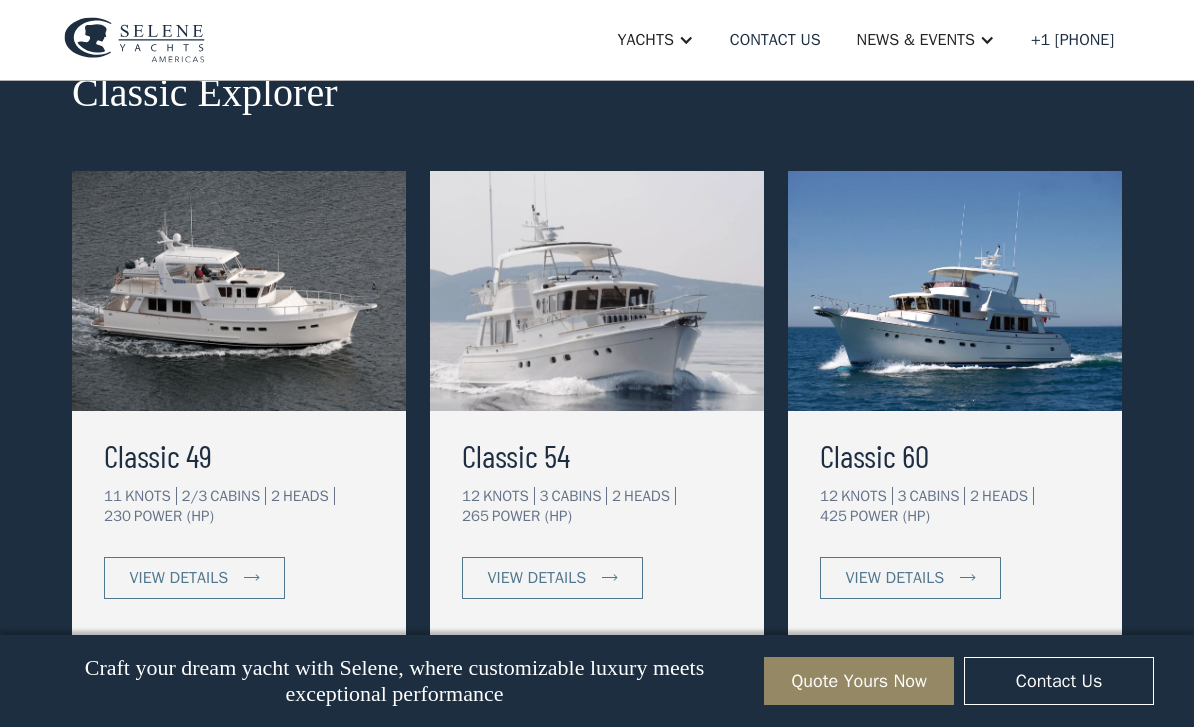 click on "view details" at bounding box center (179, 578) 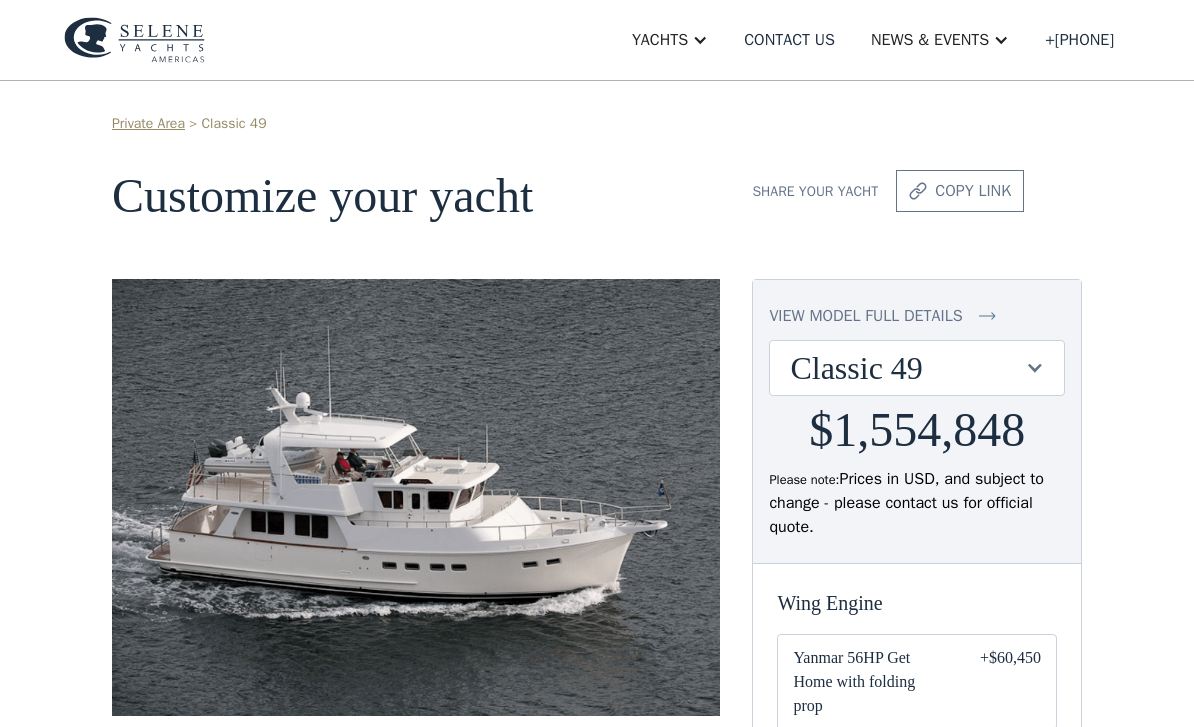 scroll, scrollTop: 0, scrollLeft: 0, axis: both 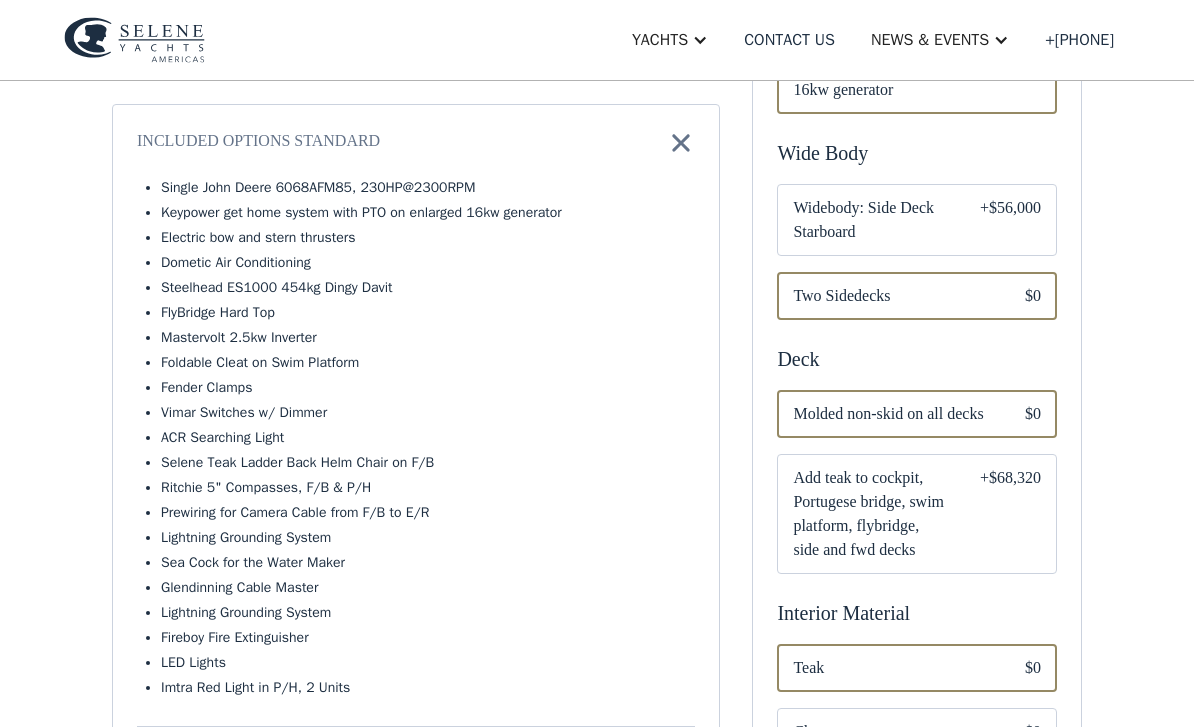 click on "Widebody: Side Deck Starboard" at bounding box center (870, 220) 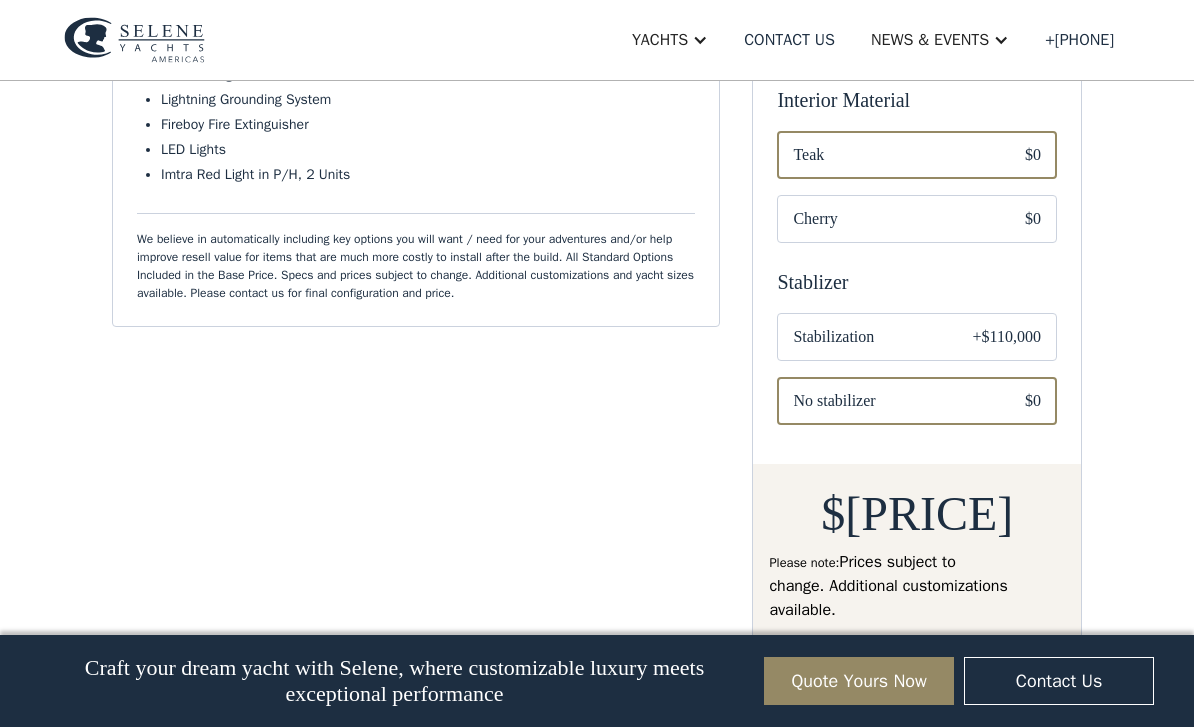 scroll, scrollTop: 1255, scrollLeft: 0, axis: vertical 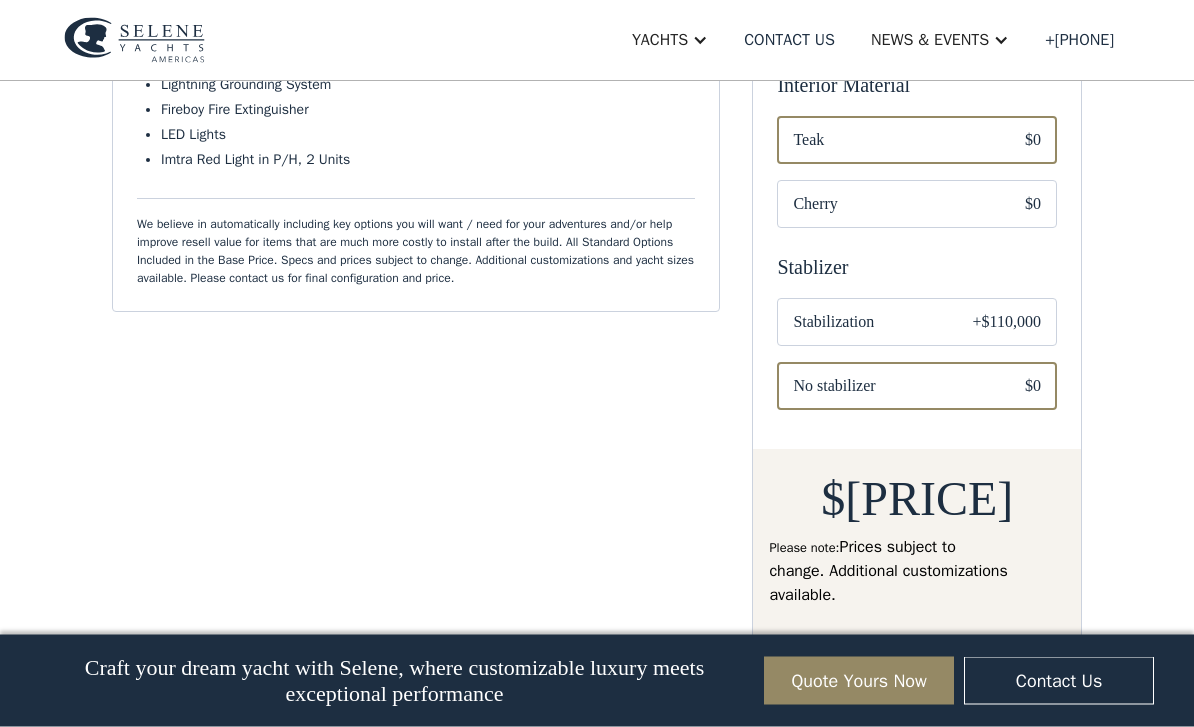 click on "Cherry" at bounding box center [893, 205] 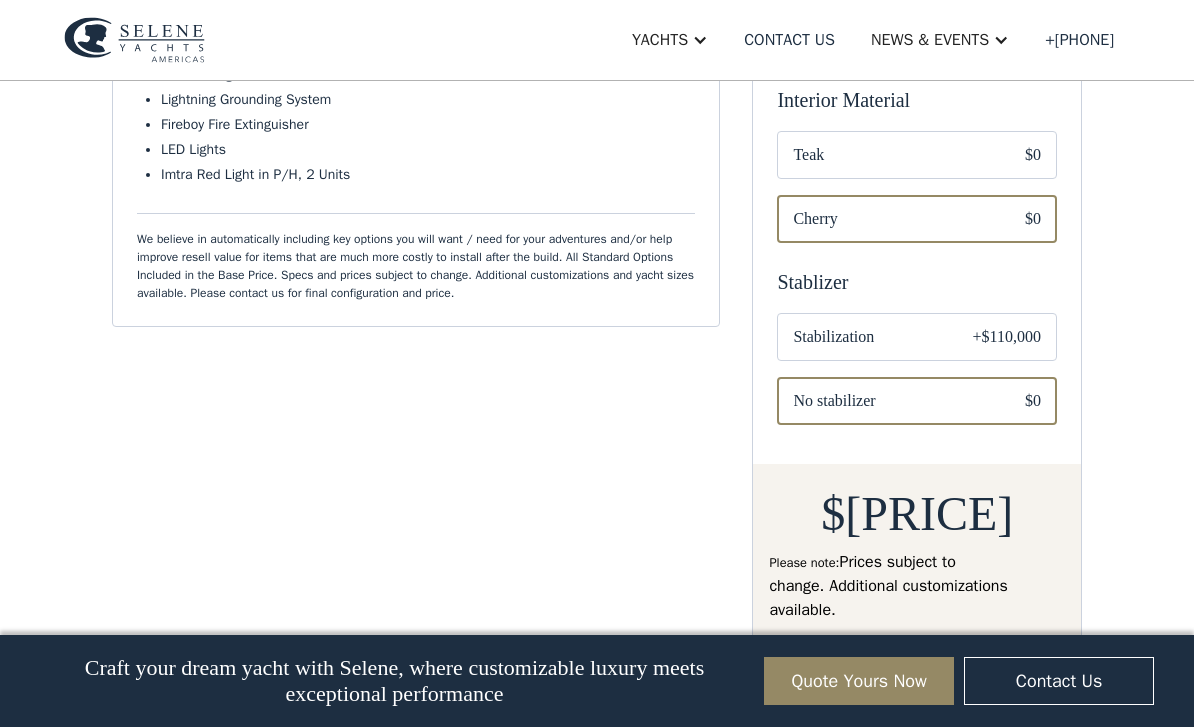 scroll, scrollTop: 1240, scrollLeft: 0, axis: vertical 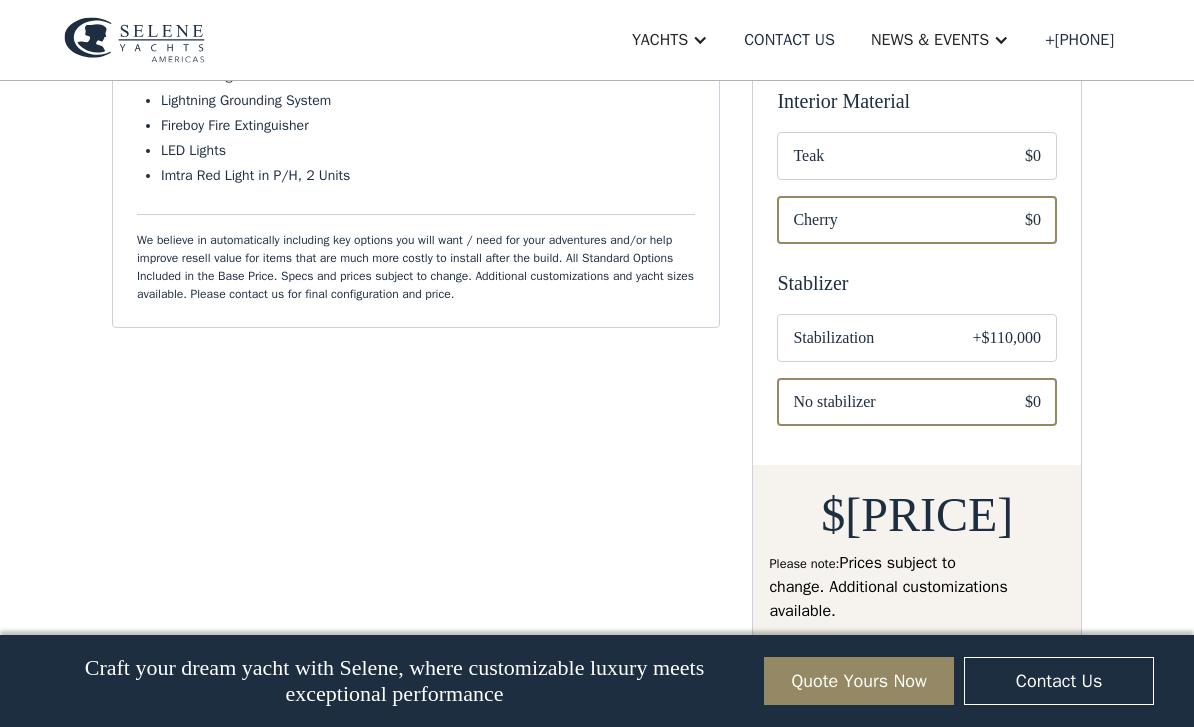 click on "Stabilization" at bounding box center [866, 338] 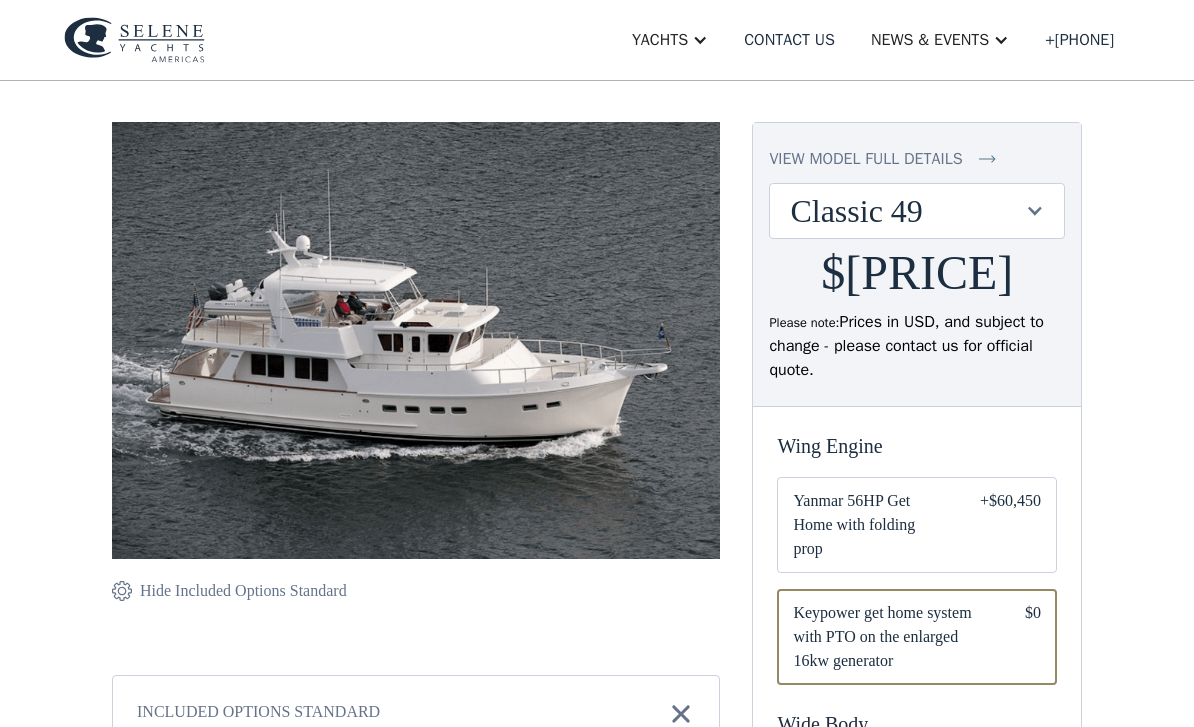 scroll, scrollTop: 157, scrollLeft: 0, axis: vertical 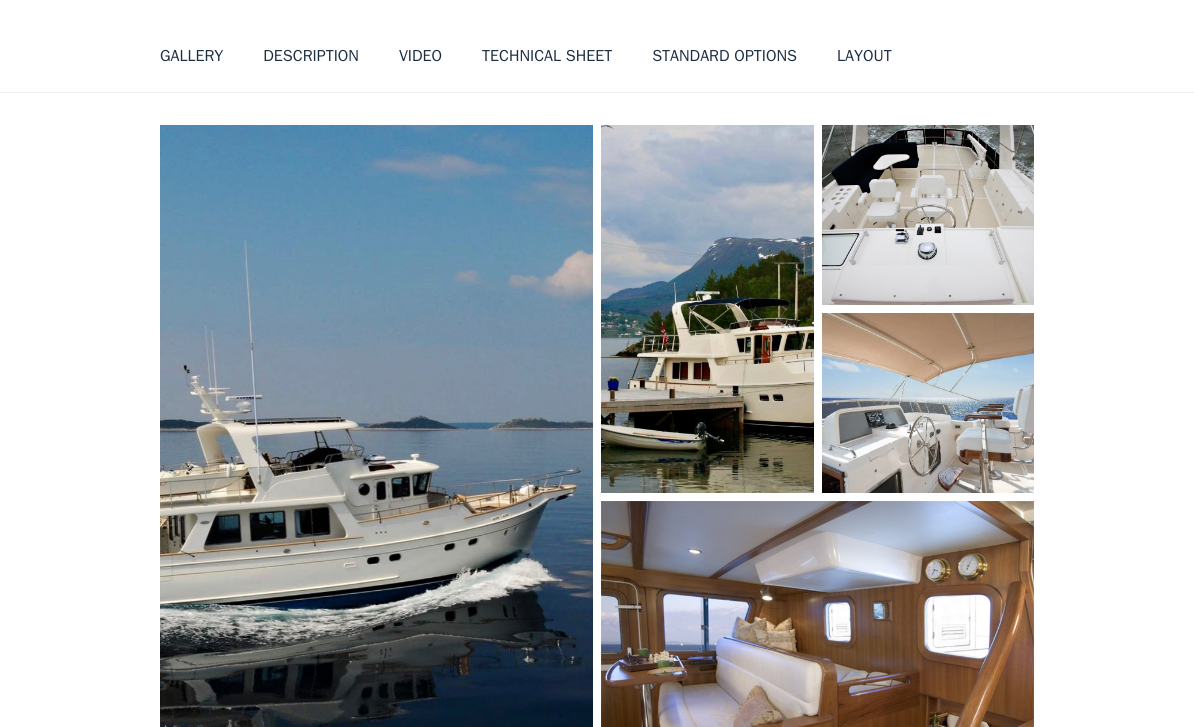 click at bounding box center [376, 469] 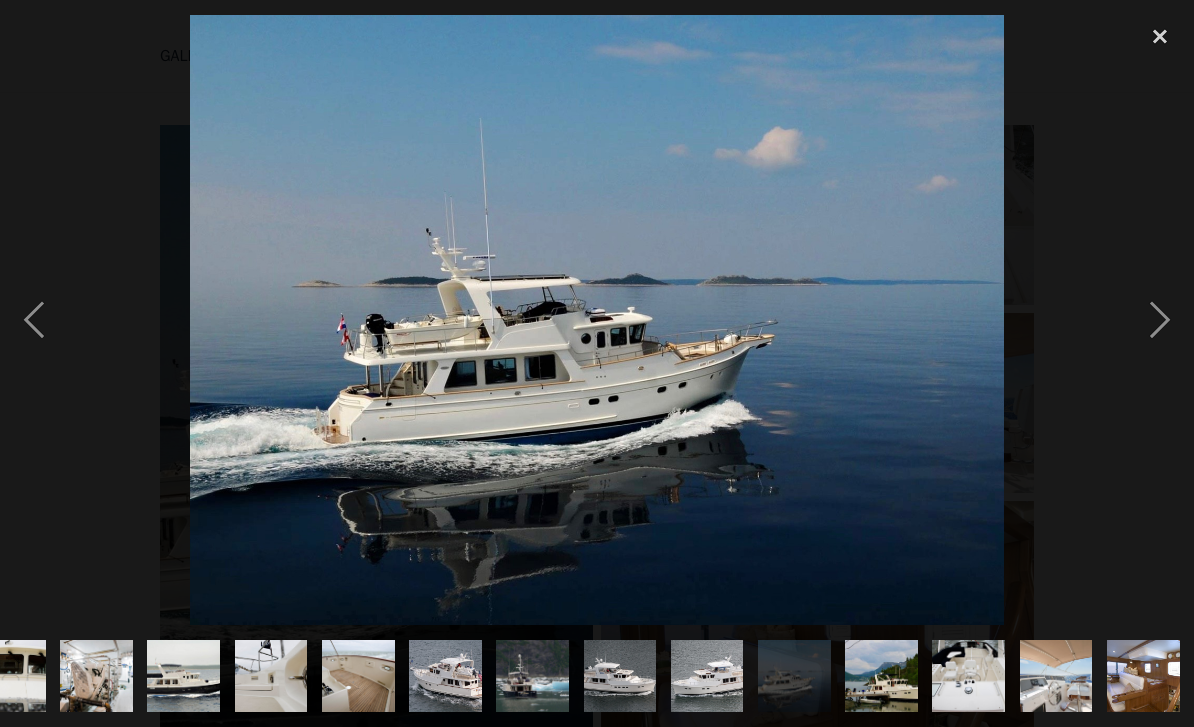 scroll, scrollTop: 0, scrollLeft: 1669, axis: horizontal 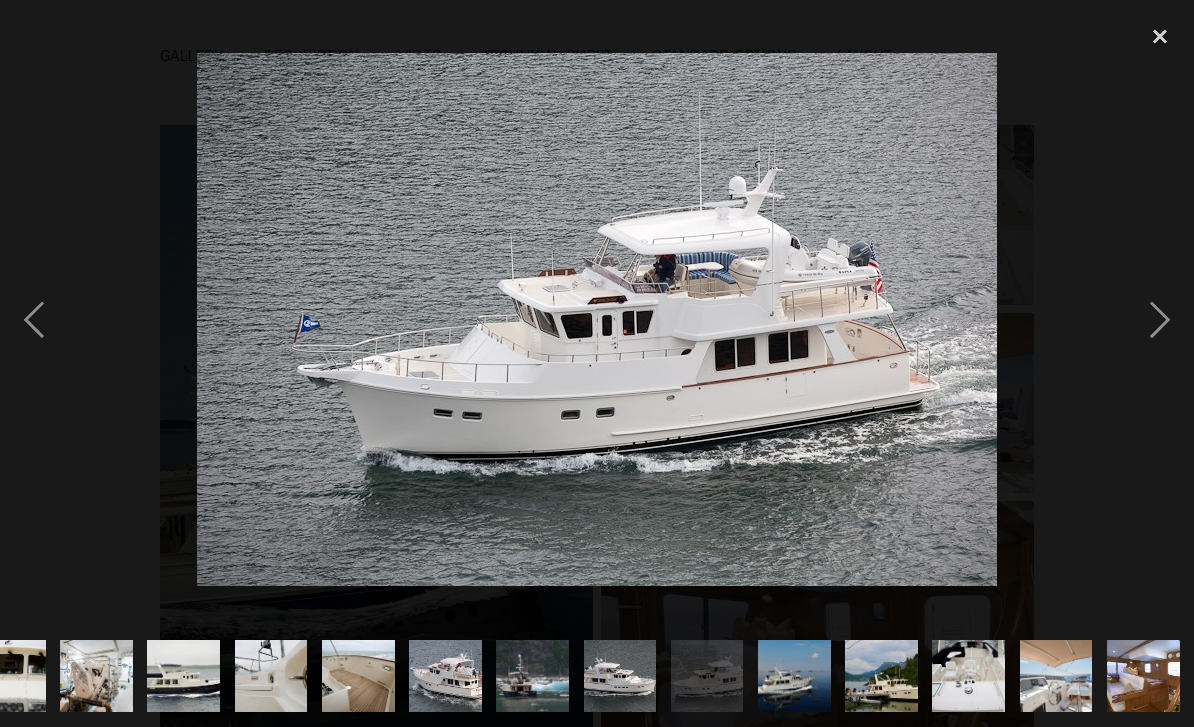 click at bounding box center [34, 320] 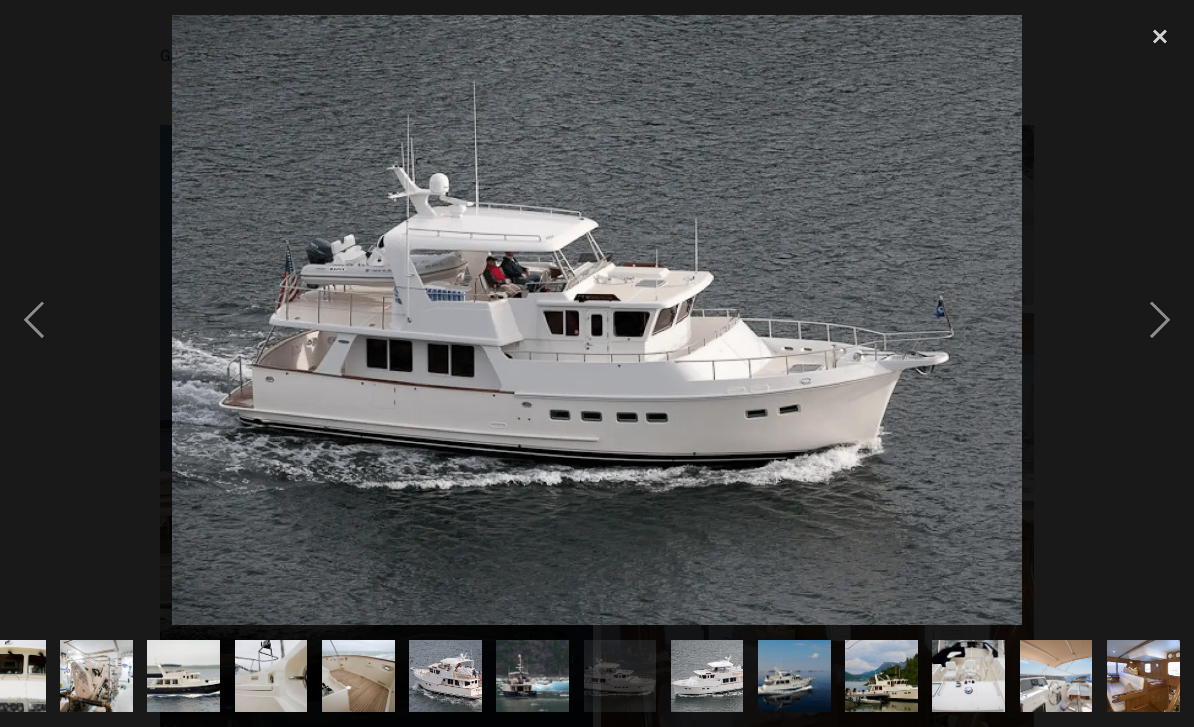 click at bounding box center [34, 320] 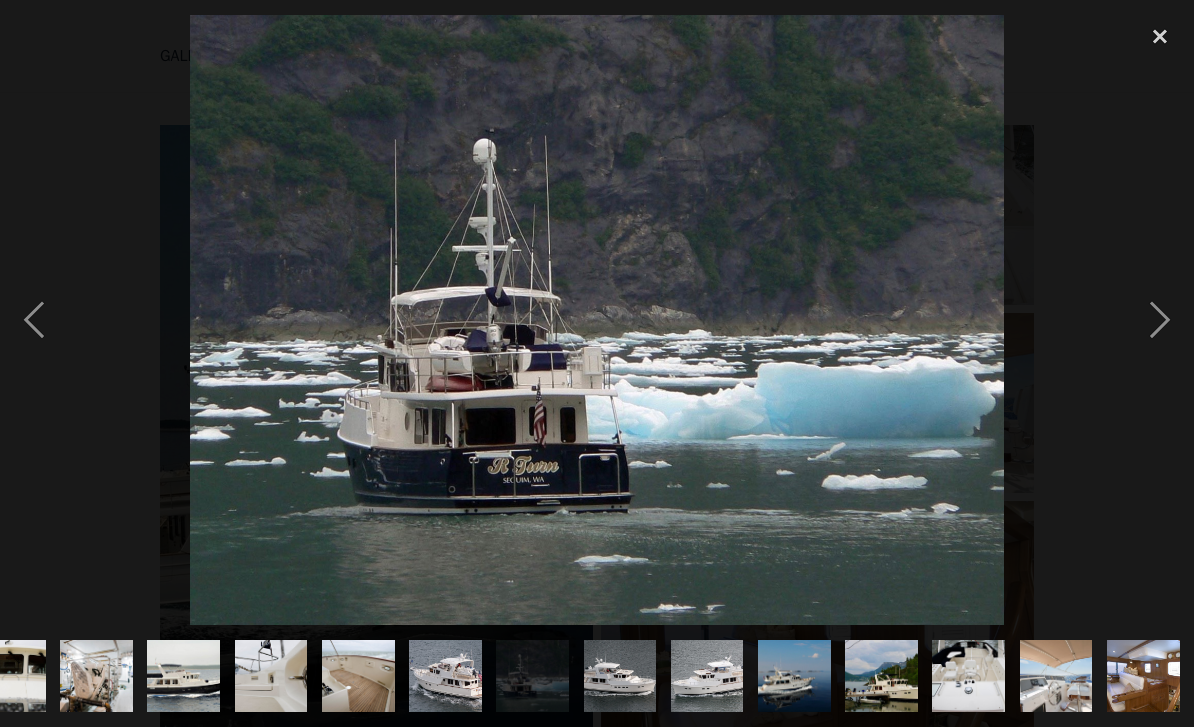 click at bounding box center [34, 320] 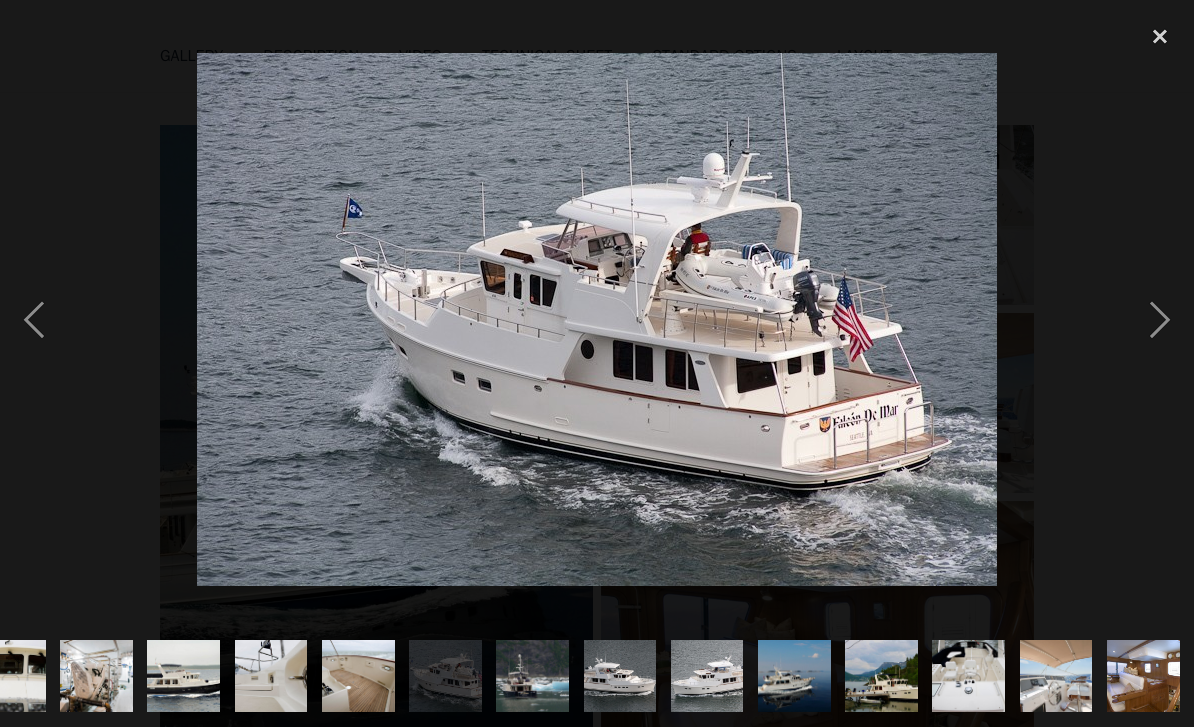 click at bounding box center [34, 320] 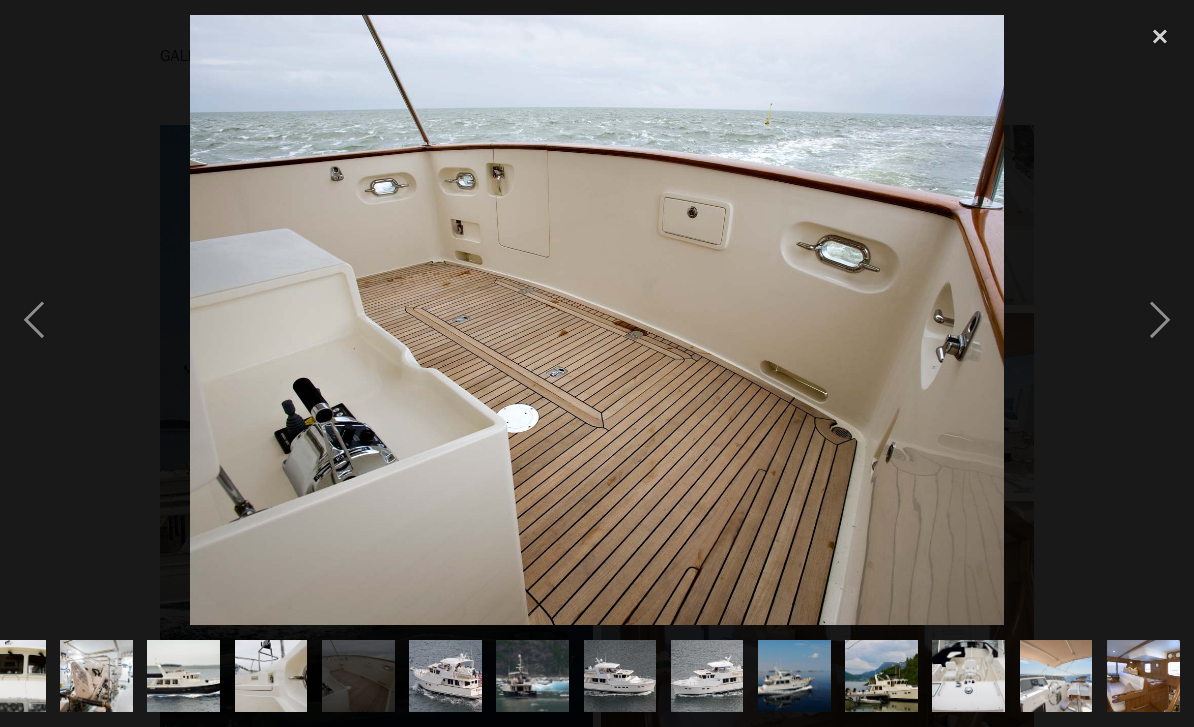 click at bounding box center (34, 320) 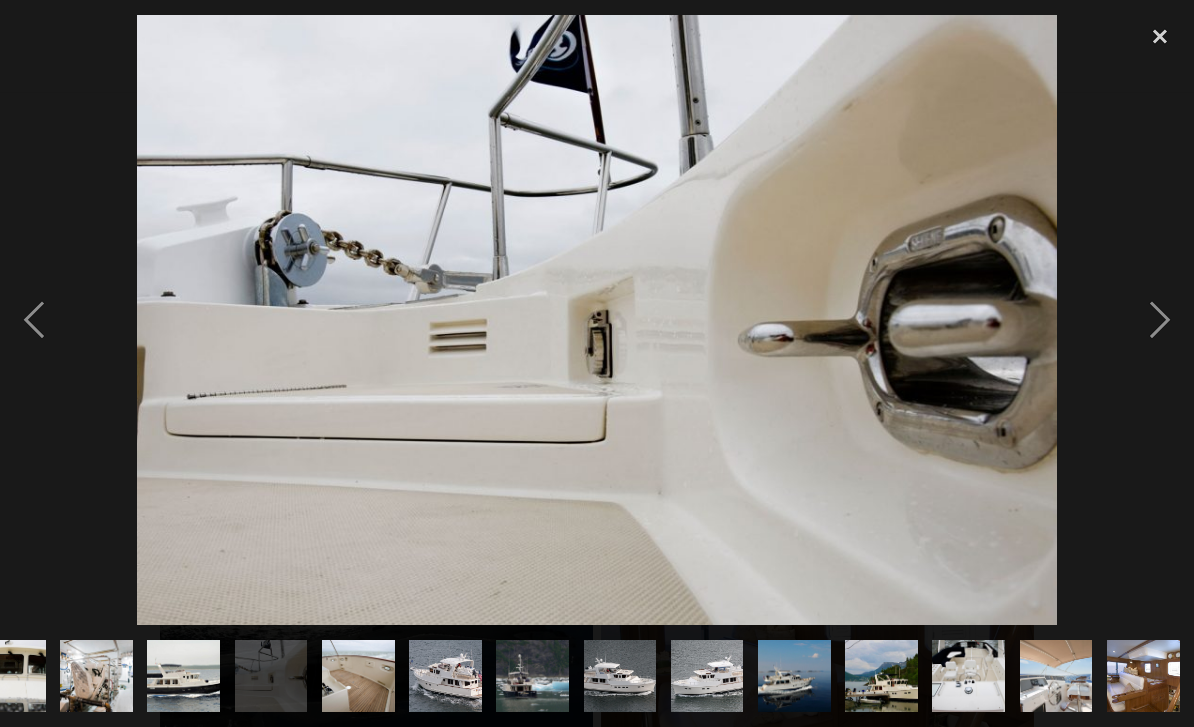 click at bounding box center [34, 320] 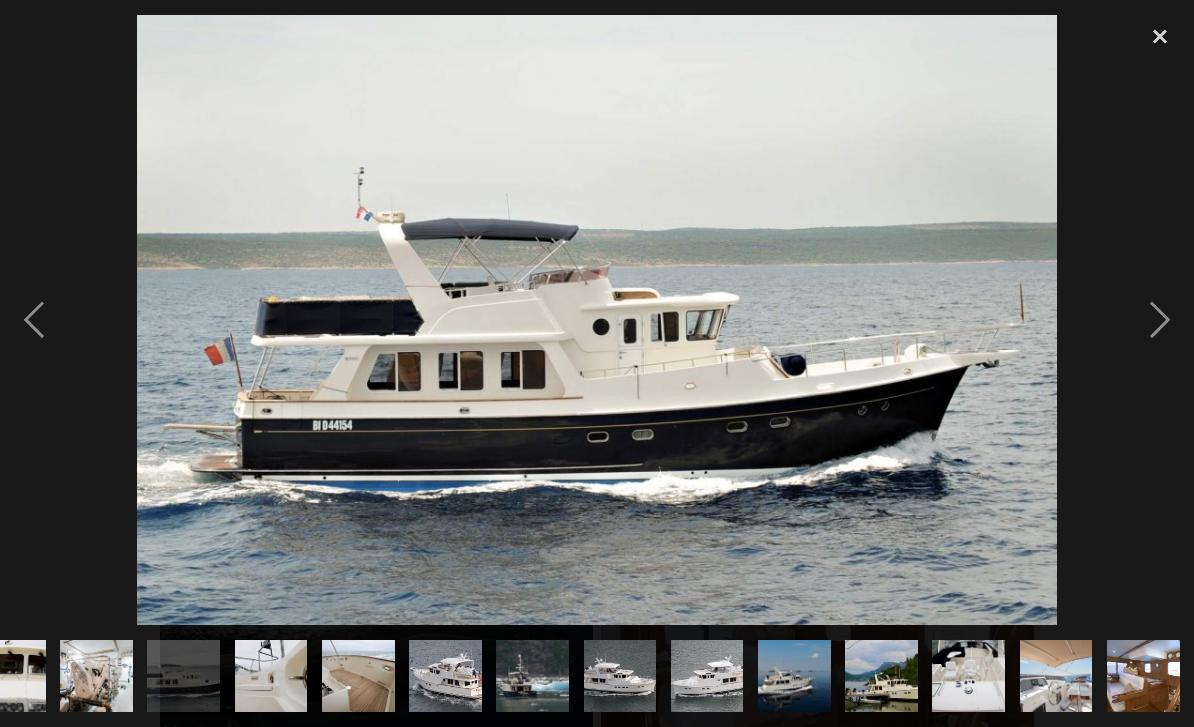 click at bounding box center [34, 320] 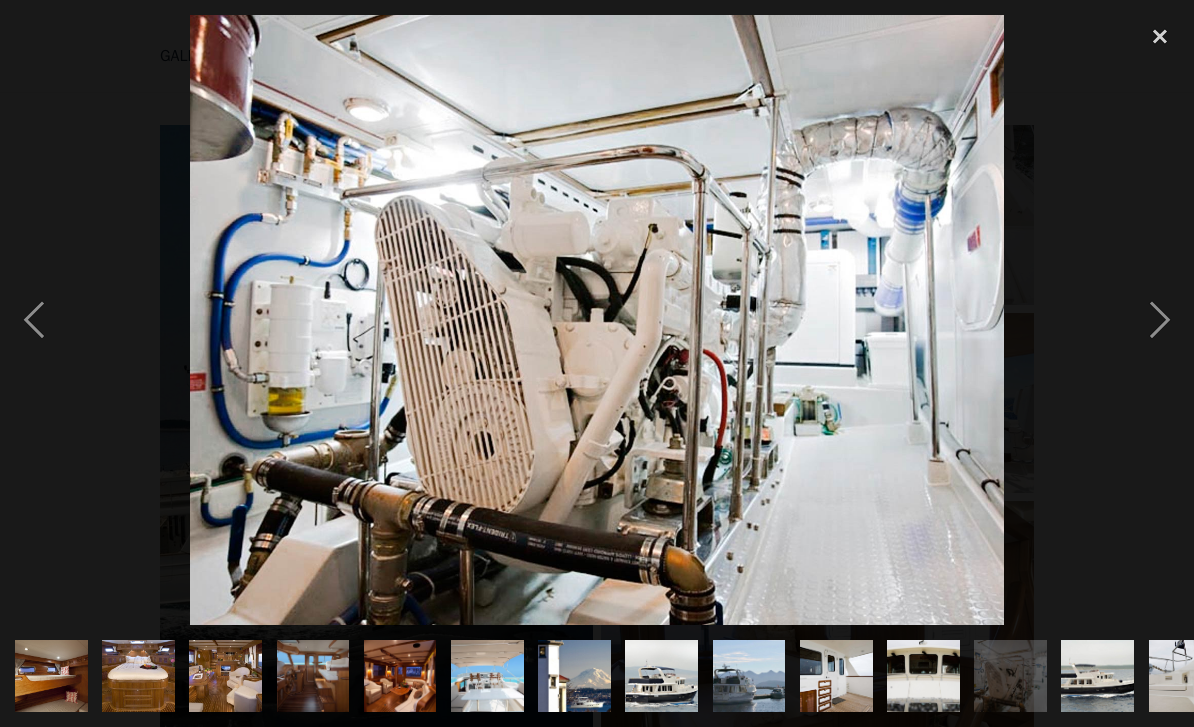 scroll, scrollTop: 0, scrollLeft: 522, axis: horizontal 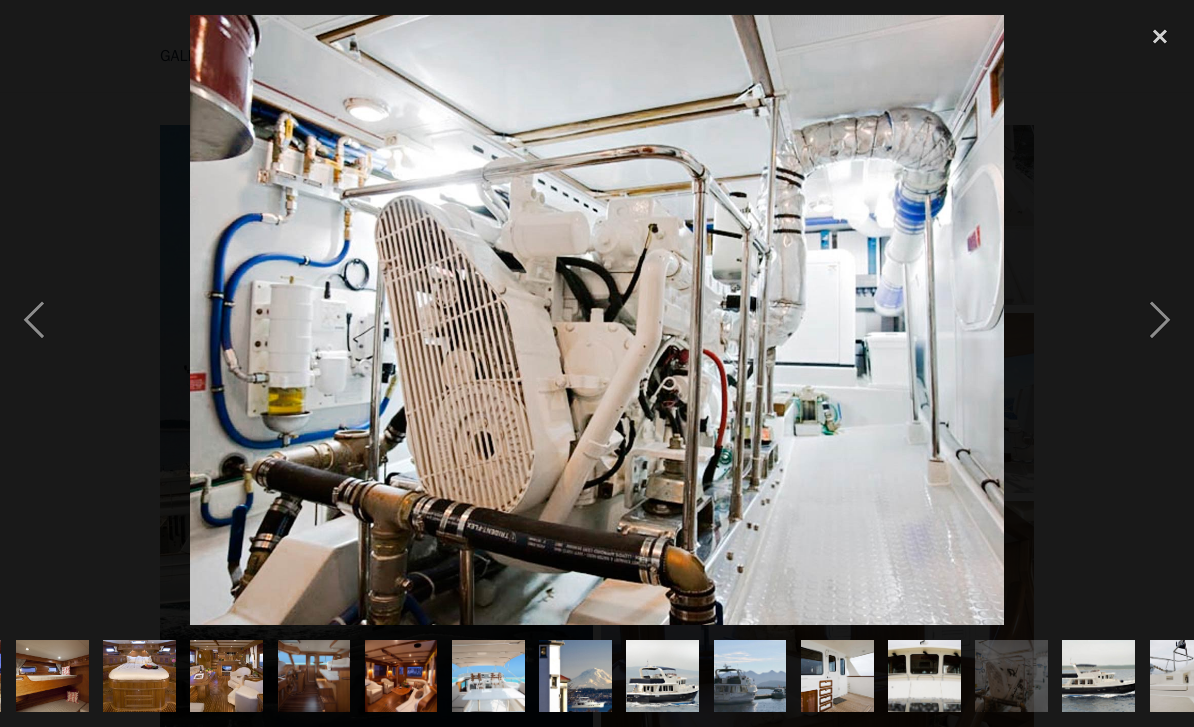 click at bounding box center (34, 320) 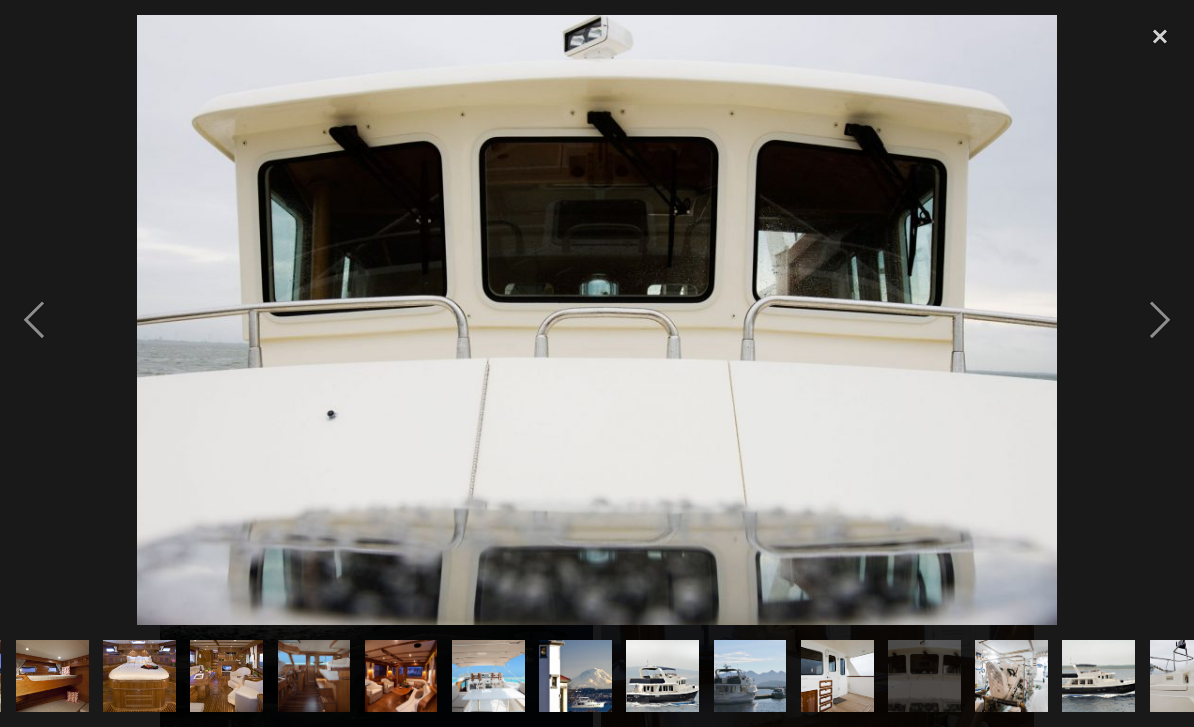 click at bounding box center (34, 320) 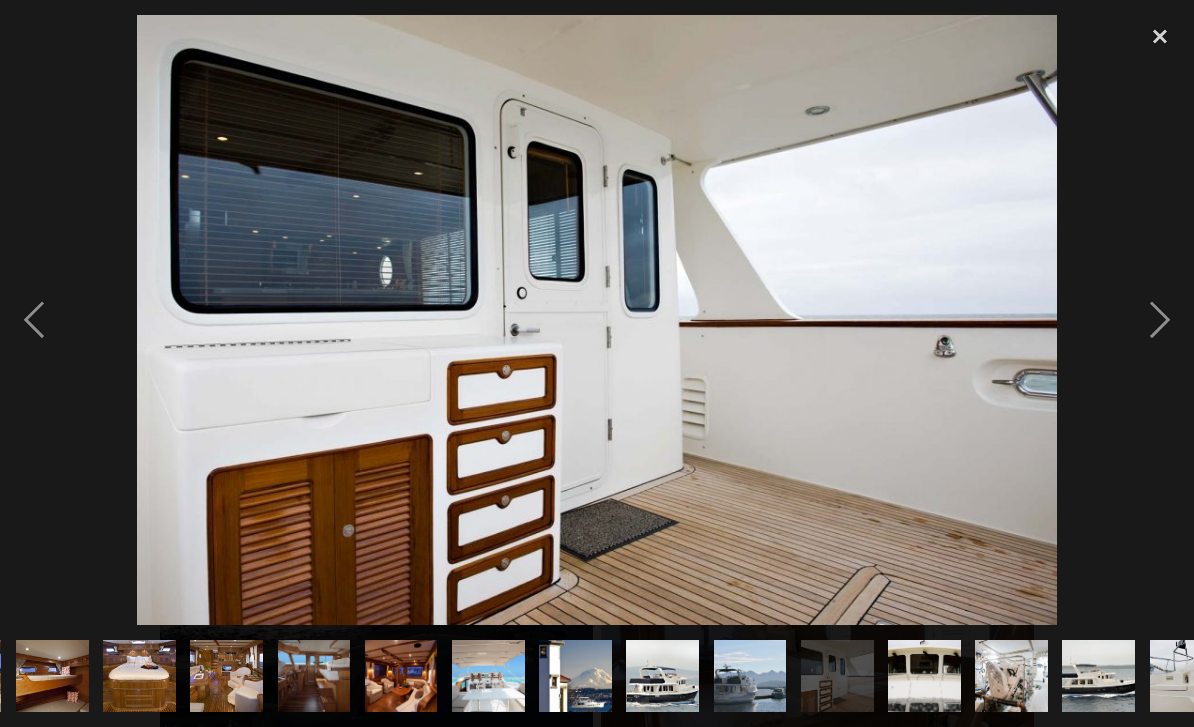 click at bounding box center [34, 320] 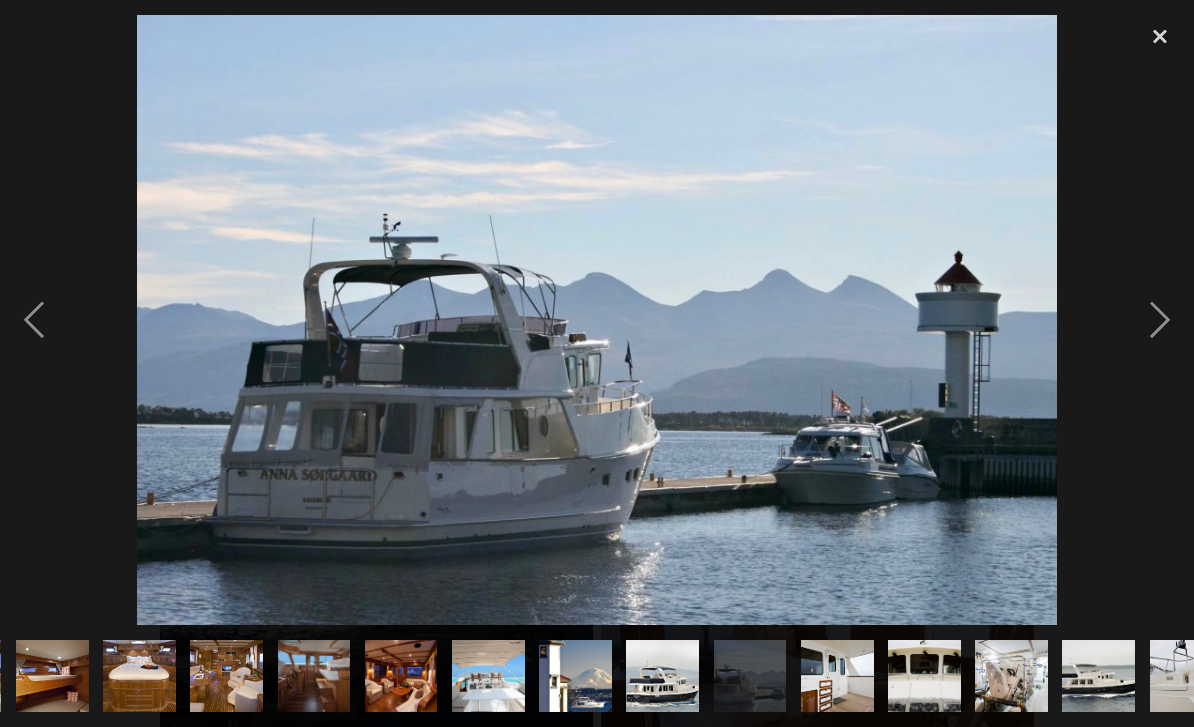 click at bounding box center [34, 320] 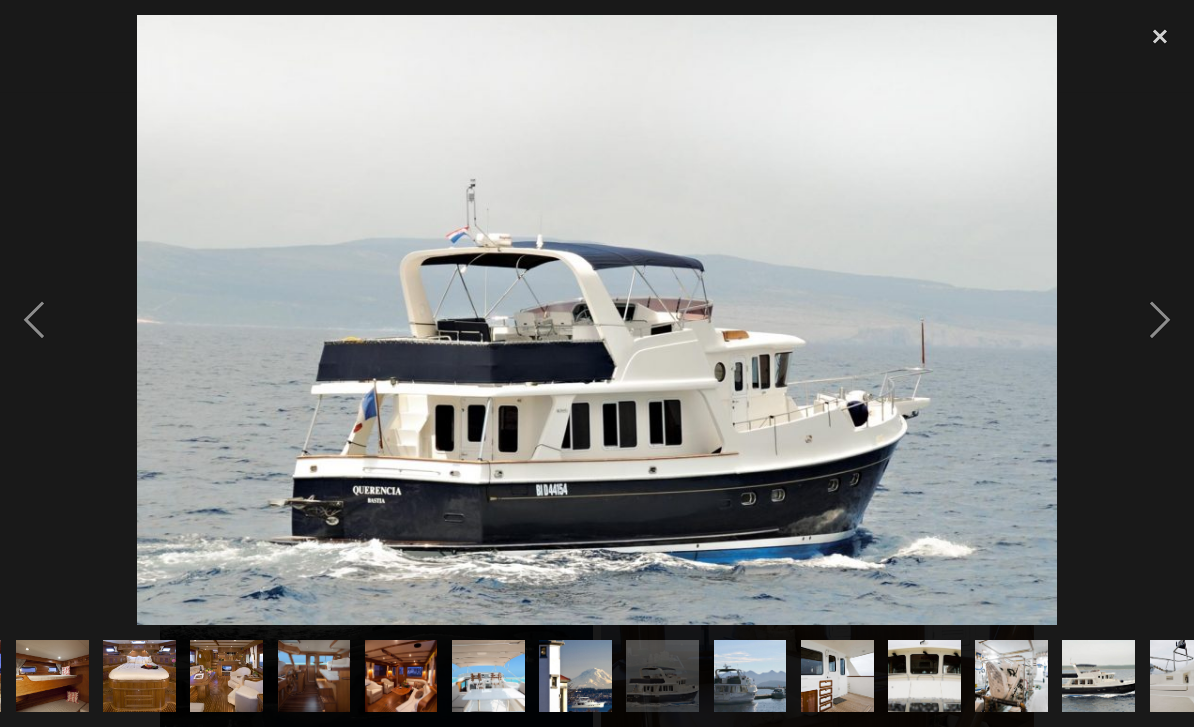 click at bounding box center [34, 320] 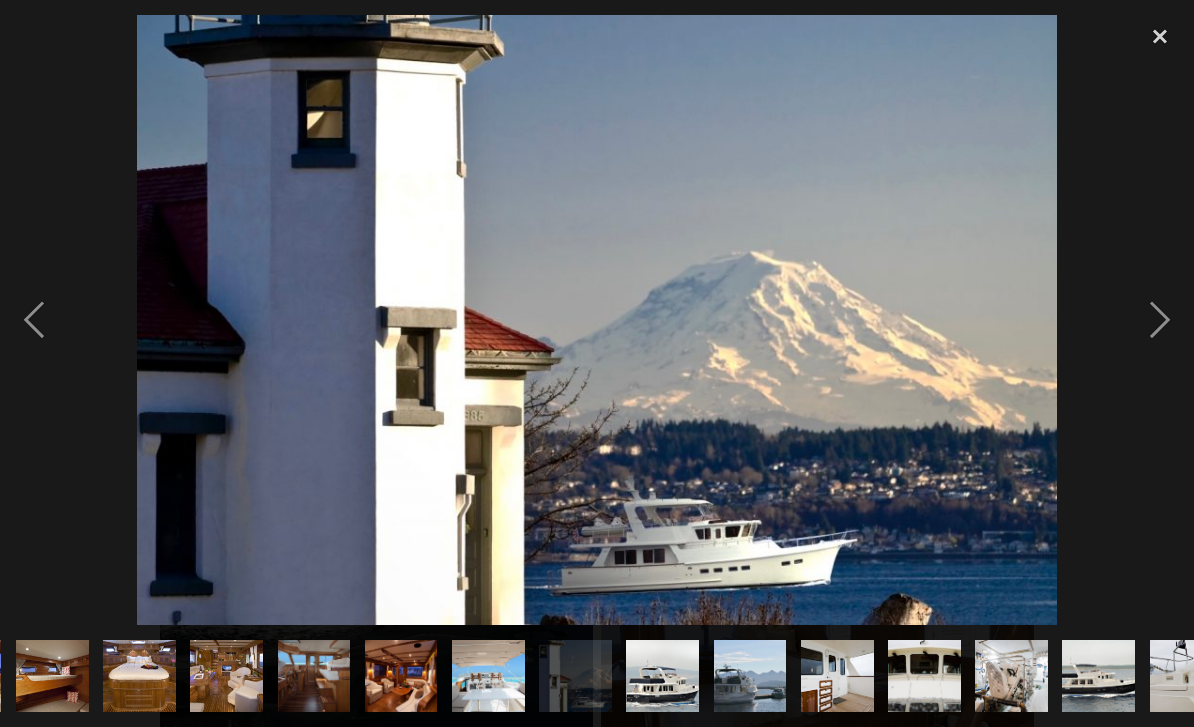 click at bounding box center (34, 320) 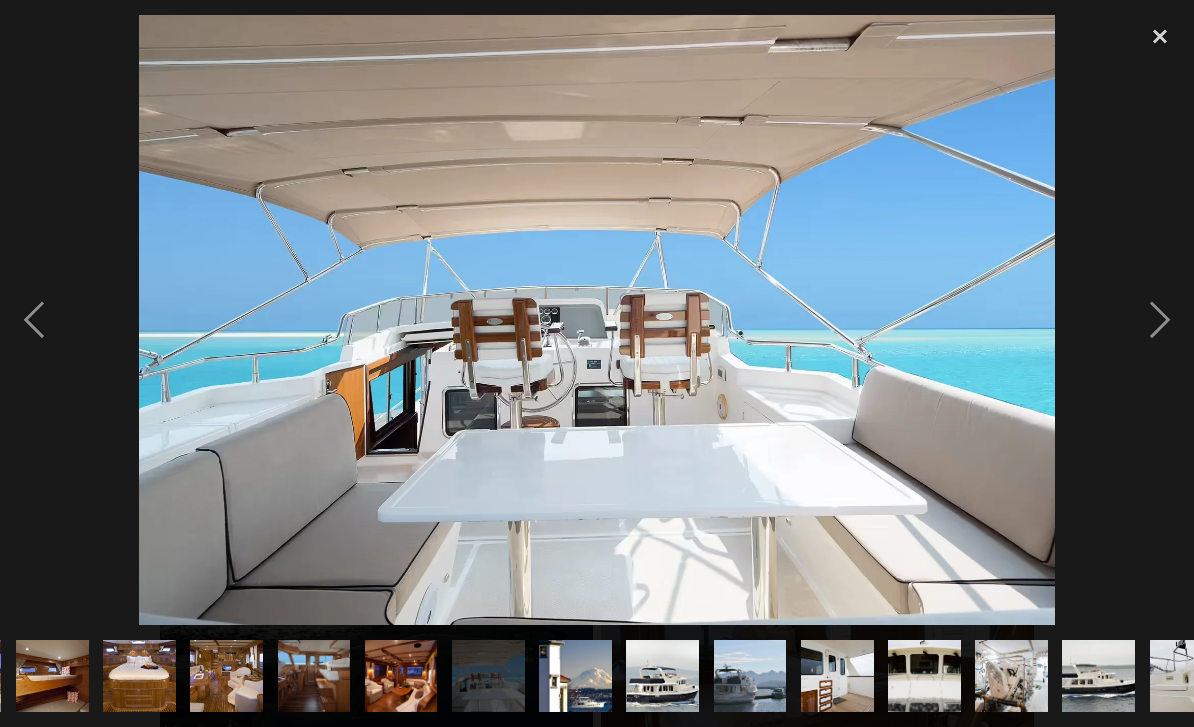 click at bounding box center [34, 320] 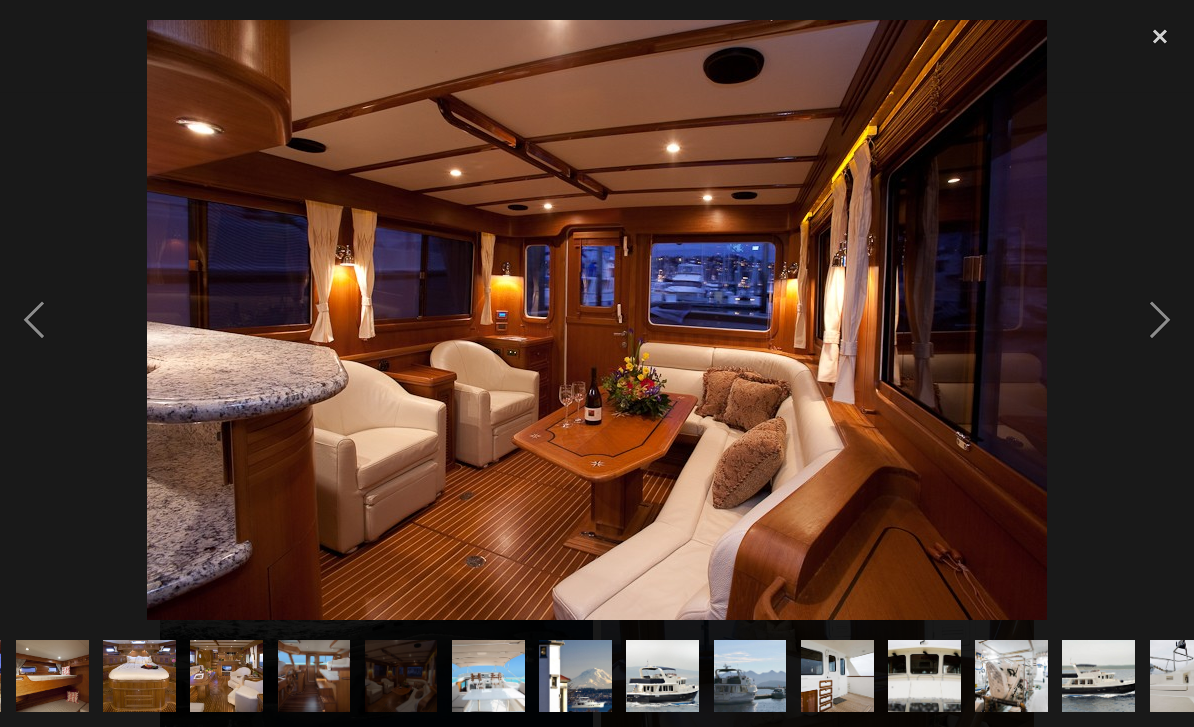 click at bounding box center [34, 320] 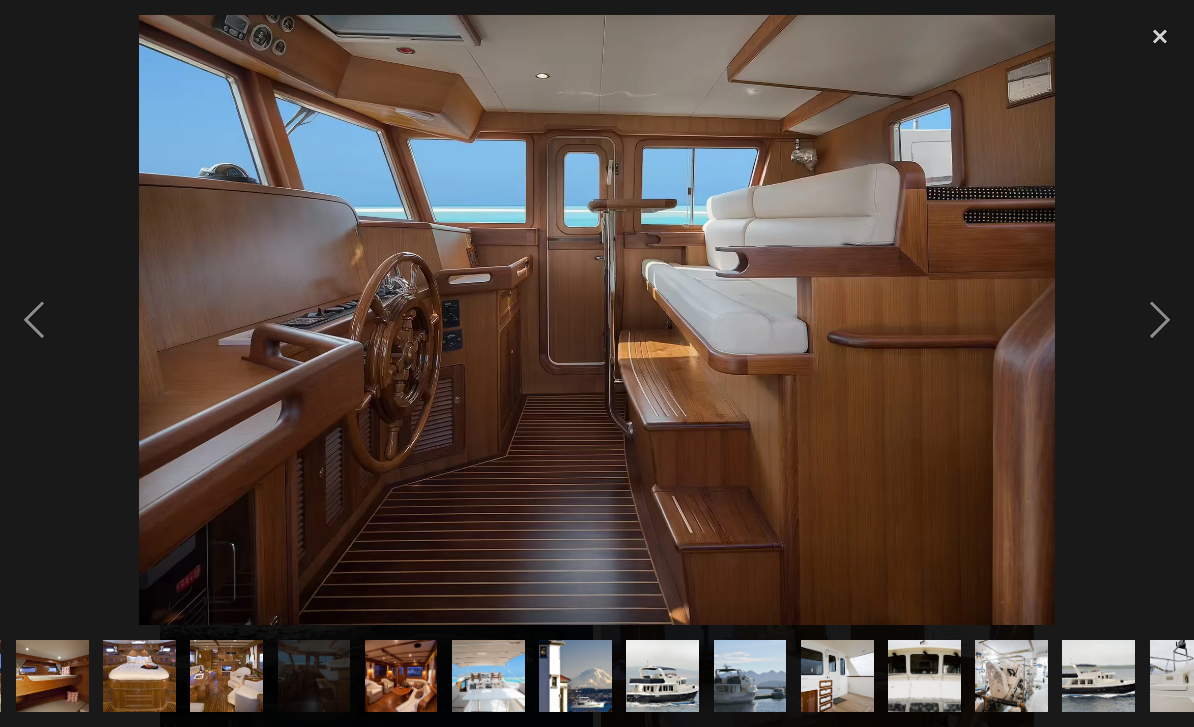click at bounding box center [34, 320] 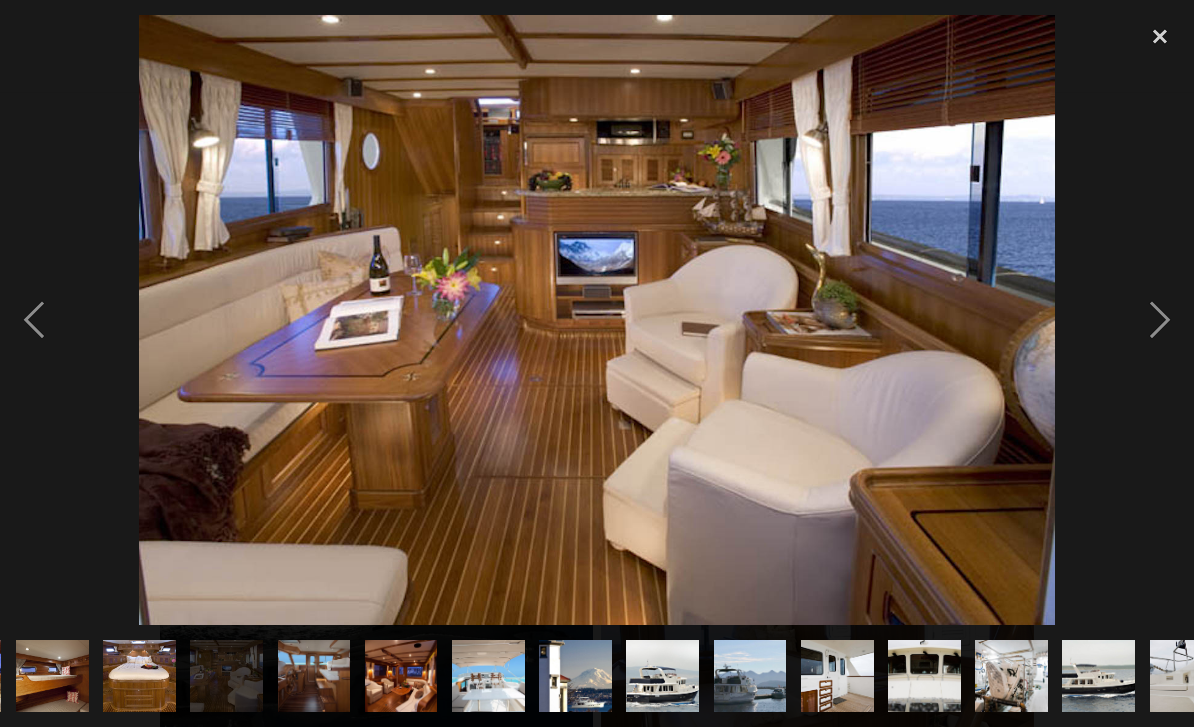click at bounding box center [34, 320] 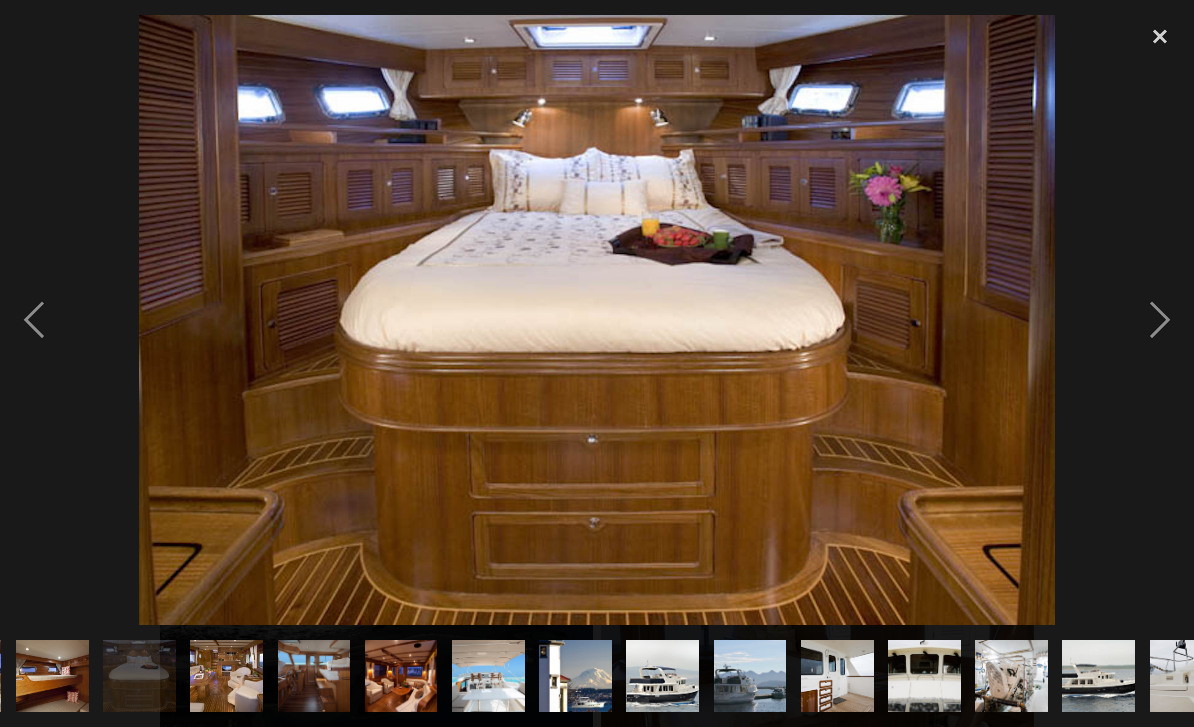 click at bounding box center [34, 320] 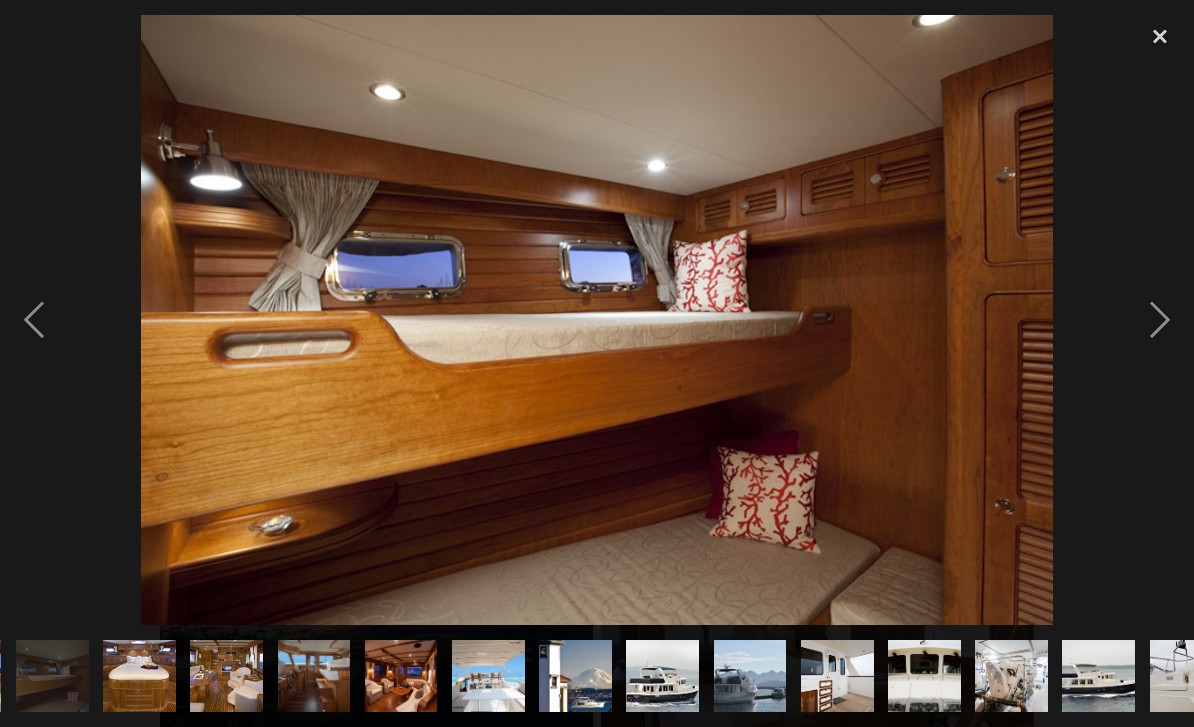 click at bounding box center (34, 320) 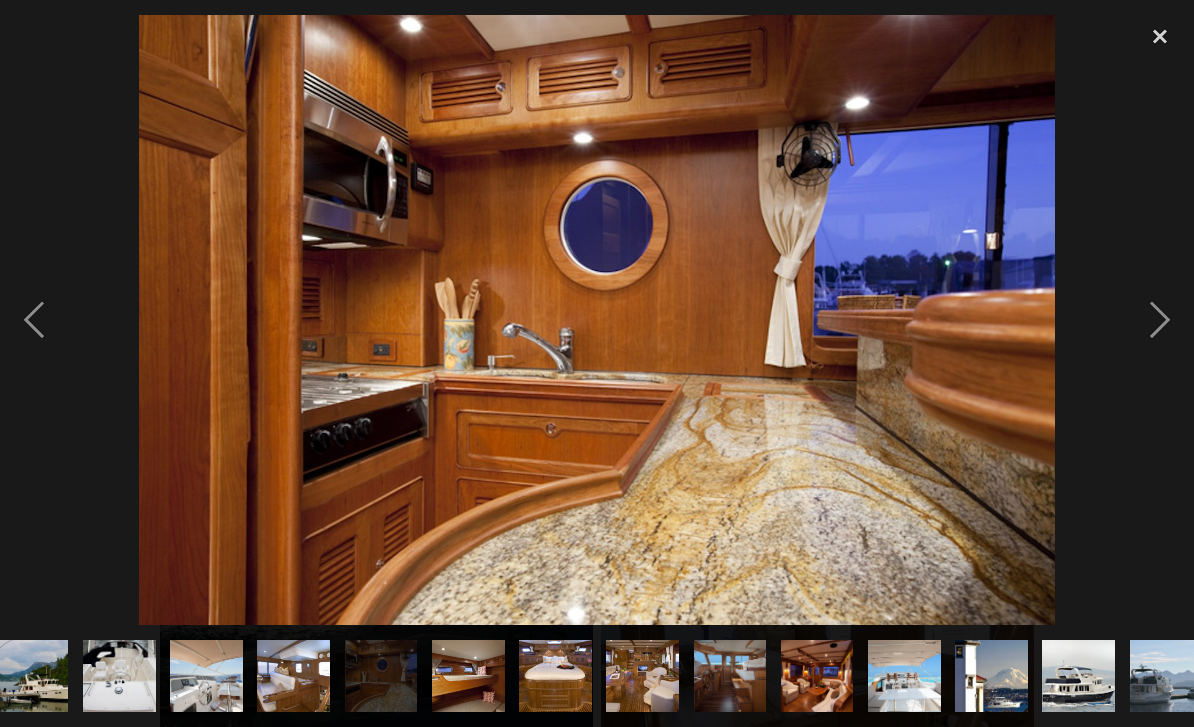 scroll, scrollTop: 0, scrollLeft: 0, axis: both 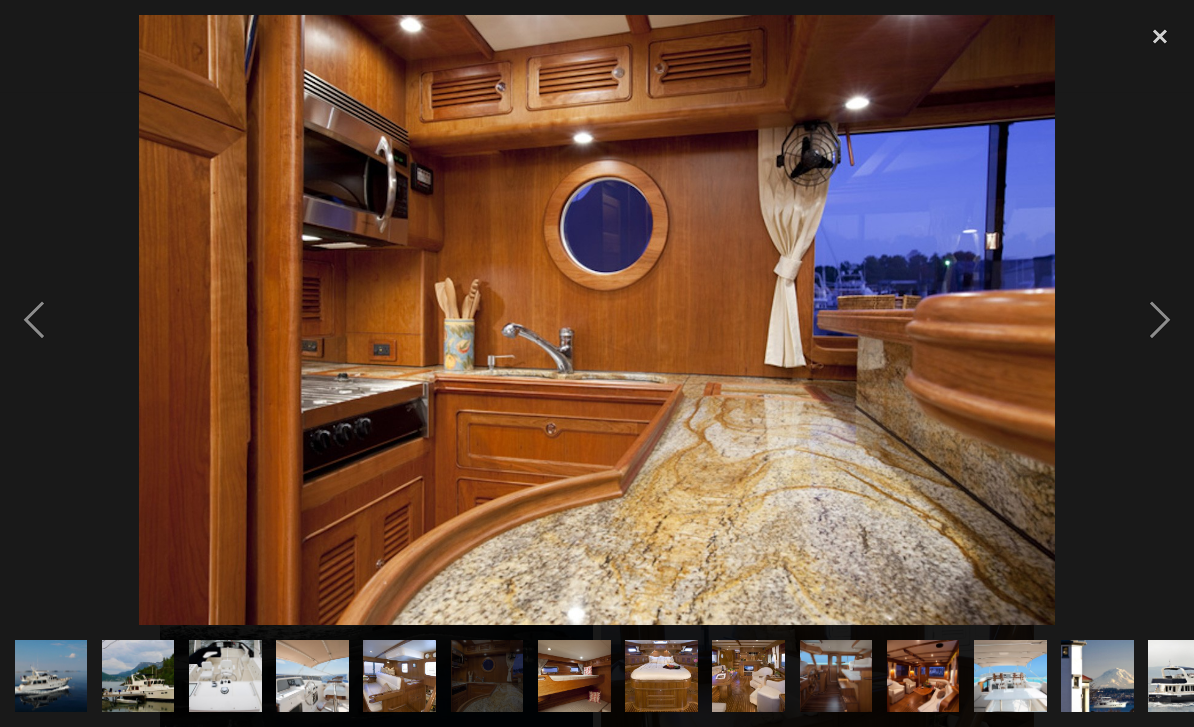 click at bounding box center (34, 320) 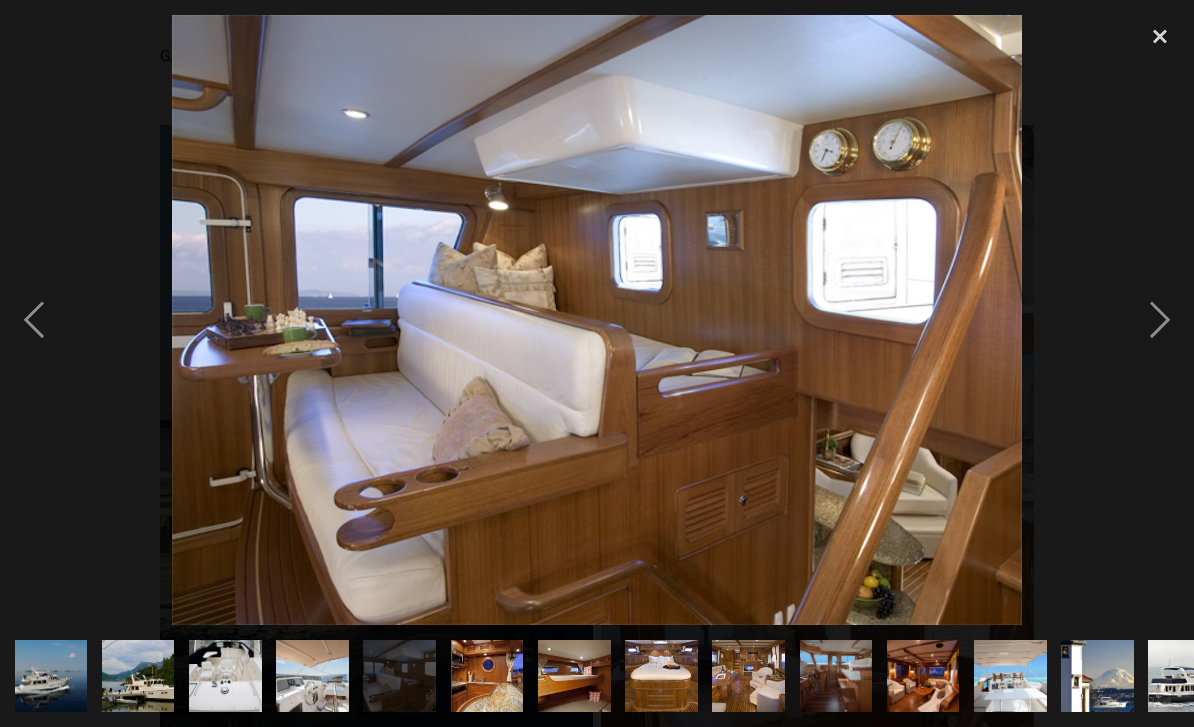 click at bounding box center [34, 320] 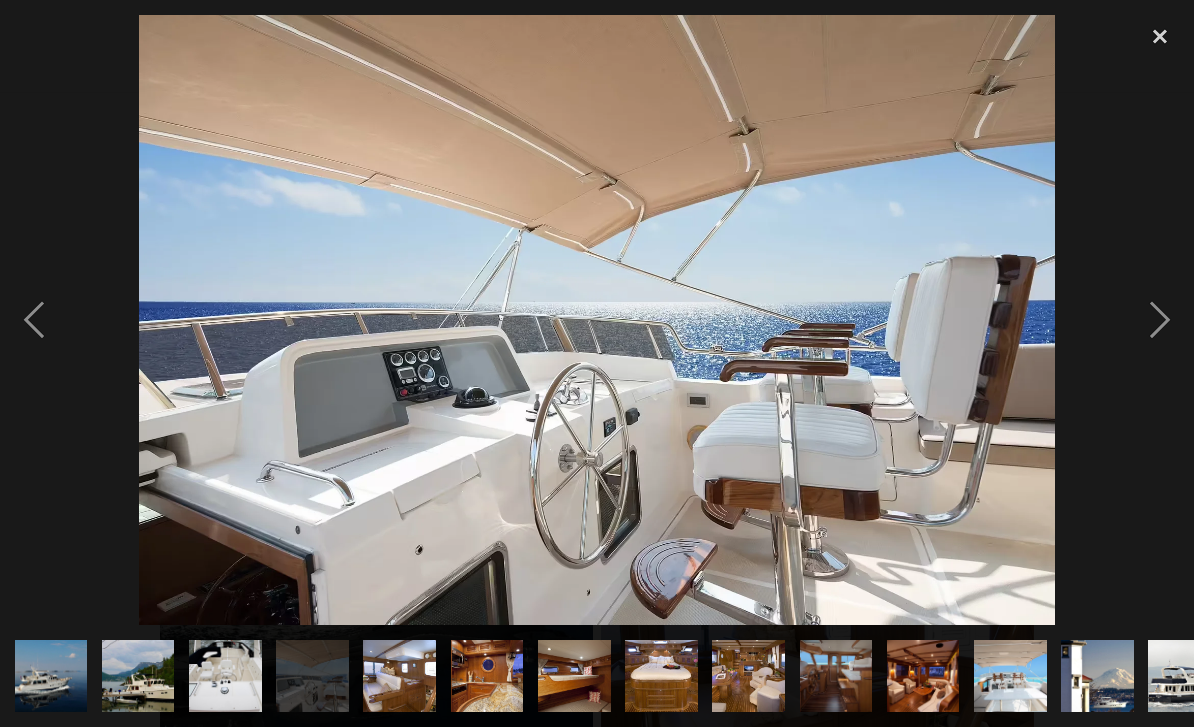 click at bounding box center (34, 320) 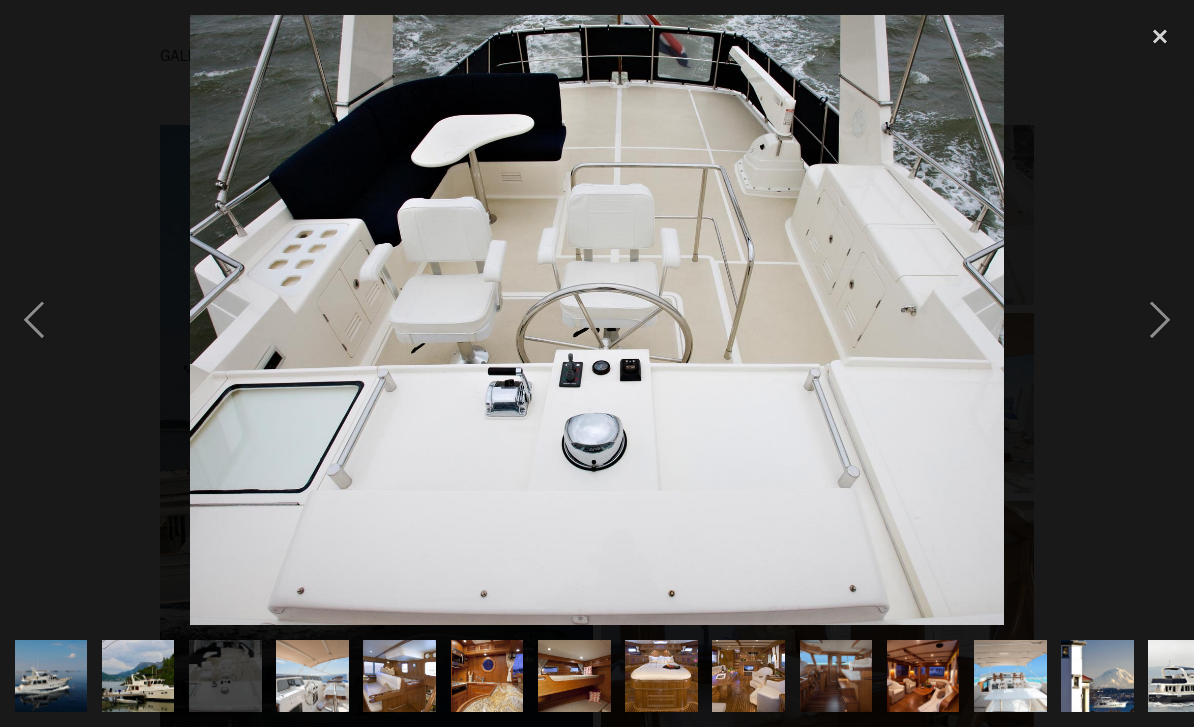 click at bounding box center [34, 320] 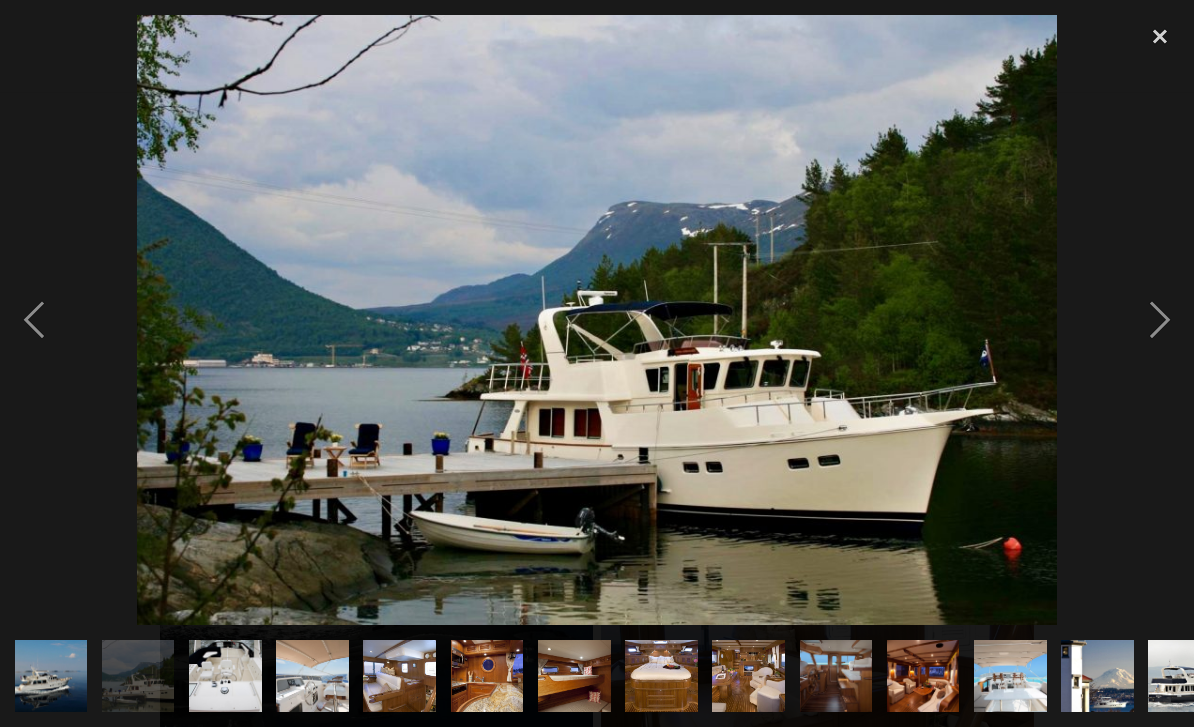 click at bounding box center (34, 320) 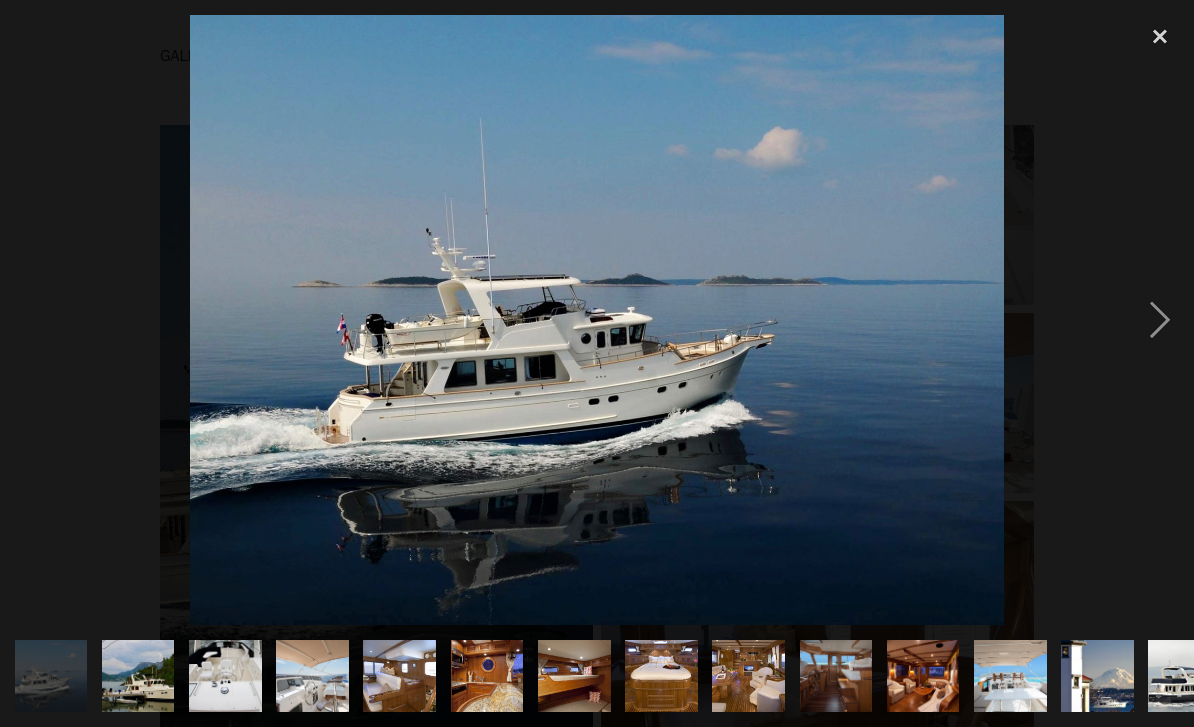 click at bounding box center [34, 320] 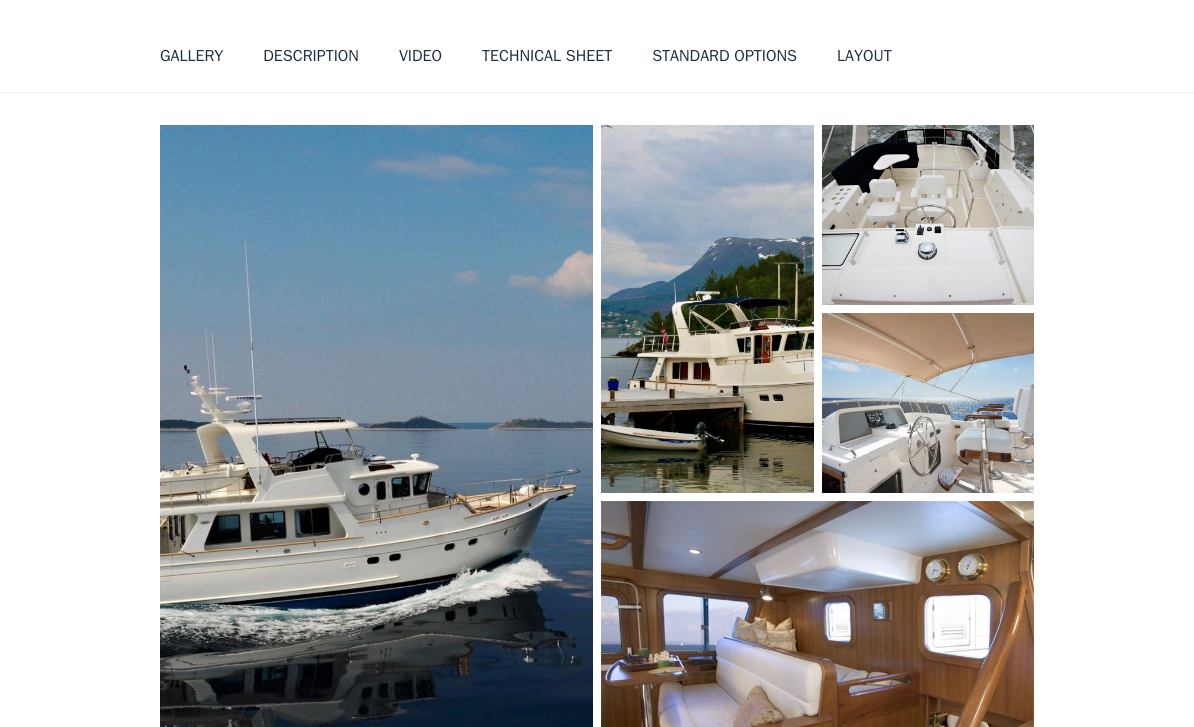 click on "GALLERY" at bounding box center (191, 56) 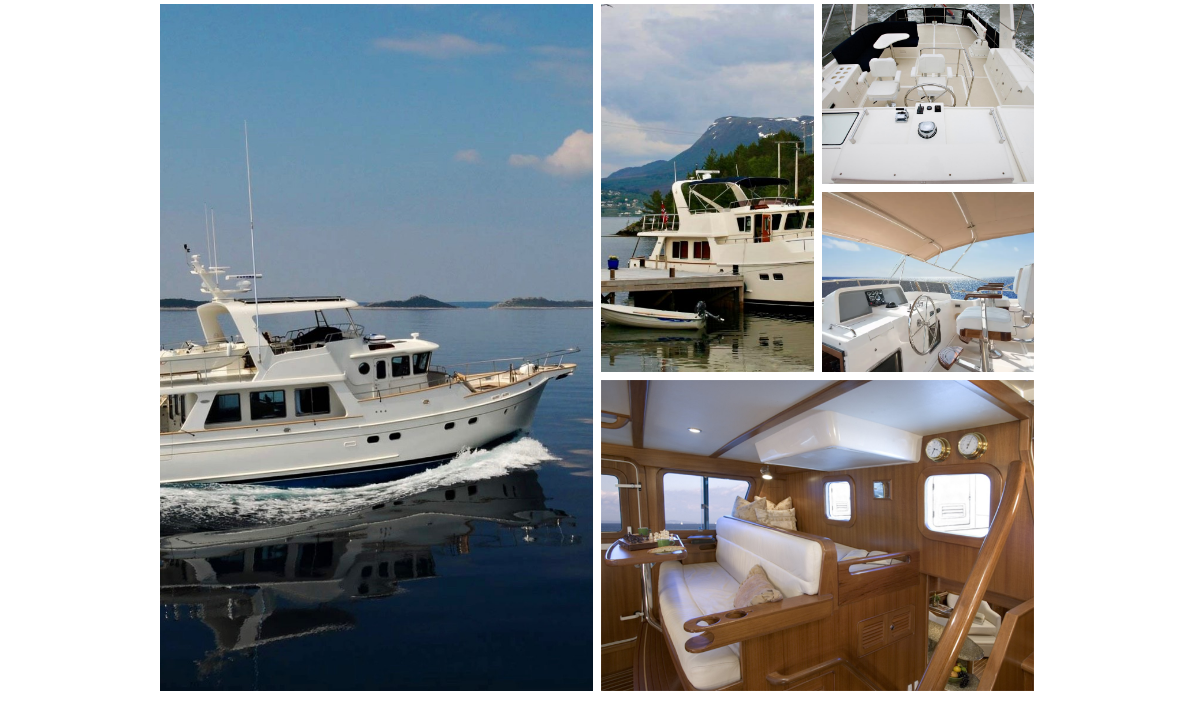 scroll, scrollTop: 281, scrollLeft: 0, axis: vertical 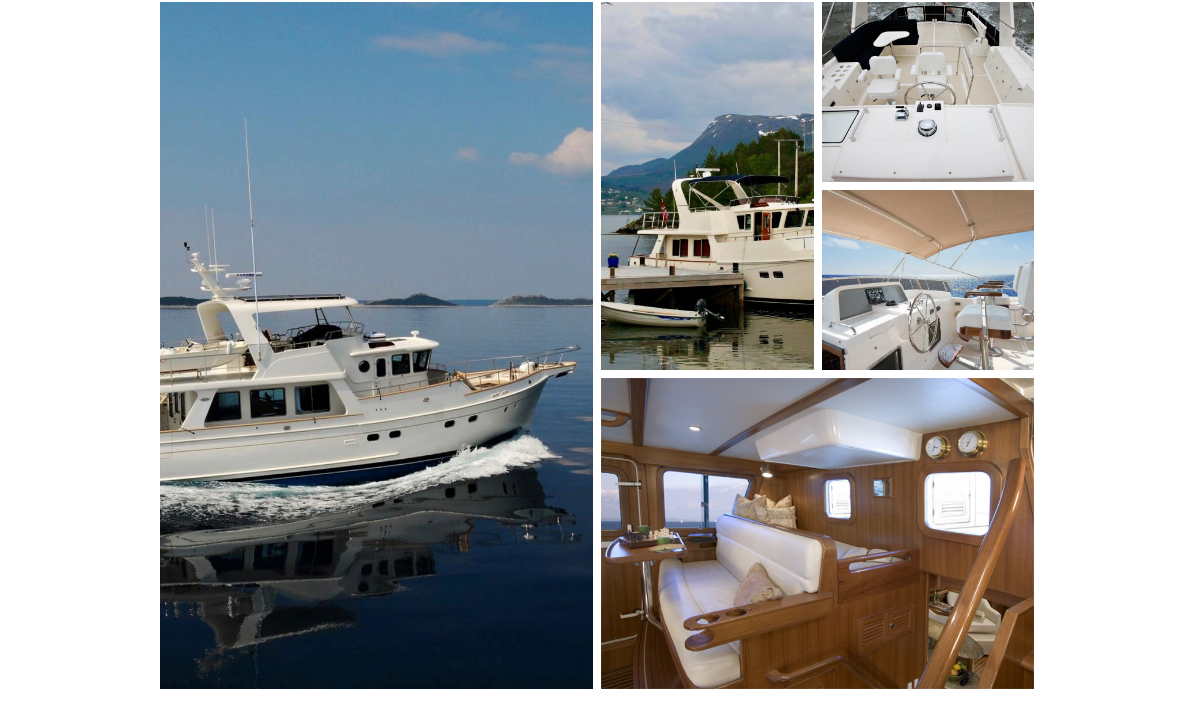 click on "No items found. No items found. No items found. 1/ 25 Virtual Tour No items found. An  Efficient Ocean Trawler The Selene 49 is the next generation evolution of the very popular Selene 47. It features the Deep-Hull™ design and Cruiser Stern™ which improves headroom in the engine room and lazarette and makes the hull even more efficient than its predecessor. This fuel-efficient ocean trawler has a very traditional « salty » look from the outside. Another significant difference is a wider flybridge giving space for entertaining friends and family with style in the open air, with ample room on the aft deck for a dinghy and hydraulic crane. The flybridge layout with a canvas cover or a hard-top includes an L-shaped settee and table and a bar with sink and BBQ. The hull itself is deeper than the Selene 47 and is meant to carve through the water. 2,000 nm range Video 3d Model Technical sheet 11 speed (knots) 2/3 cabins 2 heads 230 Power (HP) No items found. No items found. LOA : 53’-11’ DRAFT: 5’- 11”" at bounding box center [597, 2005] 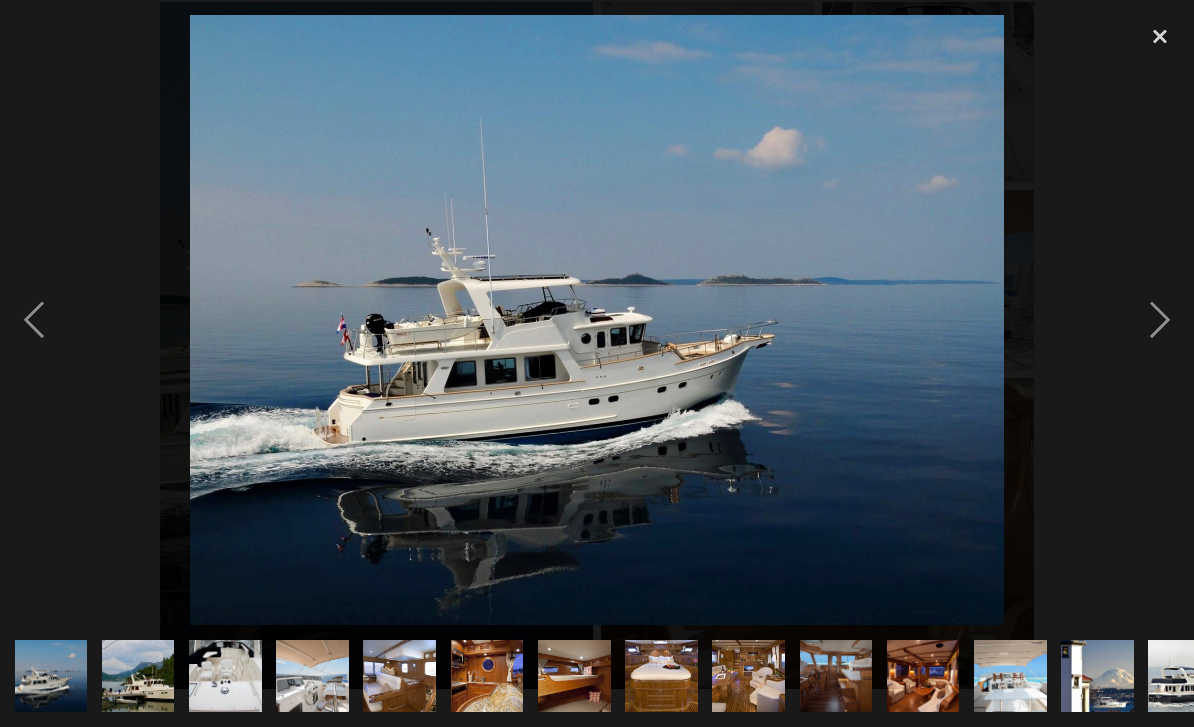 scroll, scrollTop: 0, scrollLeft: 1254, axis: horizontal 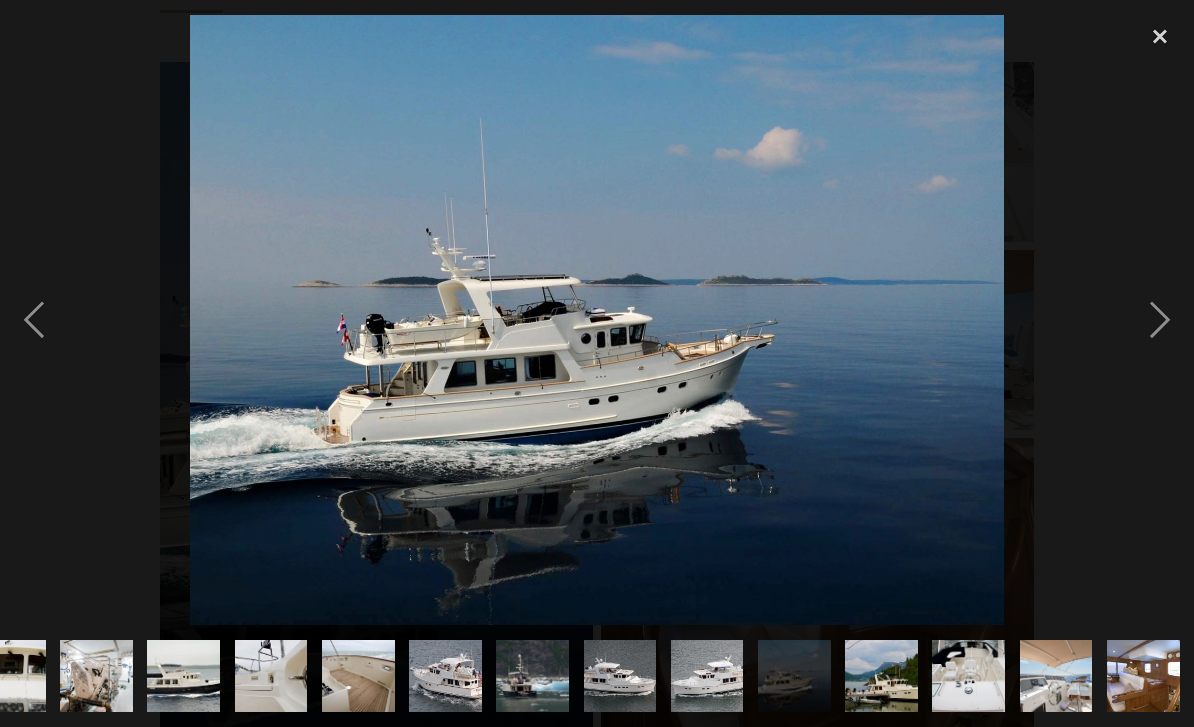 click at bounding box center (1160, 37) 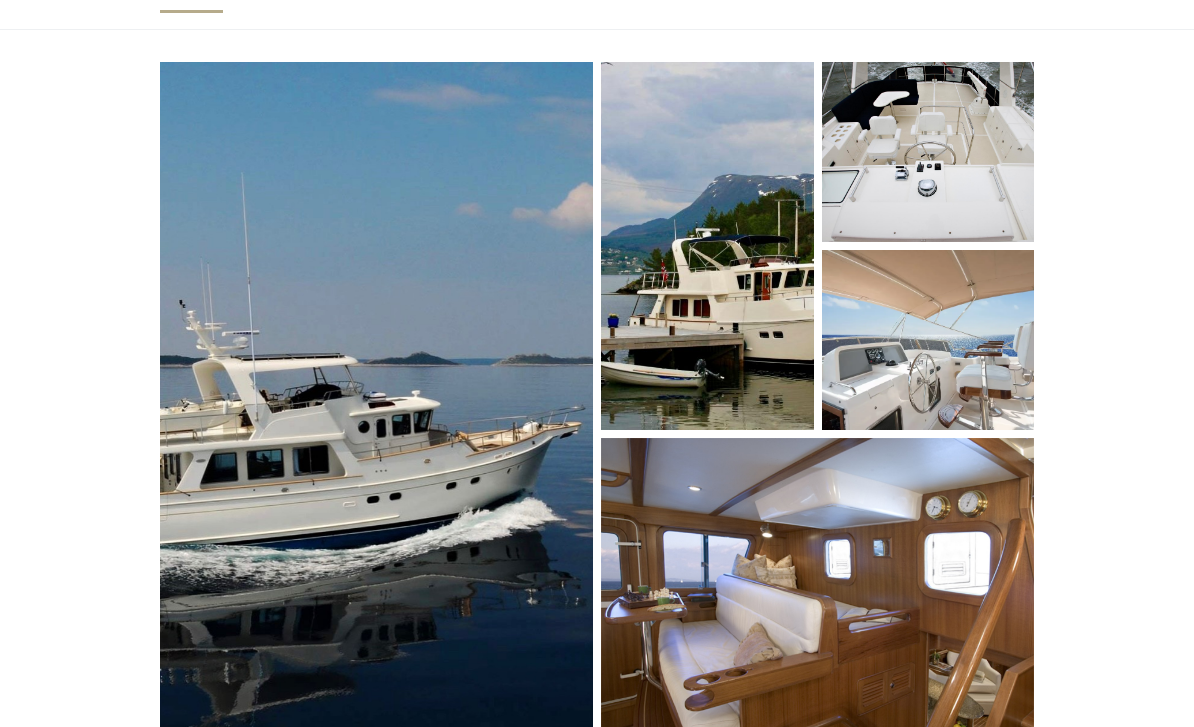 scroll, scrollTop: 0, scrollLeft: 0, axis: both 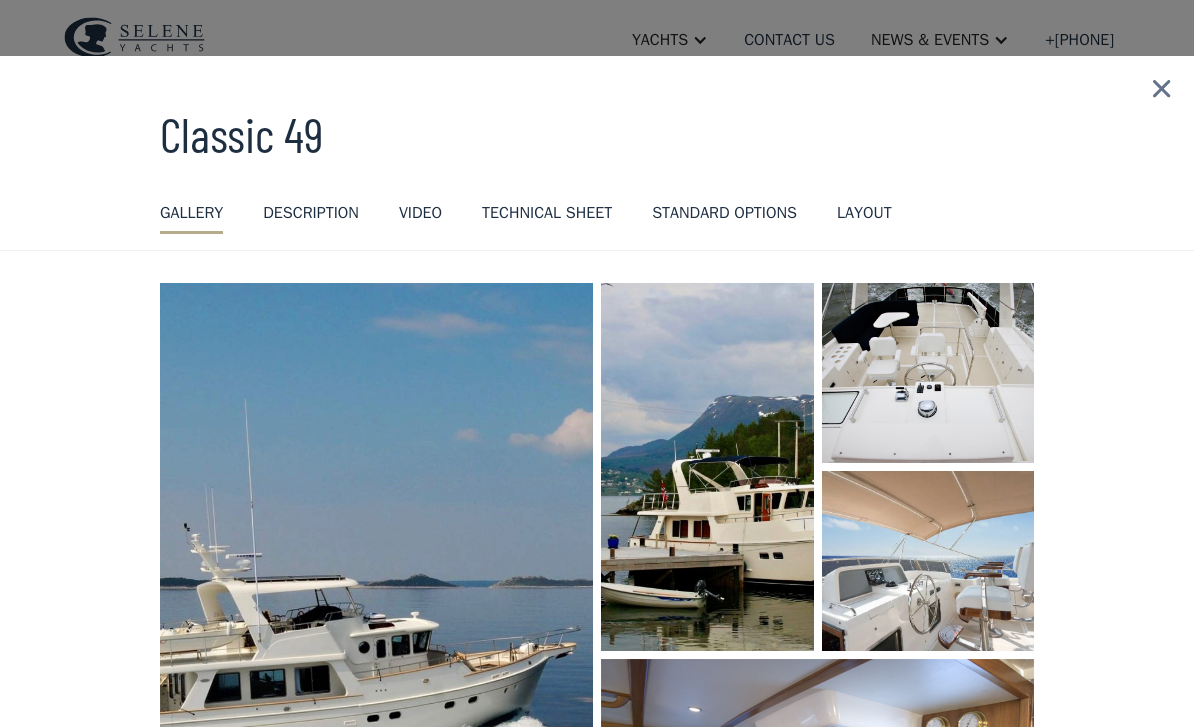click on "DESCRIPTION" at bounding box center [311, 213] 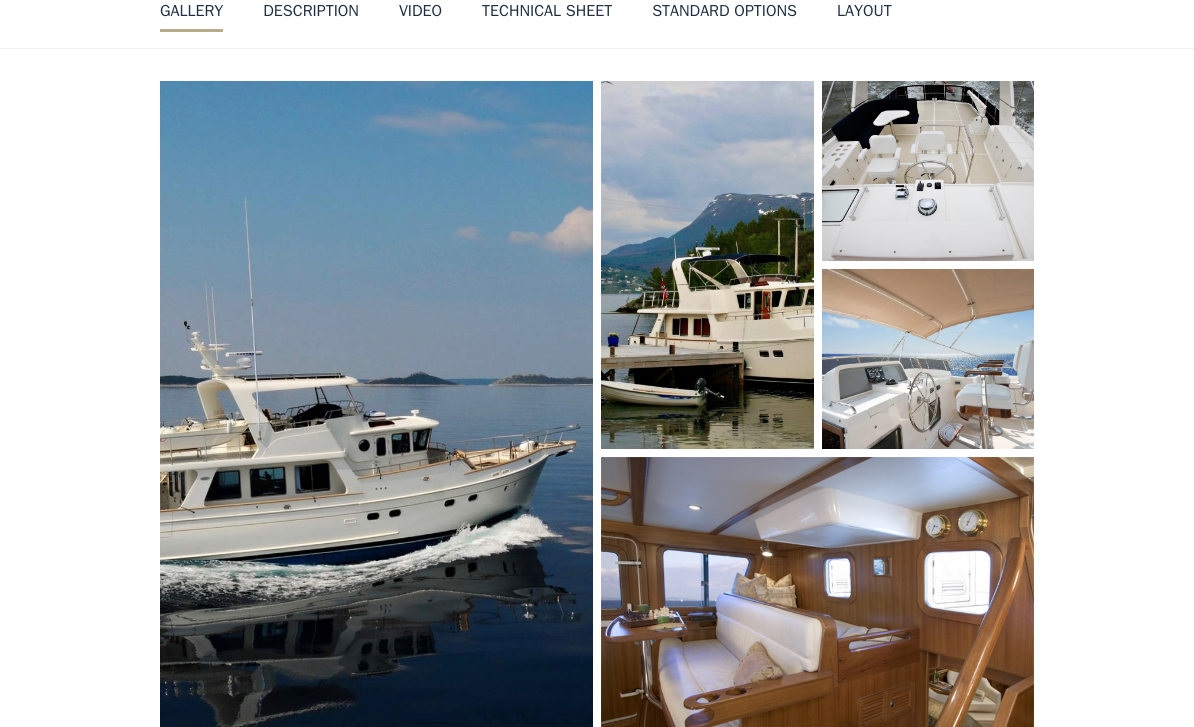 scroll, scrollTop: 0, scrollLeft: 0, axis: both 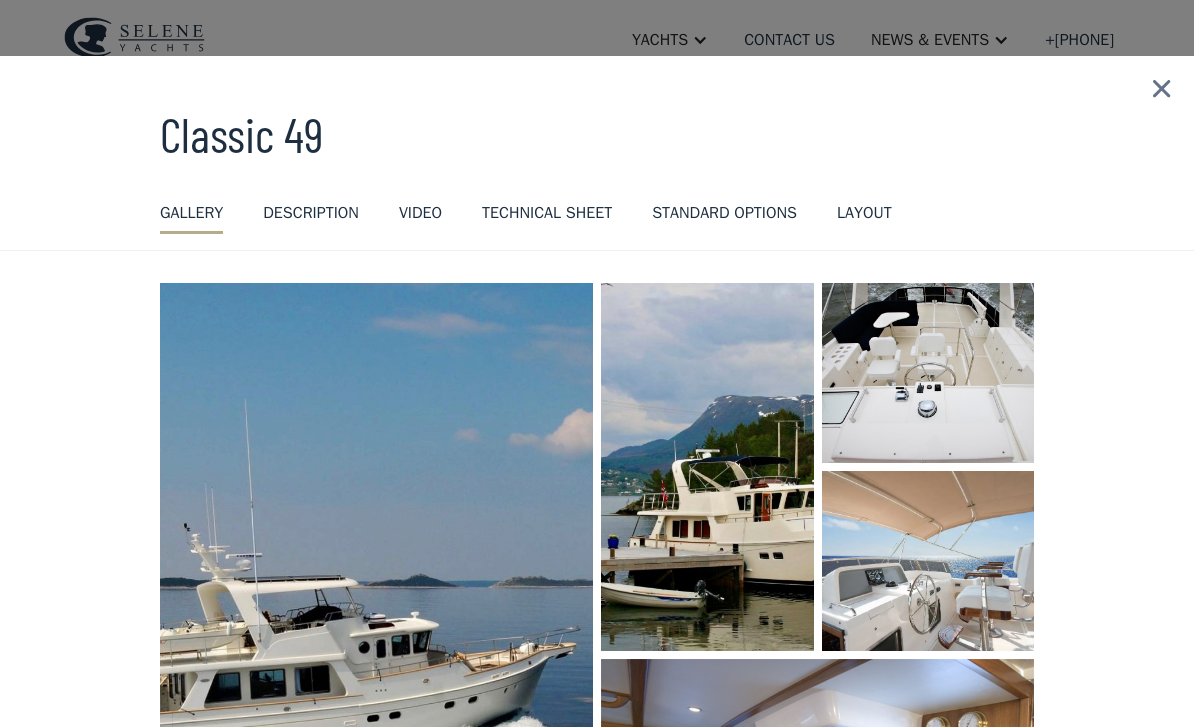 click on "Technical sheet" at bounding box center (547, 213) 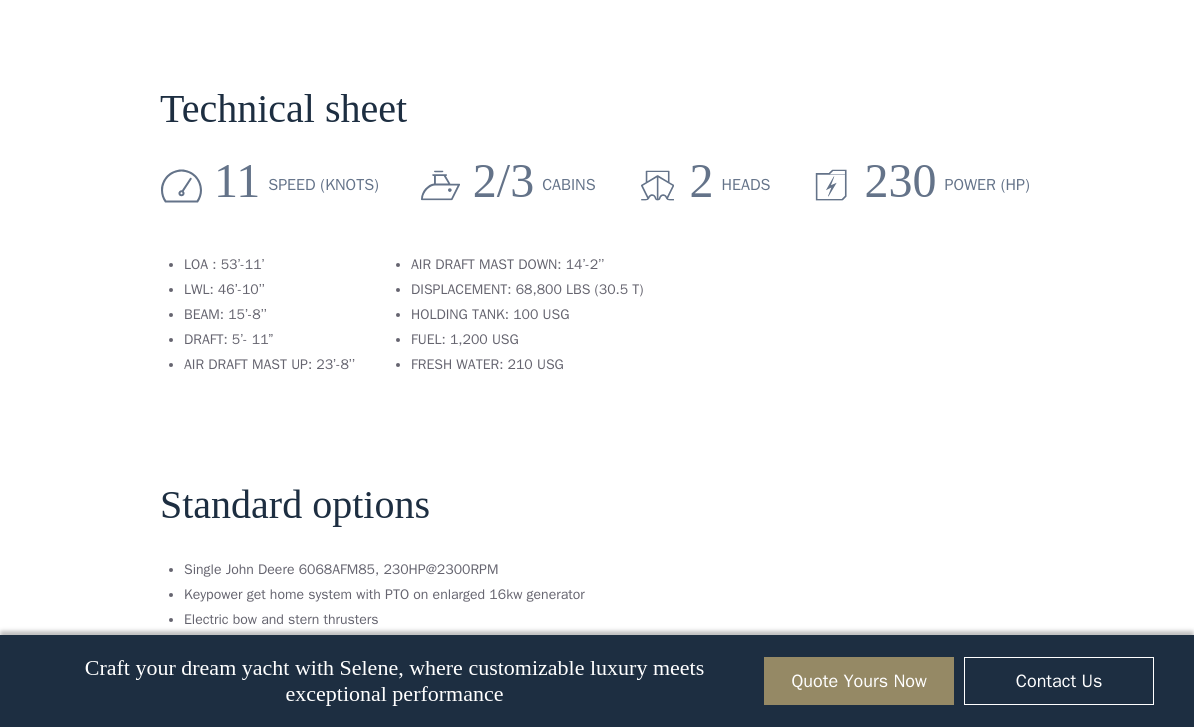 scroll, scrollTop: 2577, scrollLeft: 0, axis: vertical 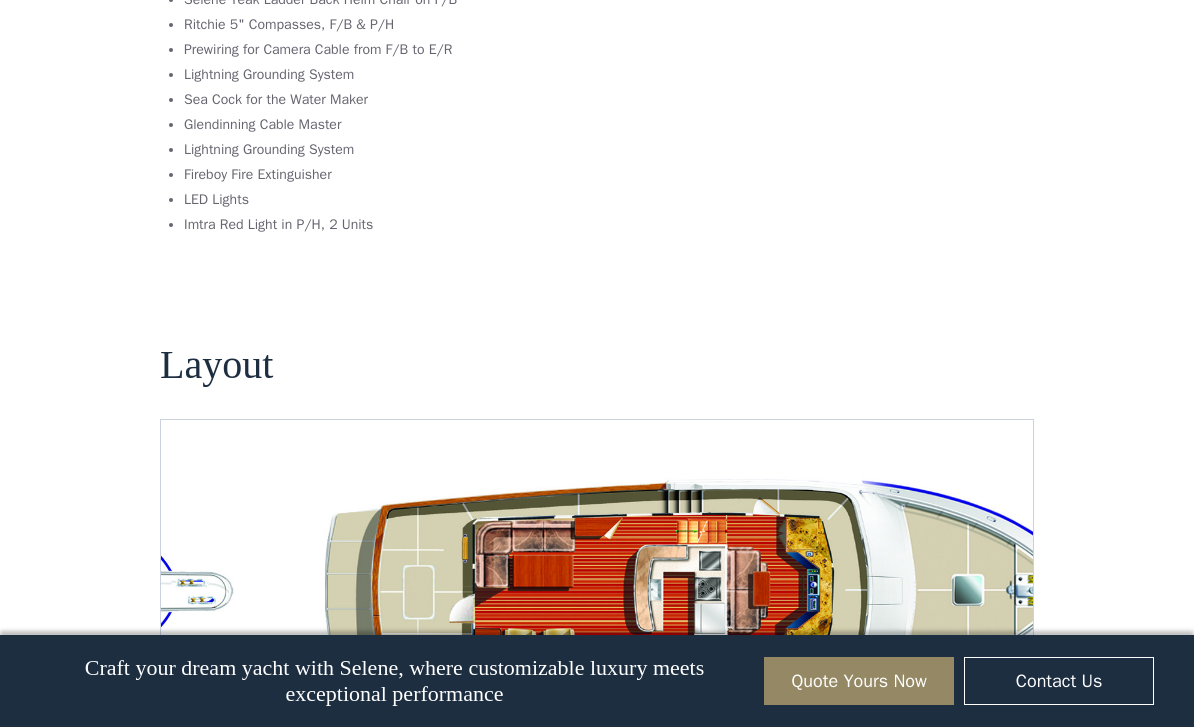 click at bounding box center [1001, 747] 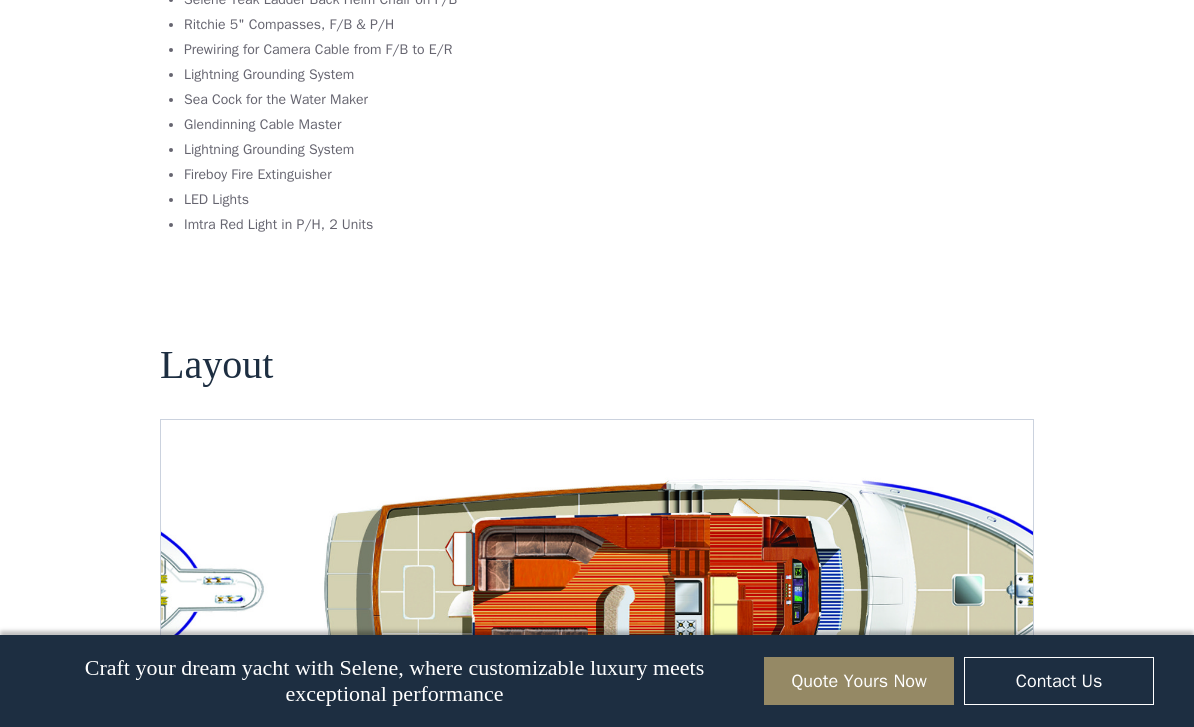 click at bounding box center (945, 747) 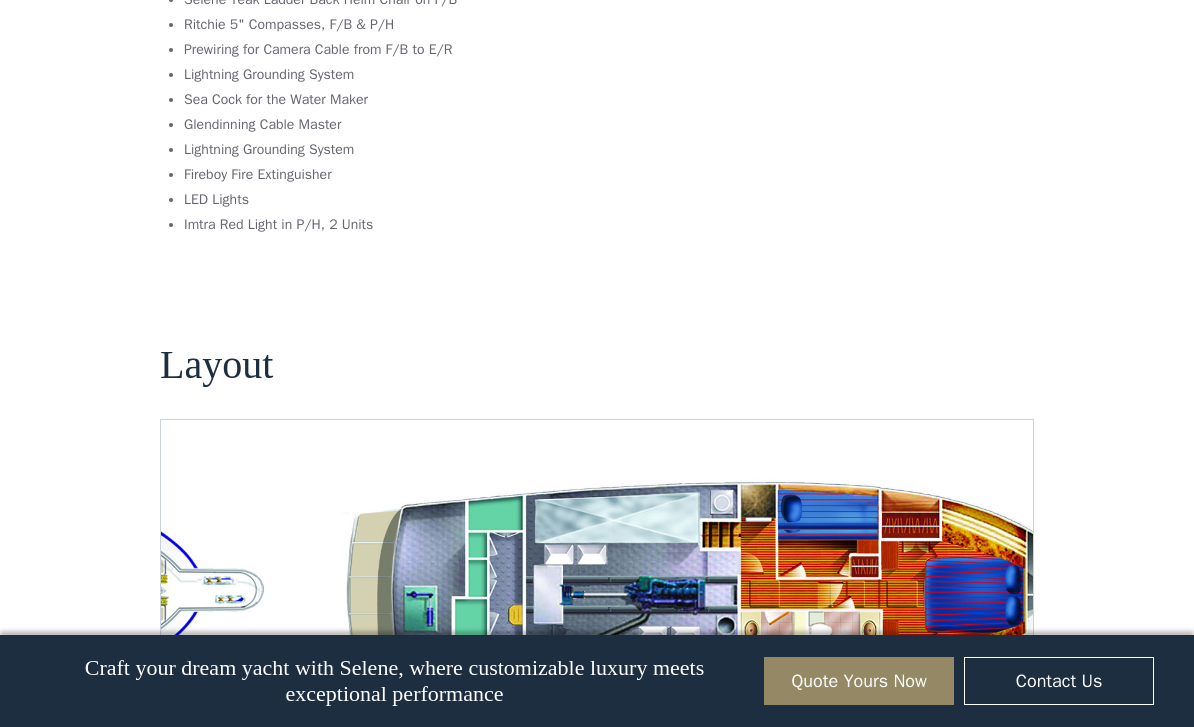 click at bounding box center (945, 747) 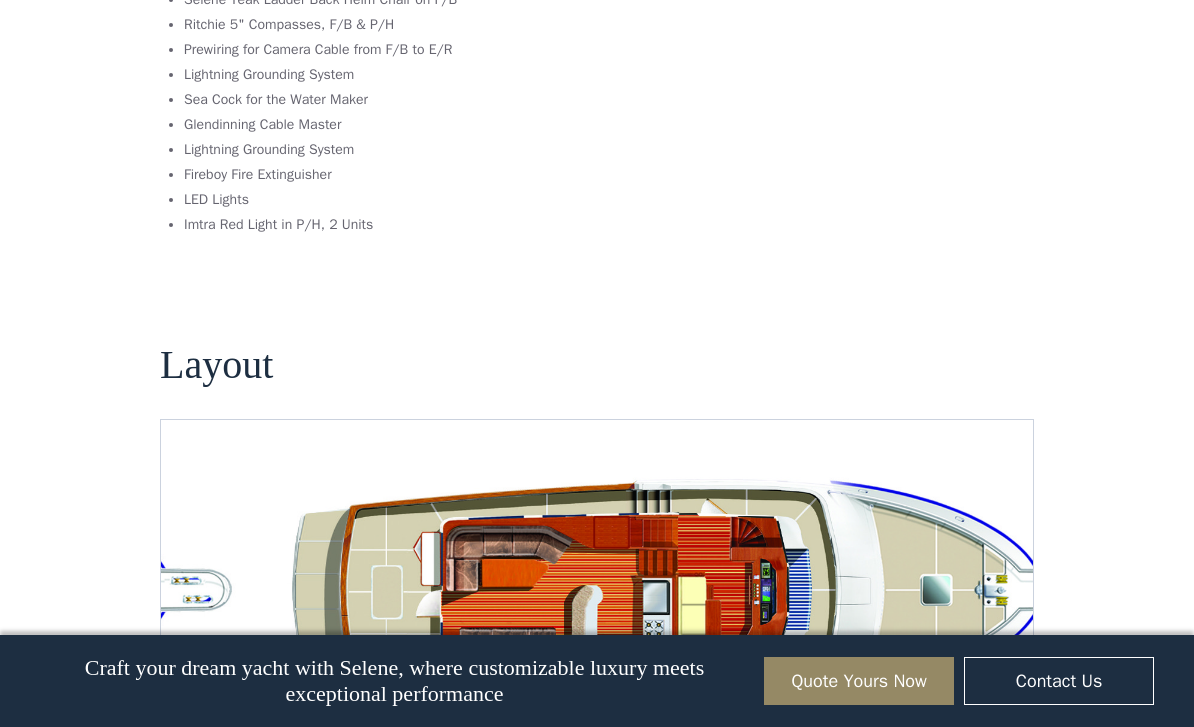 click at bounding box center (945, 747) 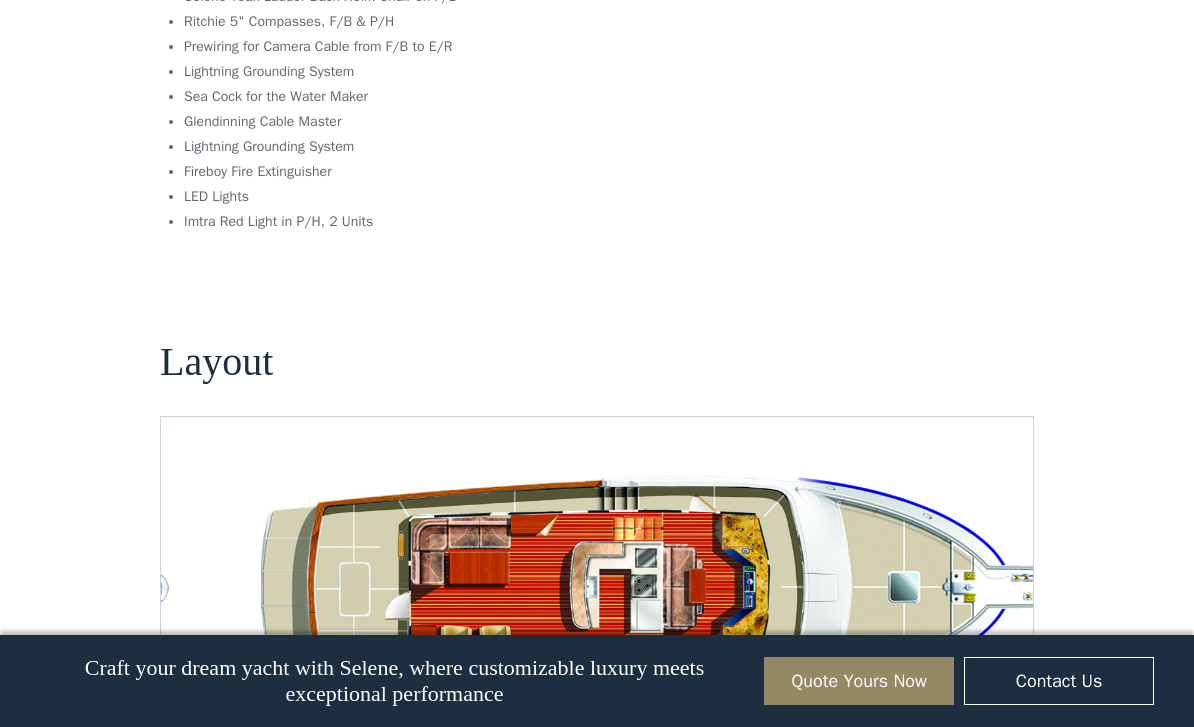 scroll, scrollTop: 847, scrollLeft: 0, axis: vertical 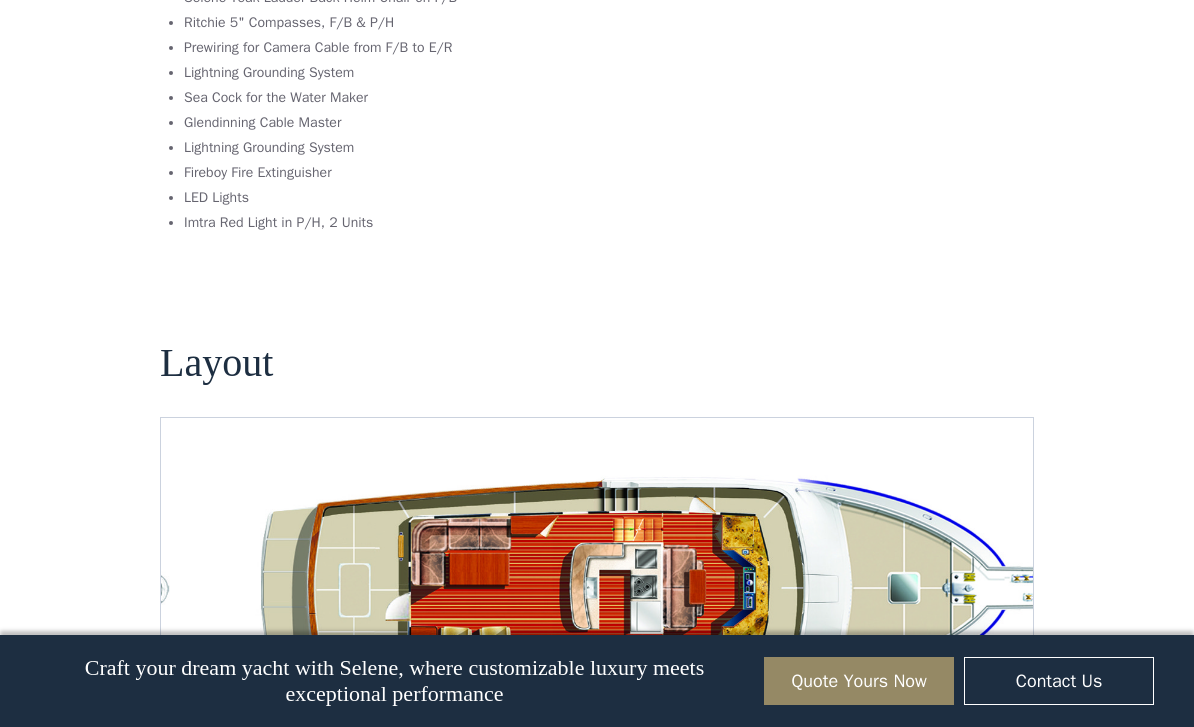 click at bounding box center (1001, 745) 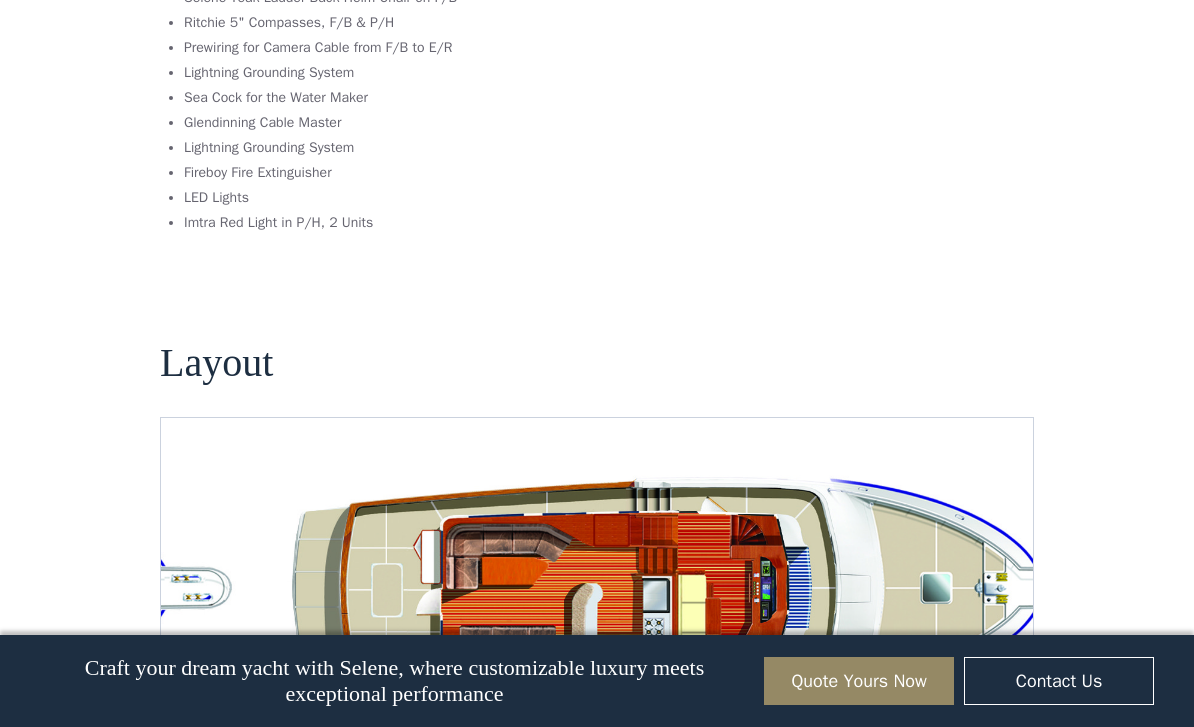 click at bounding box center [1001, 745] 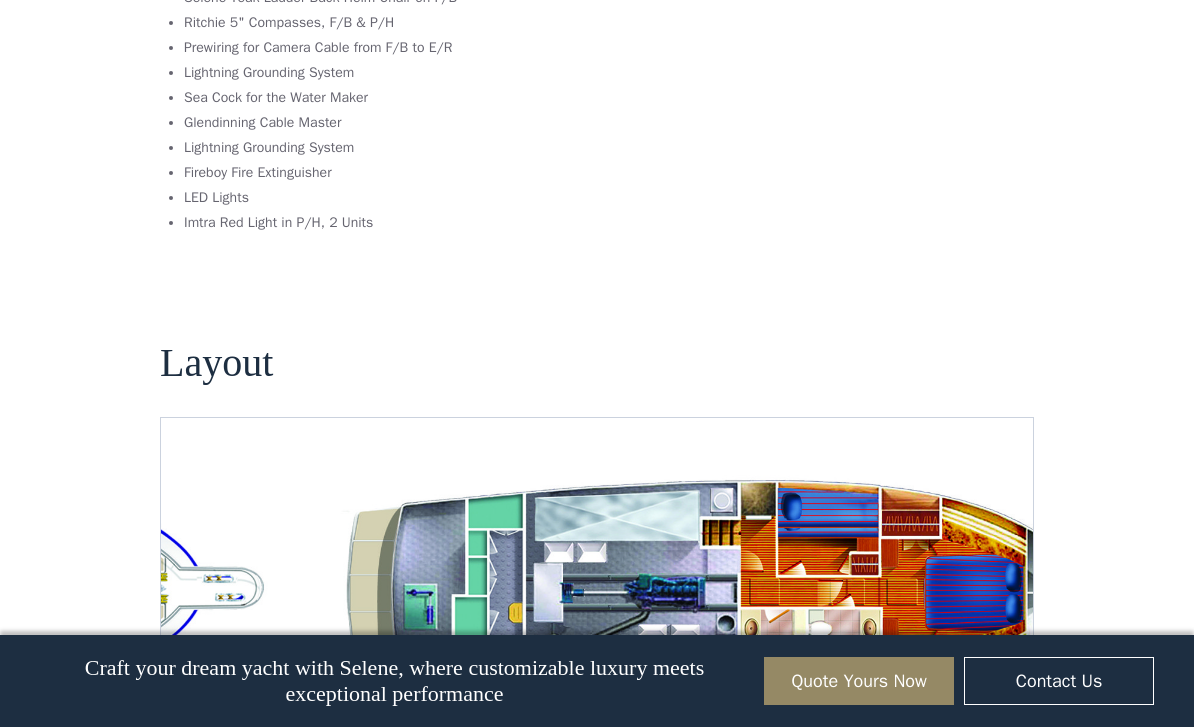 click at bounding box center (1001, 745) 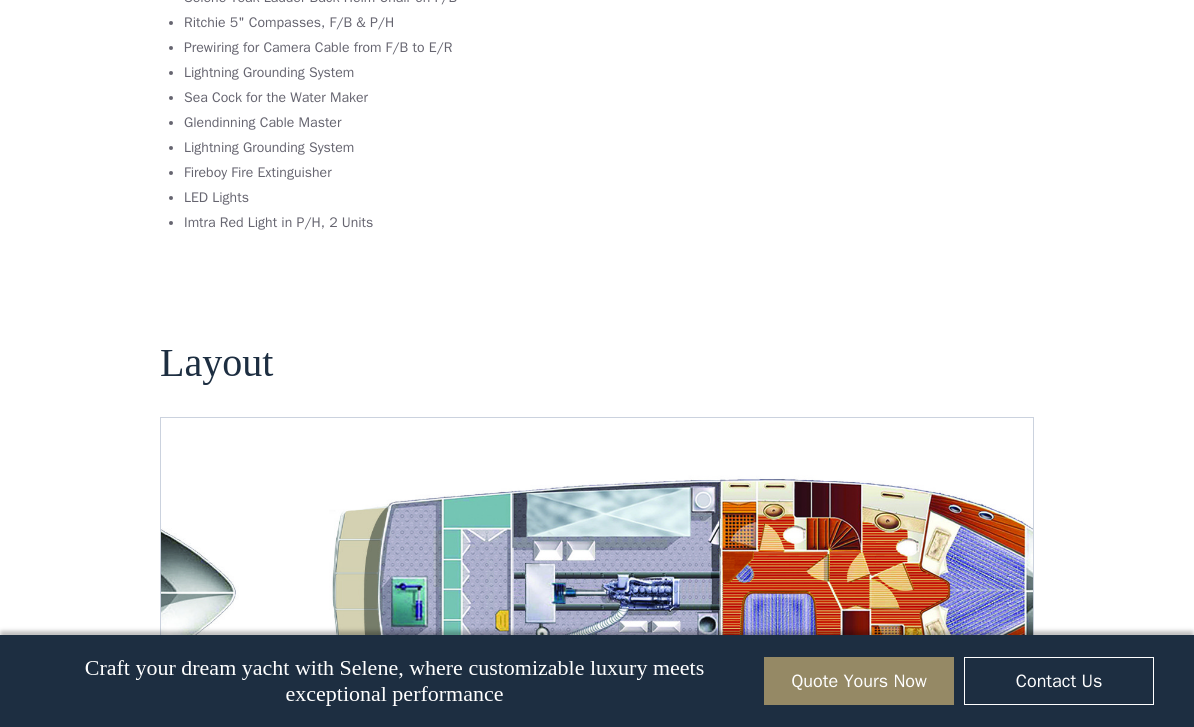 click at bounding box center [1001, 745] 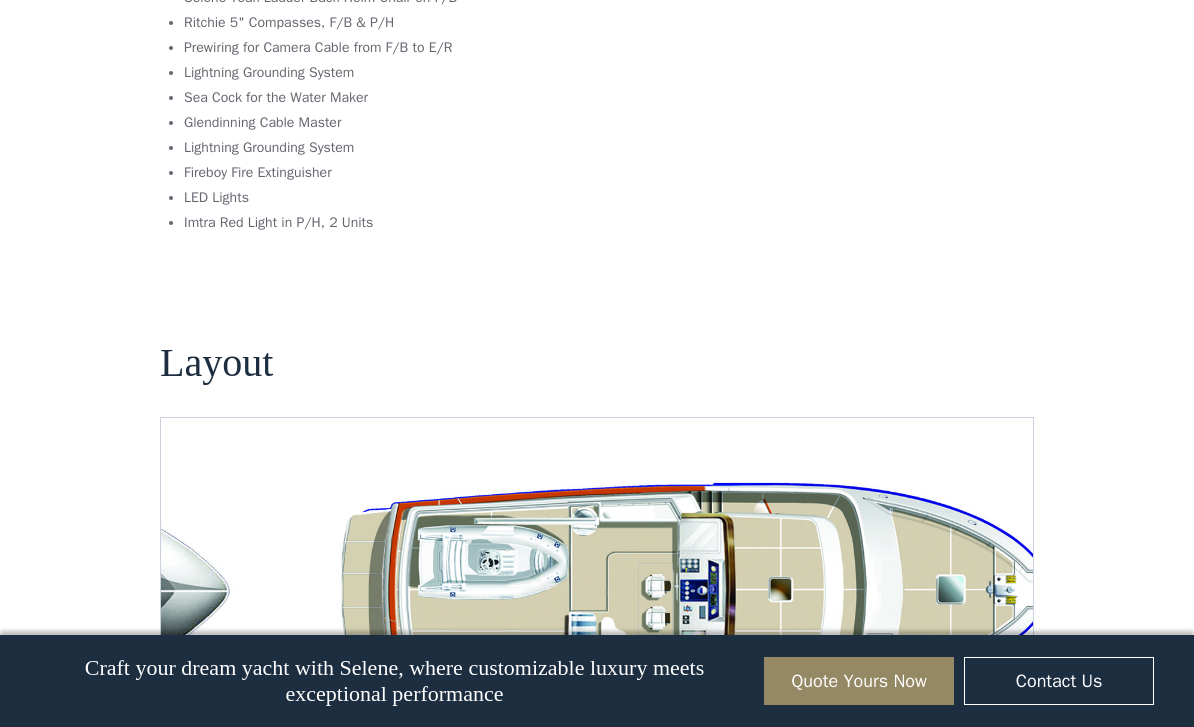 click at bounding box center [1001, 745] 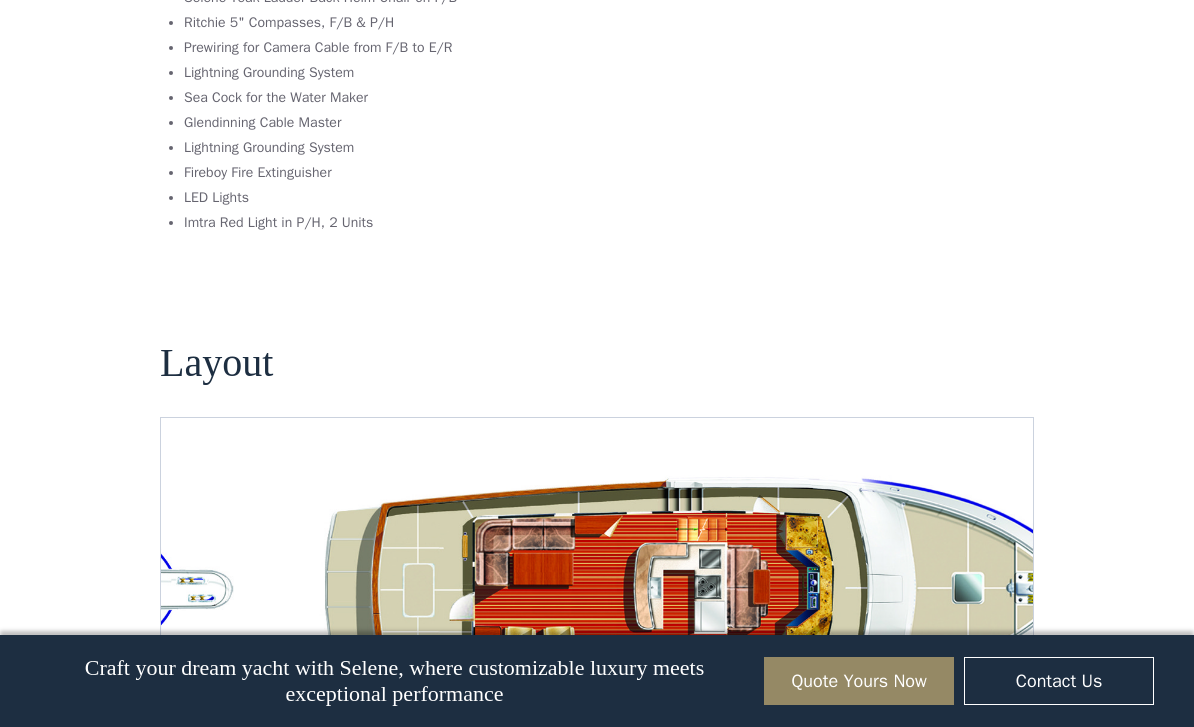 click at bounding box center (1001, 745) 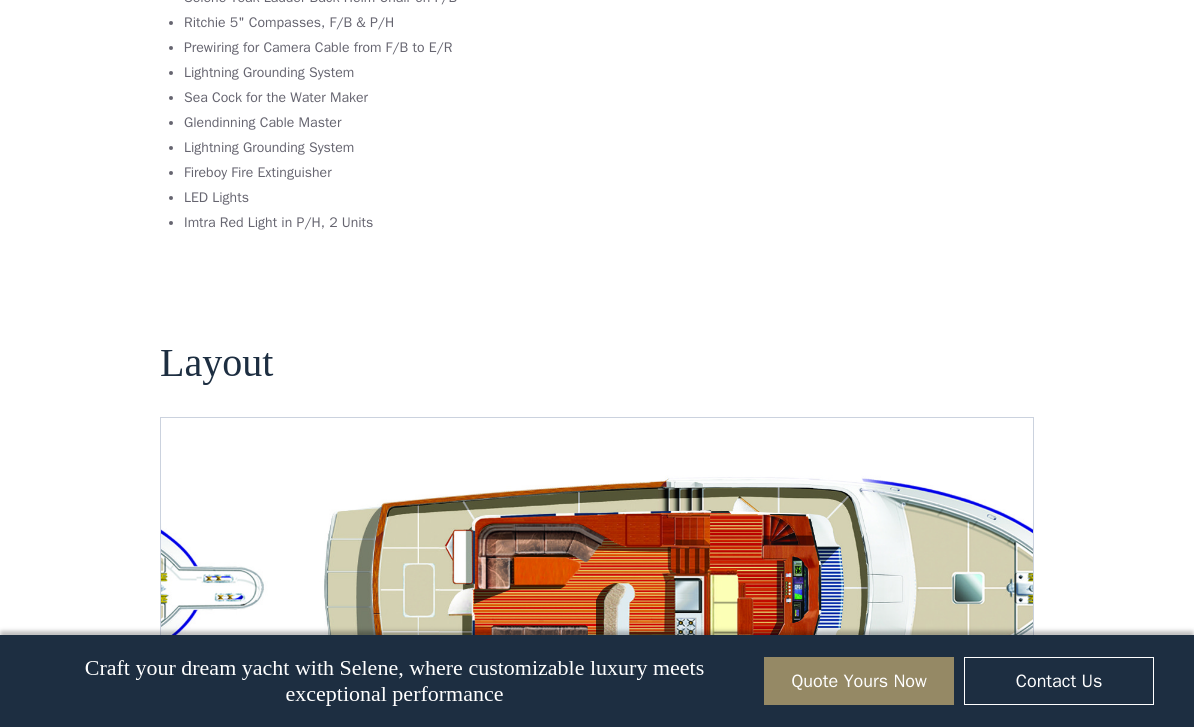 click at bounding box center (1001, 745) 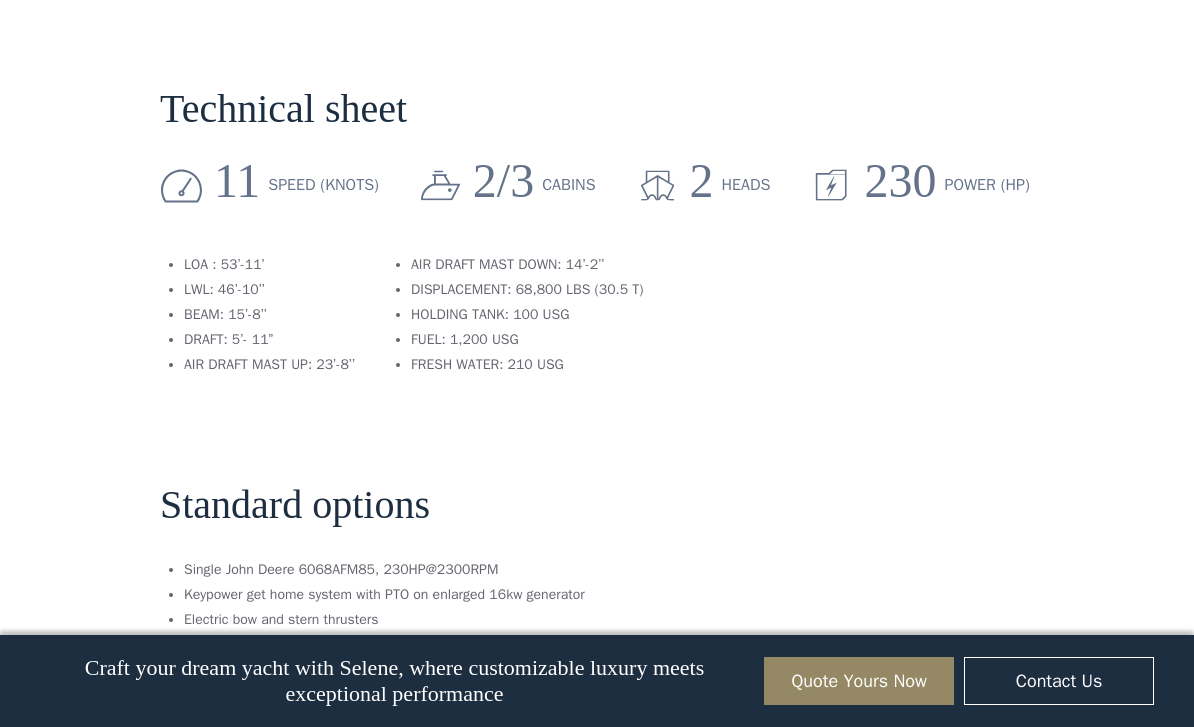 scroll, scrollTop: 0, scrollLeft: 0, axis: both 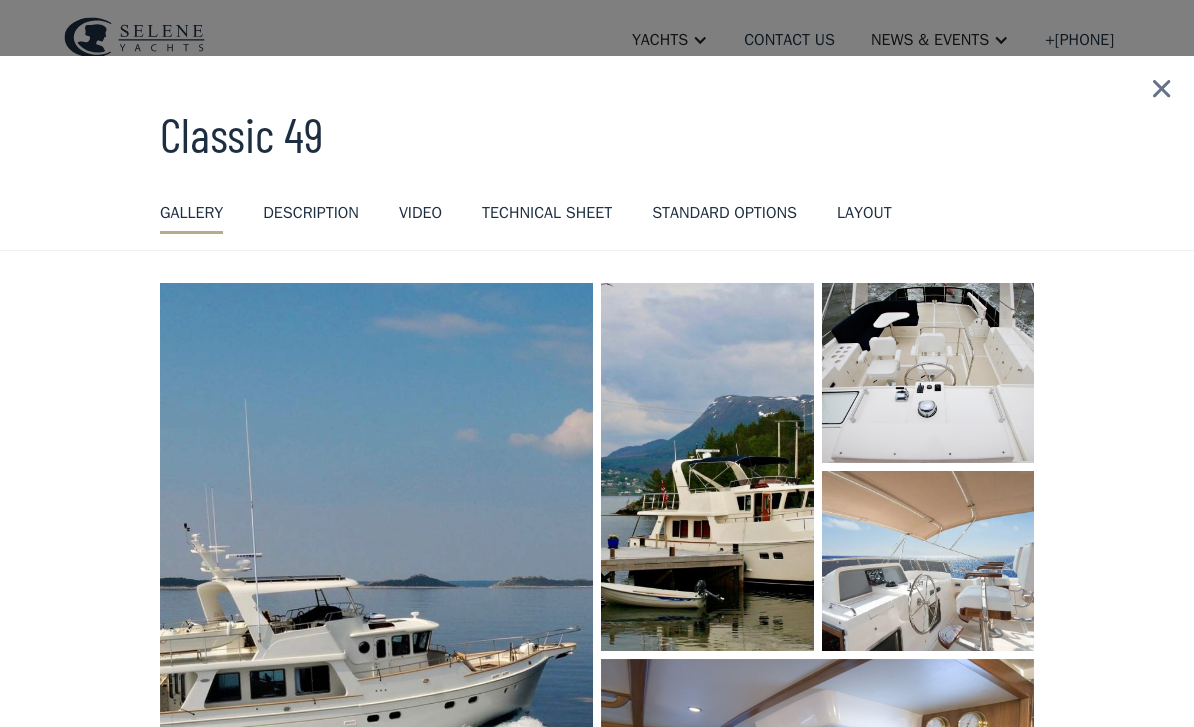 click at bounding box center [1161, 89] 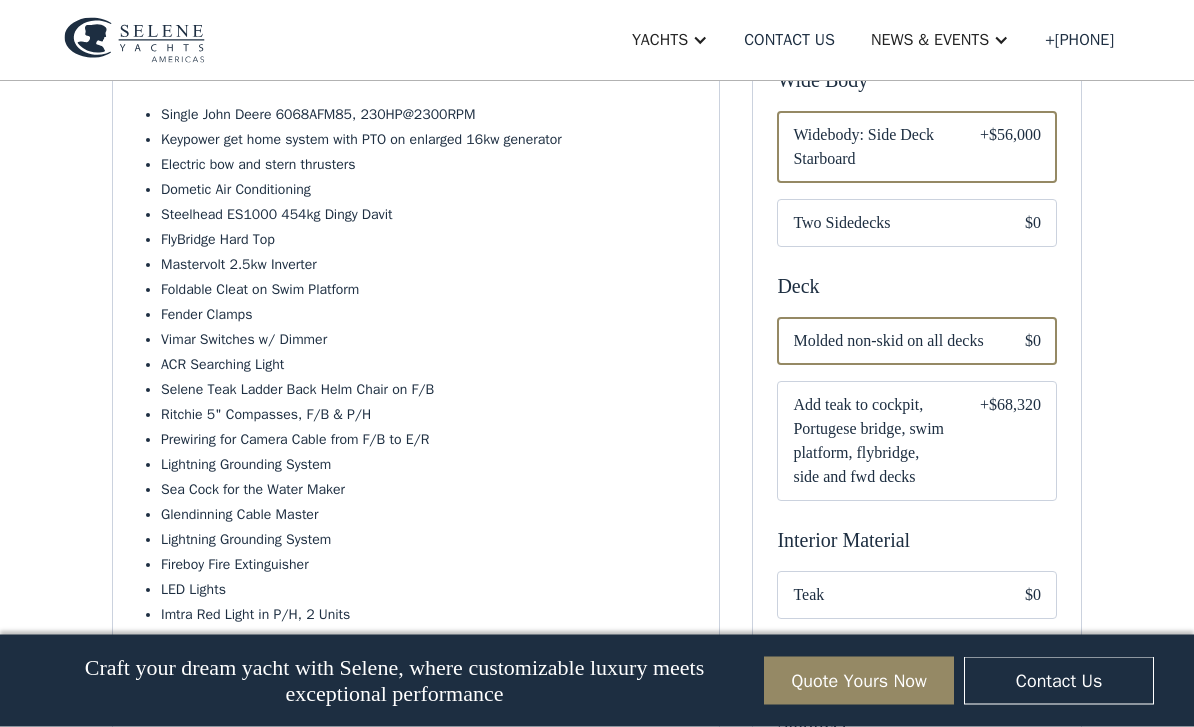 scroll, scrollTop: 802, scrollLeft: 0, axis: vertical 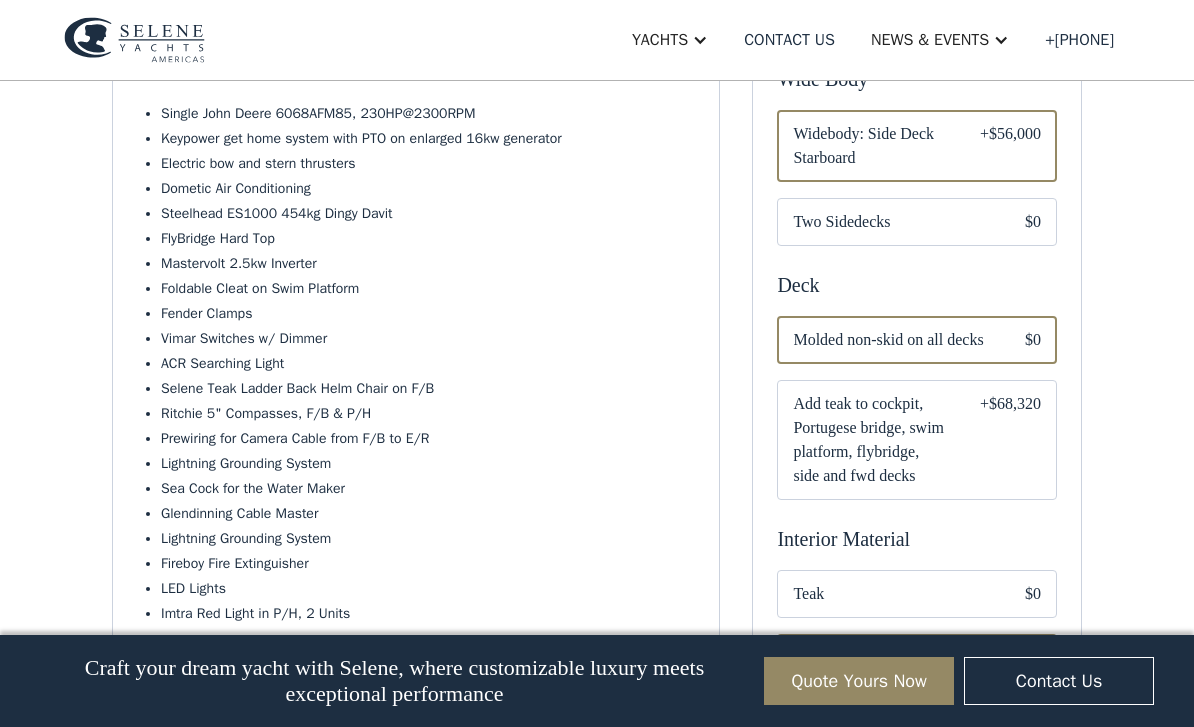 click on "Add teak to cockpit, Portugese bridge, swim platform, flybridge, side and fwd decks" at bounding box center [870, 440] 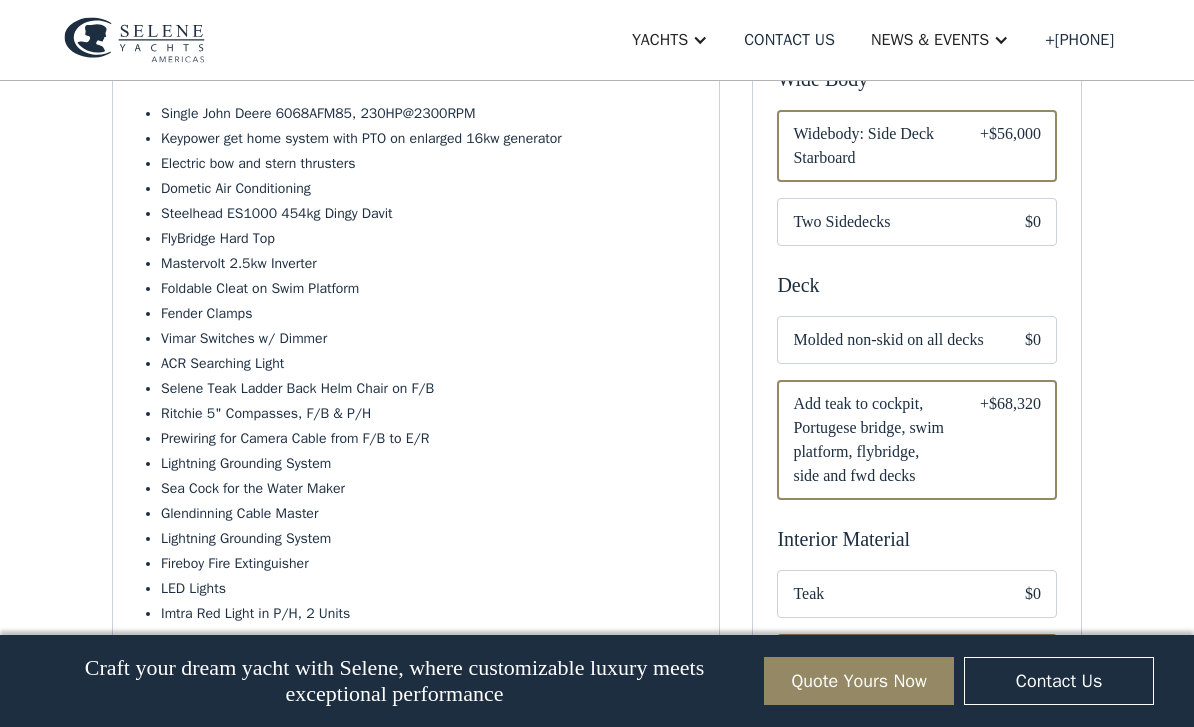 click on "Molded non-skid on all decks" at bounding box center [893, 340] 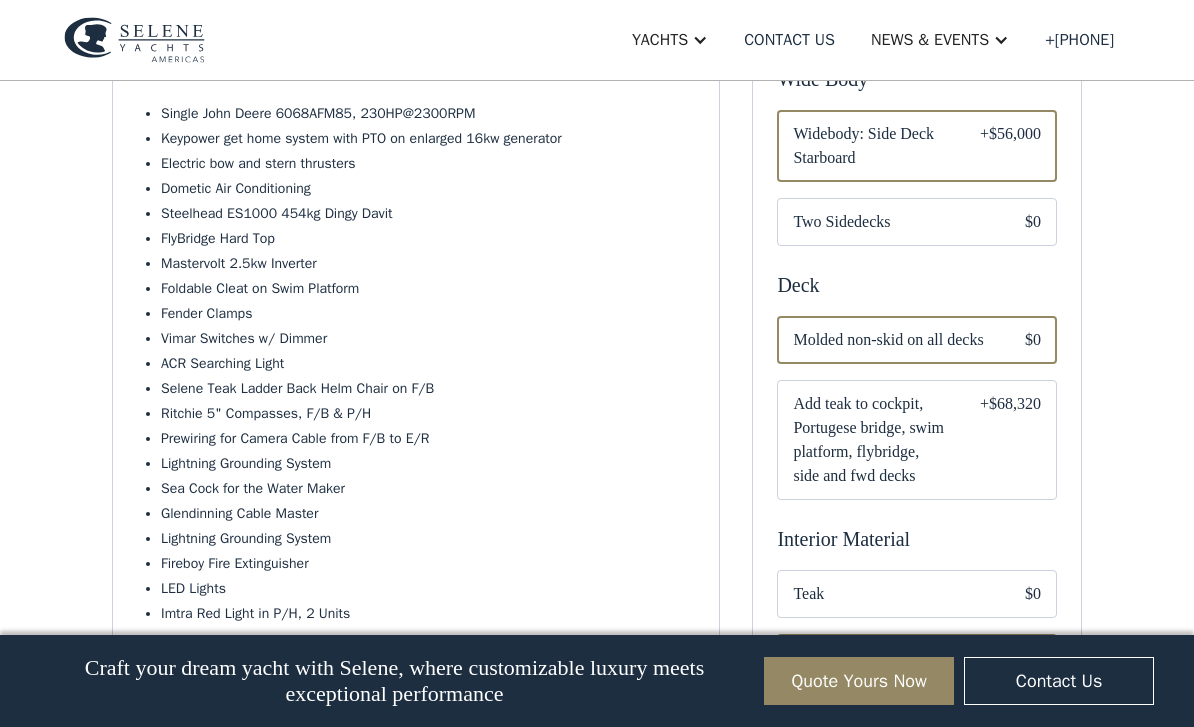 click on "Two Sidedecks" at bounding box center [893, 222] 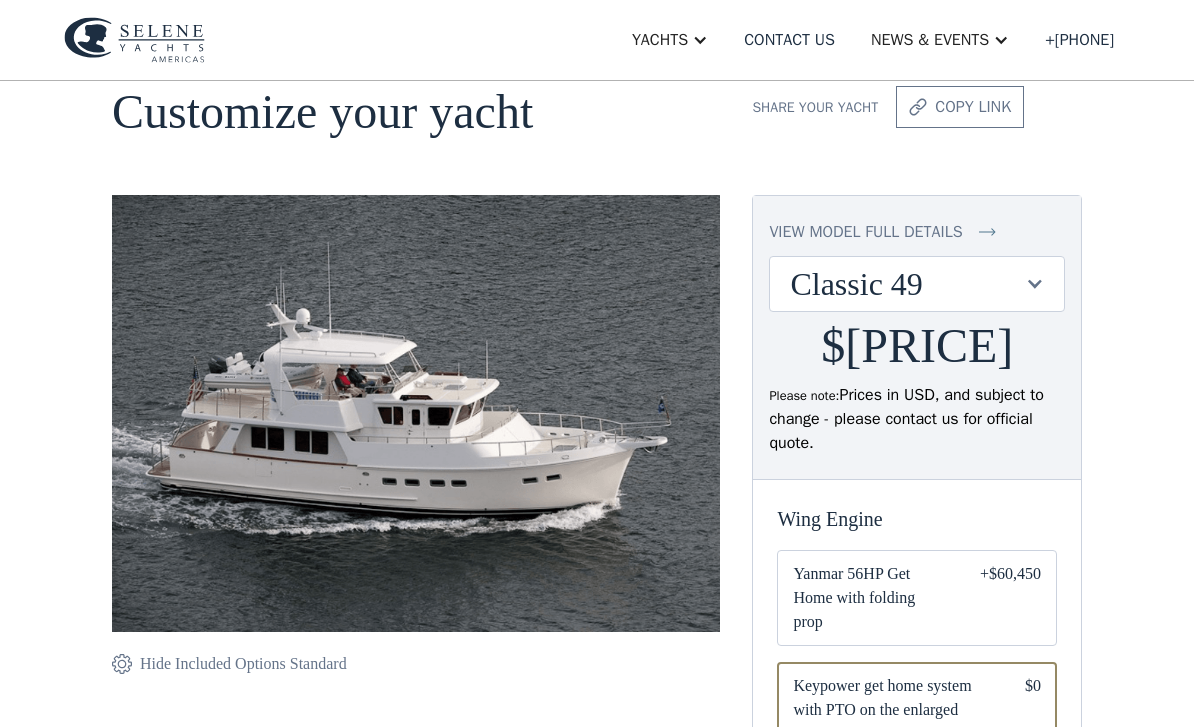 scroll, scrollTop: 0, scrollLeft: 0, axis: both 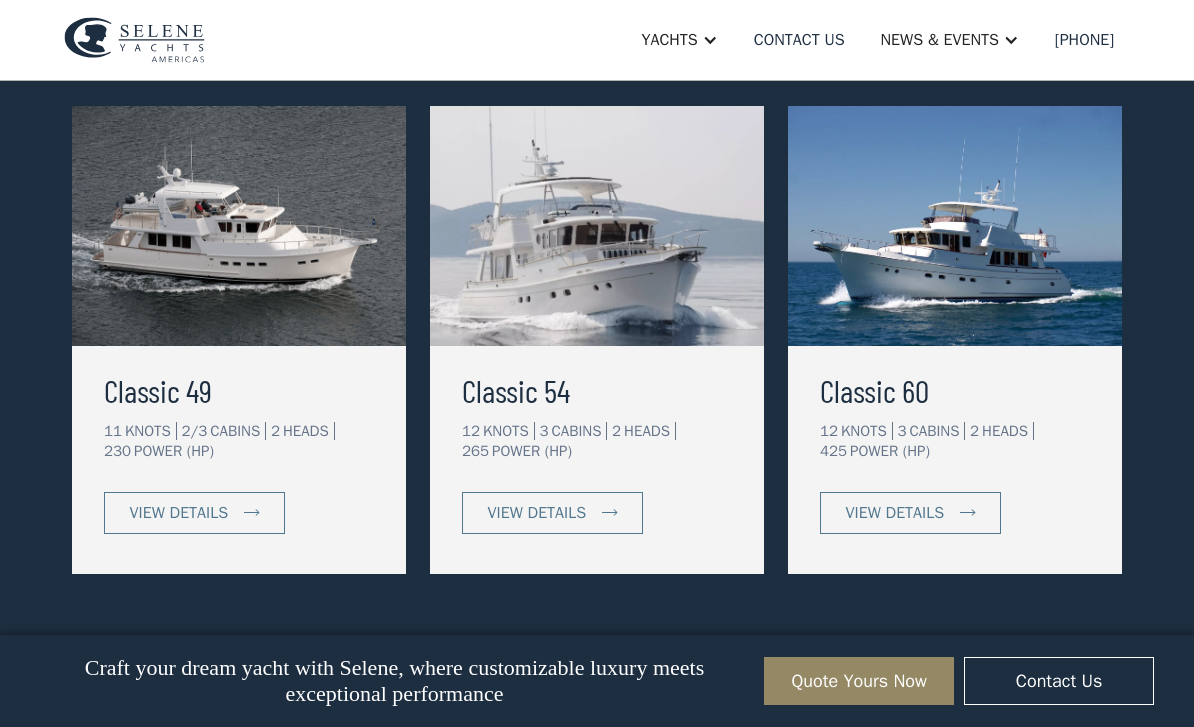 click on "view details" at bounding box center [537, 513] 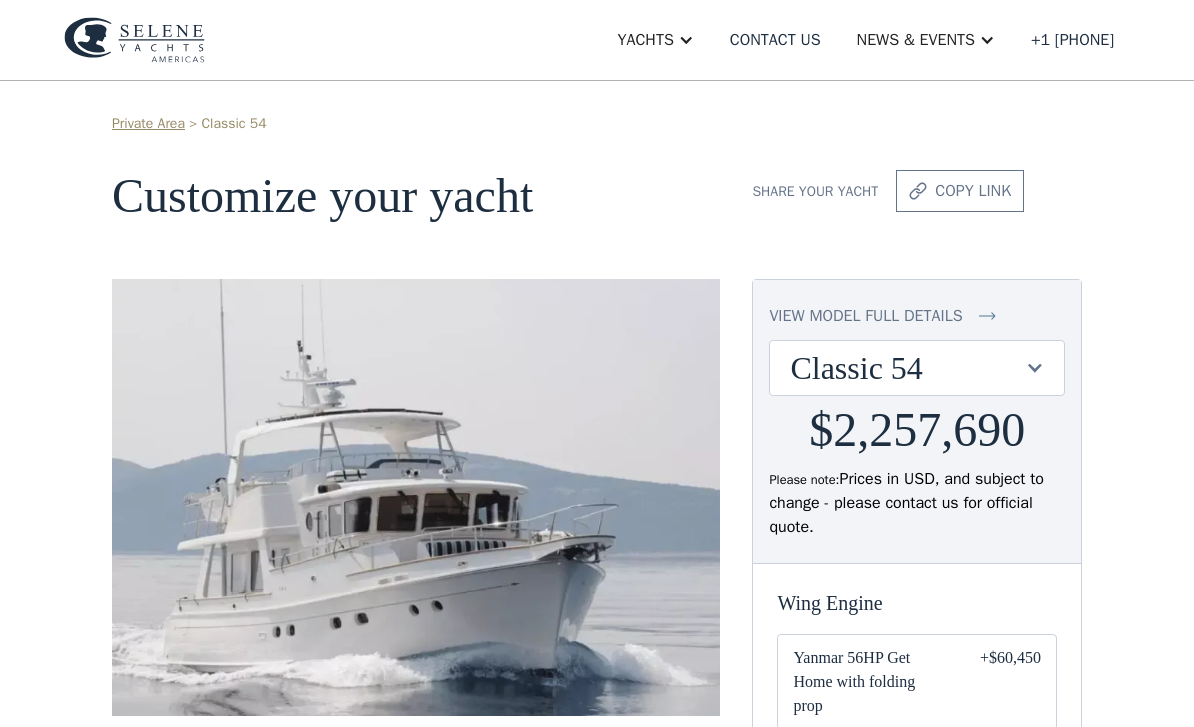 scroll, scrollTop: 0, scrollLeft: 0, axis: both 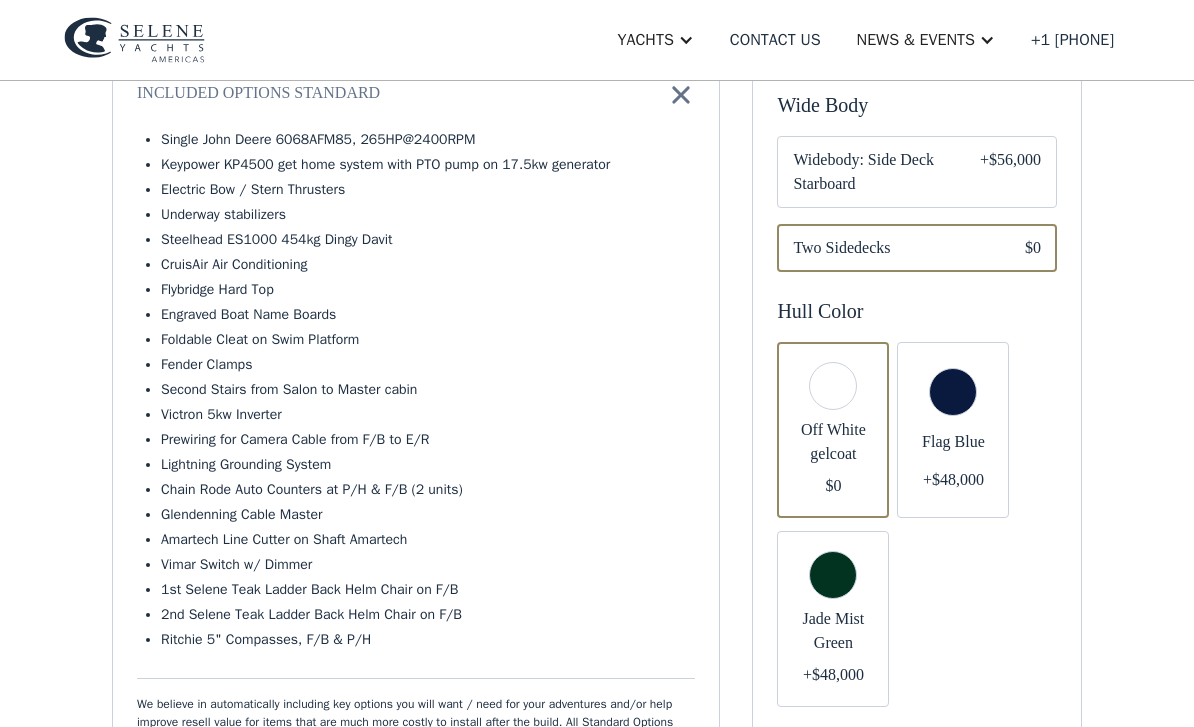 click on "Widebody: Side Deck Starboard" at bounding box center (870, 172) 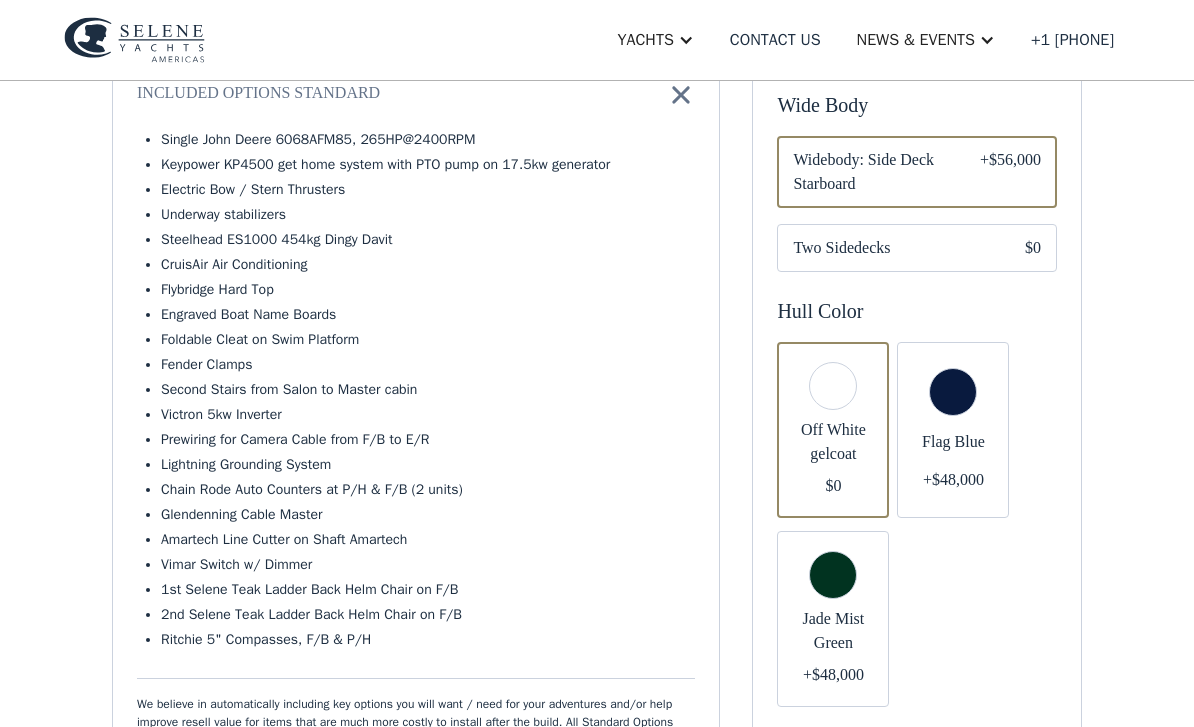 scroll, scrollTop: 0, scrollLeft: 0, axis: both 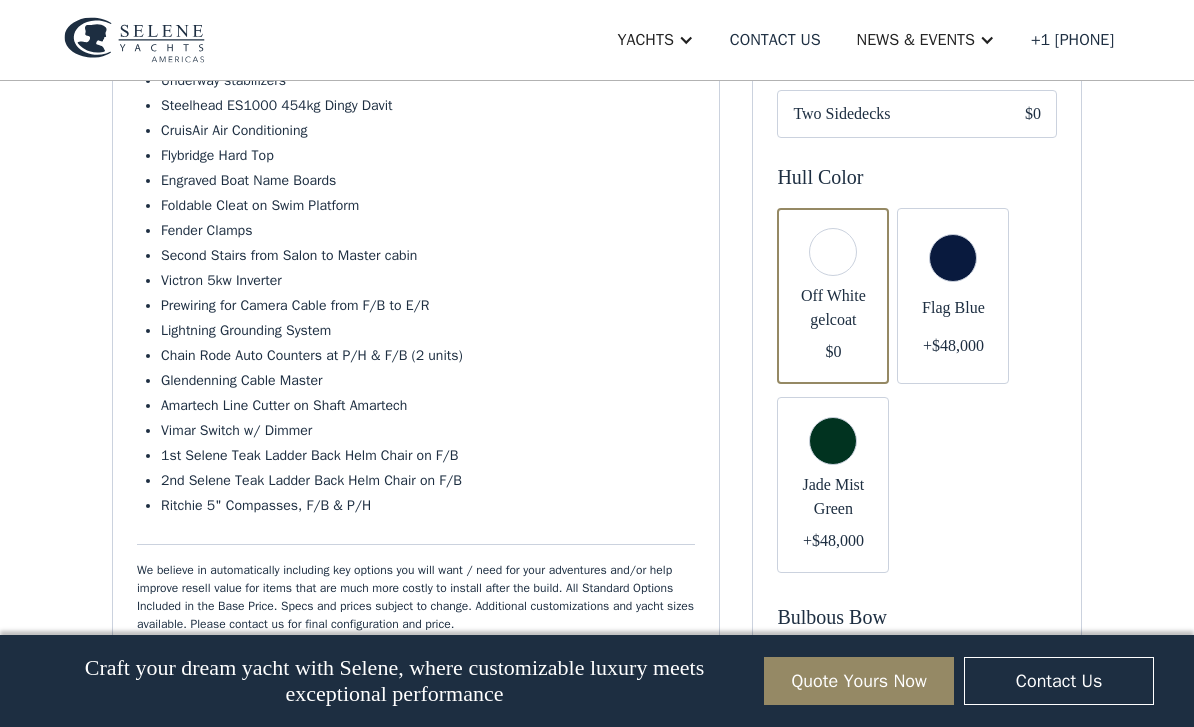 click at bounding box center (953, 296) 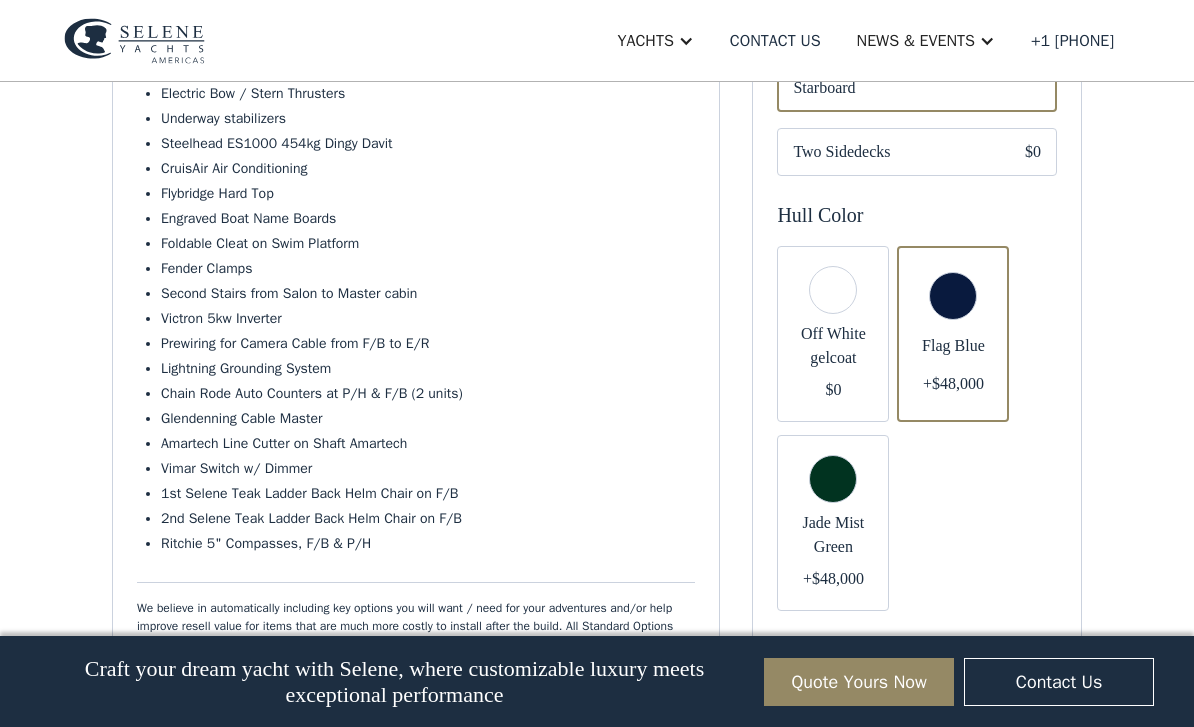 click at bounding box center (833, 333) 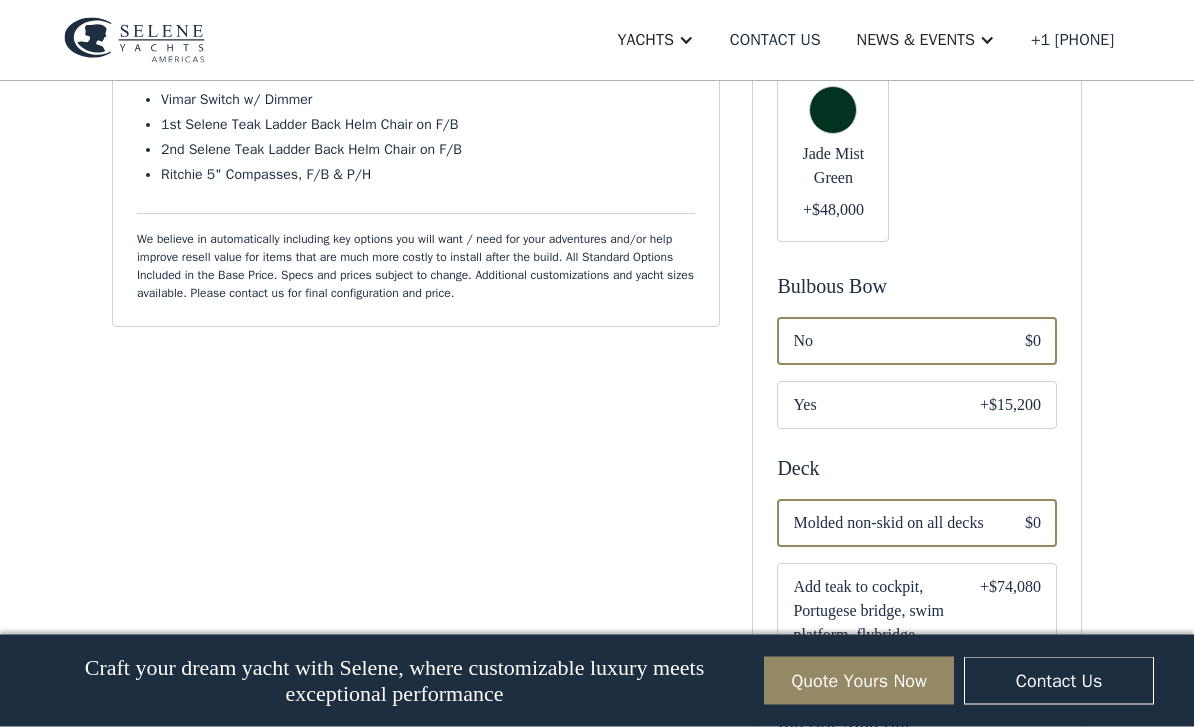 scroll, scrollTop: 1241, scrollLeft: 0, axis: vertical 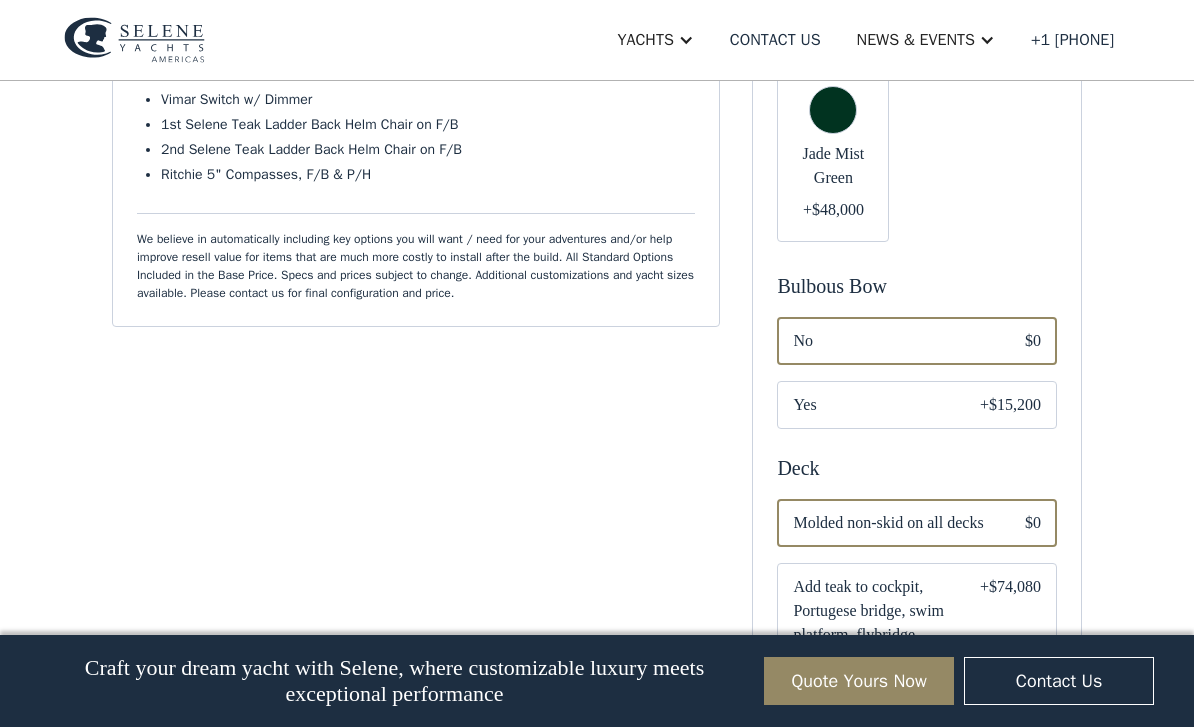 click at bounding box center [917, 405] 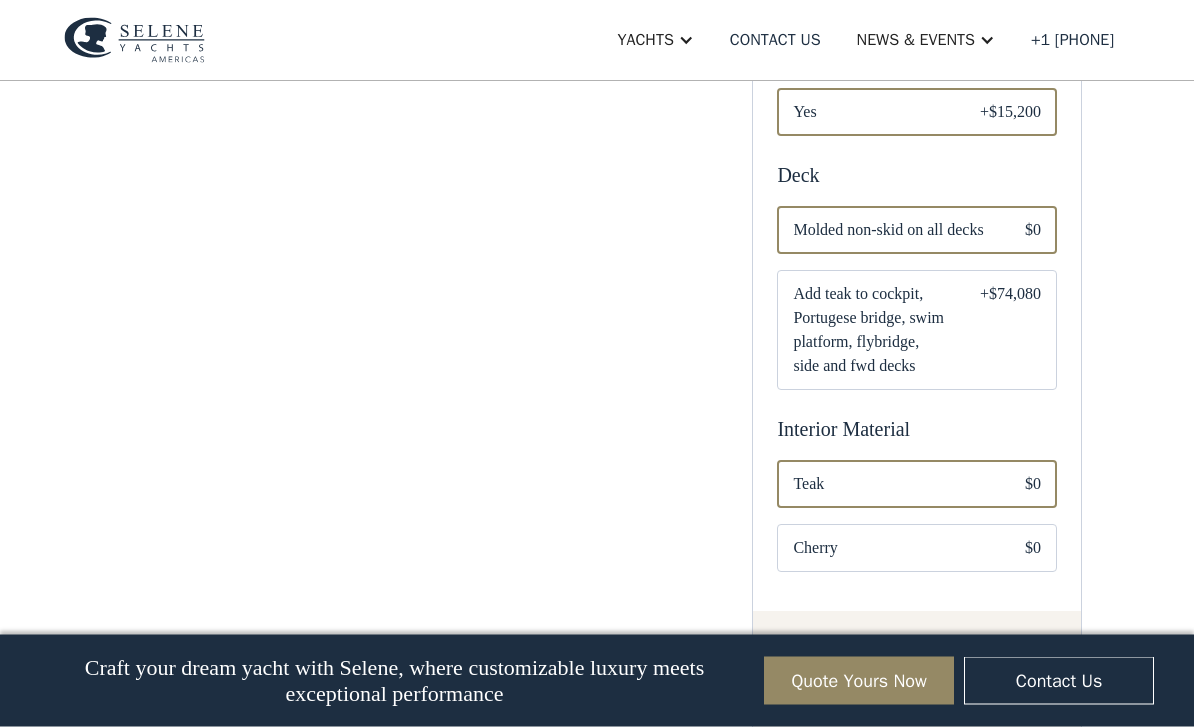 scroll, scrollTop: 1532, scrollLeft: 0, axis: vertical 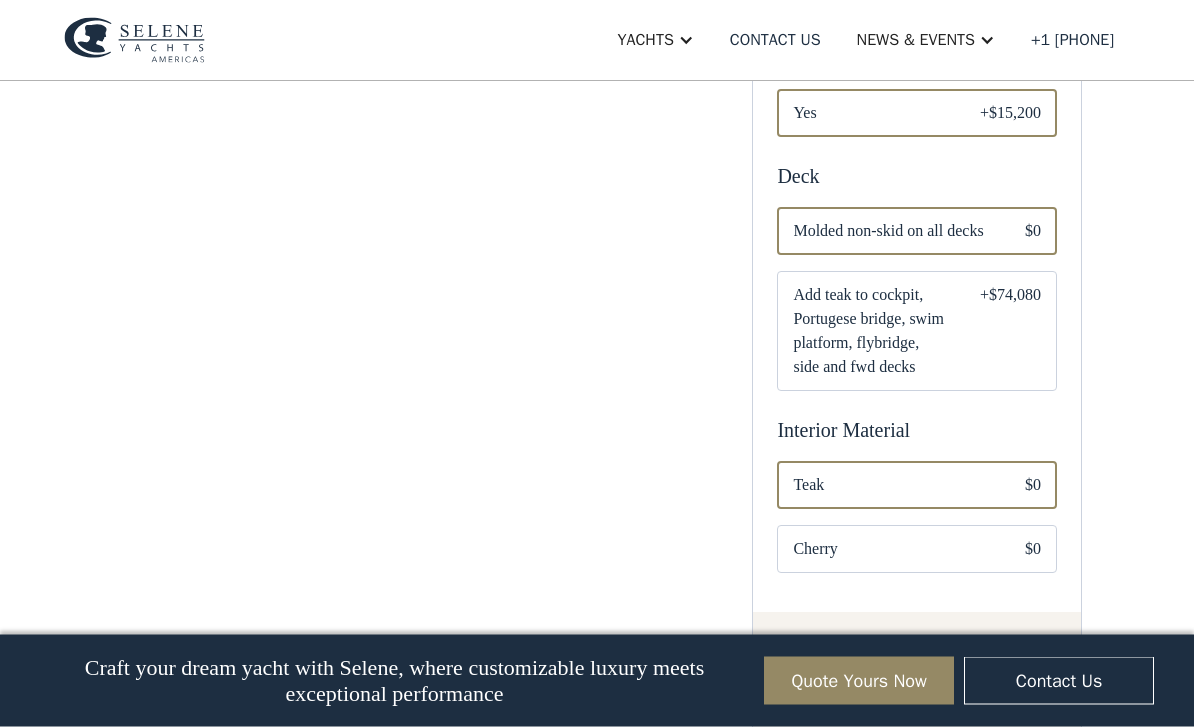 click on "Add teak to cockpit, Portugese bridge, swim platform, flybridge, side and fwd decks" at bounding box center [870, 332] 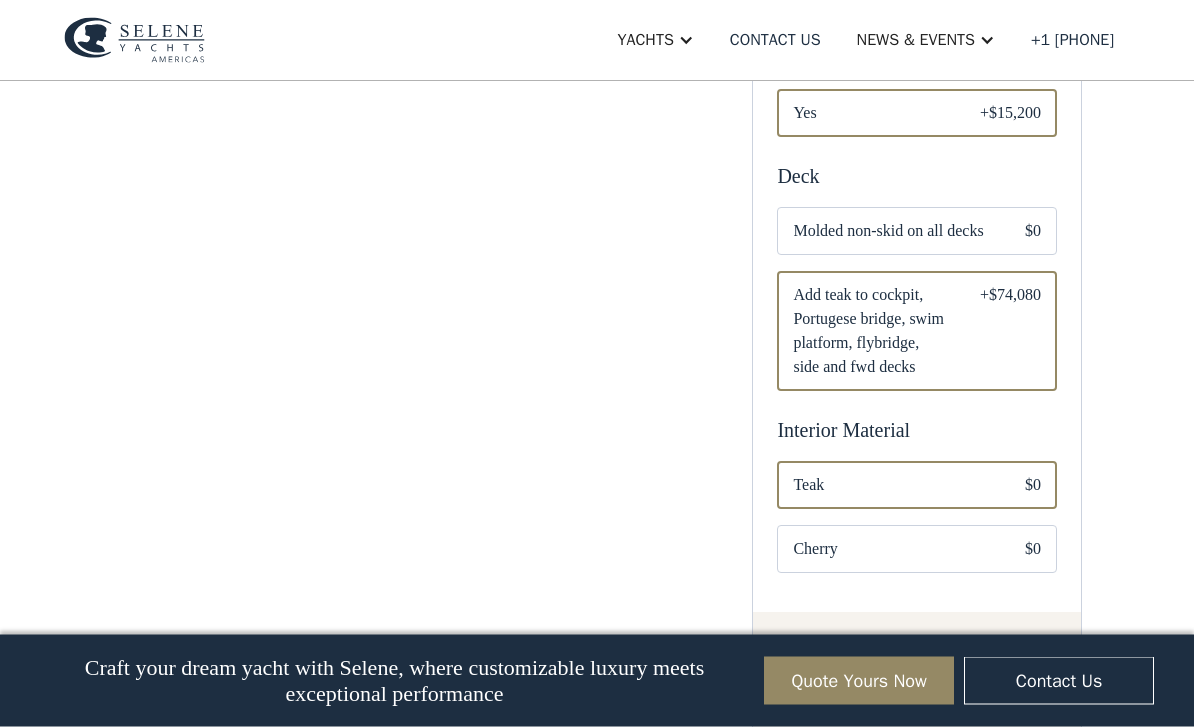 scroll, scrollTop: 1533, scrollLeft: 0, axis: vertical 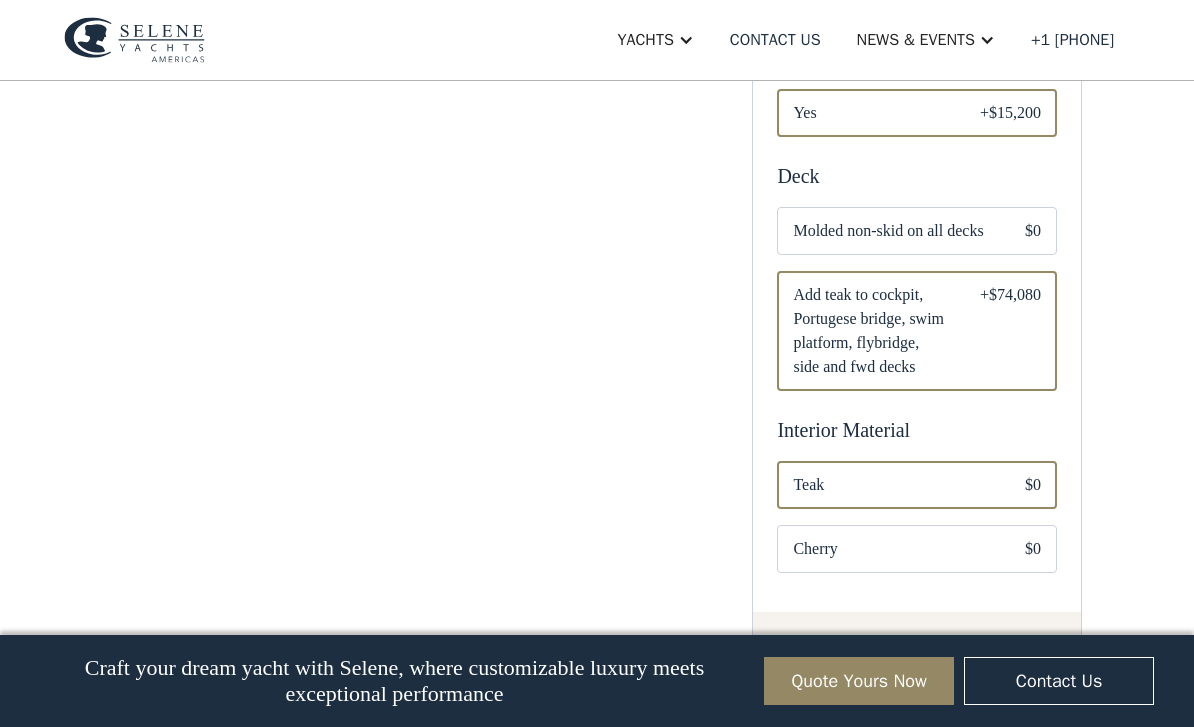 click at bounding box center (917, 231) 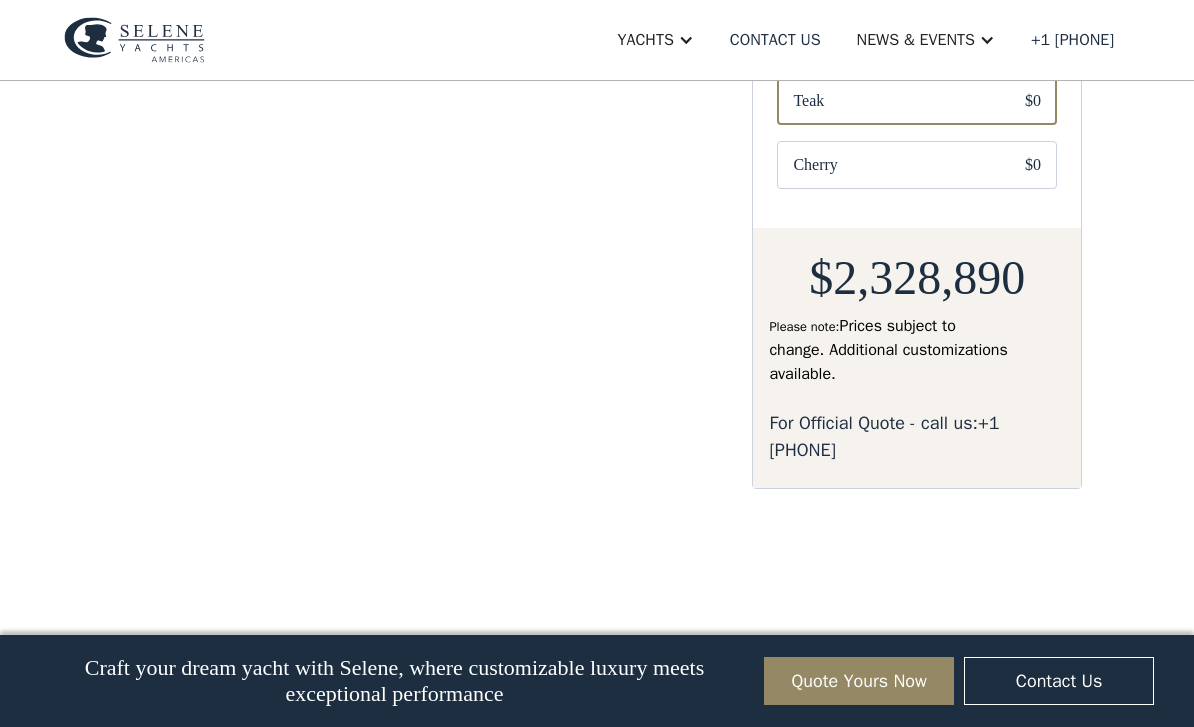 scroll, scrollTop: 1941, scrollLeft: 0, axis: vertical 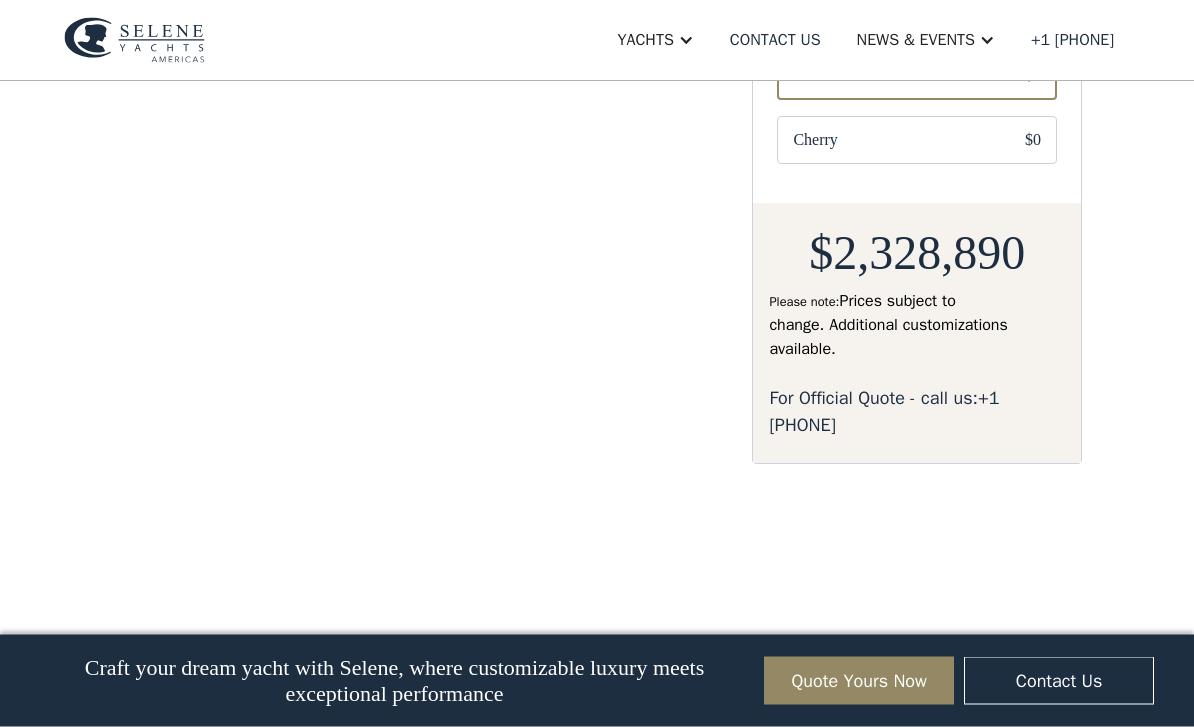 click on "Cherry" at bounding box center (893, 141) 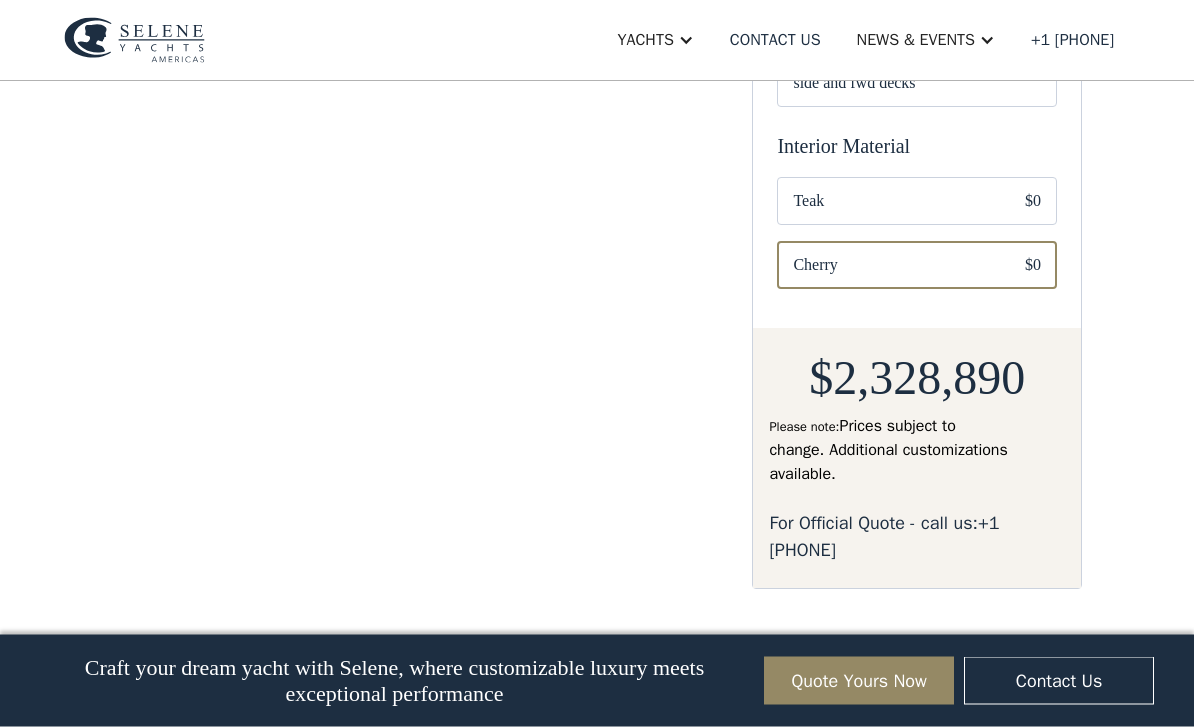 click on "Teak" at bounding box center [893, 202] 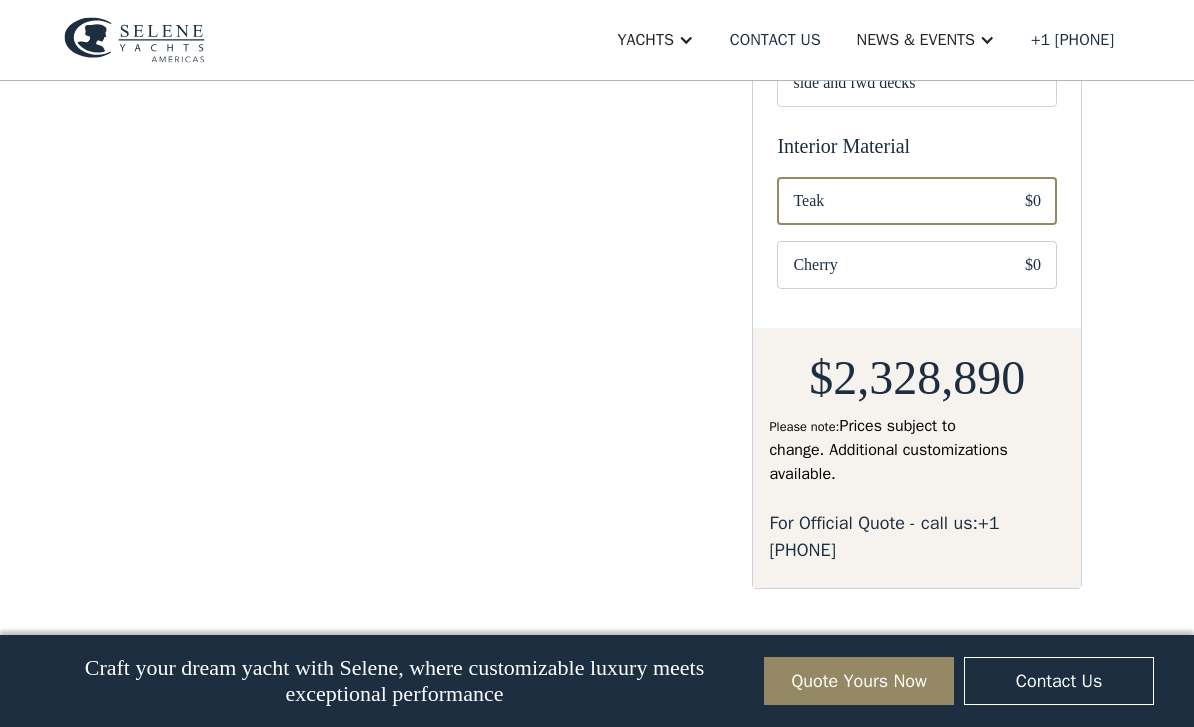 click on "Cherry" at bounding box center [893, 265] 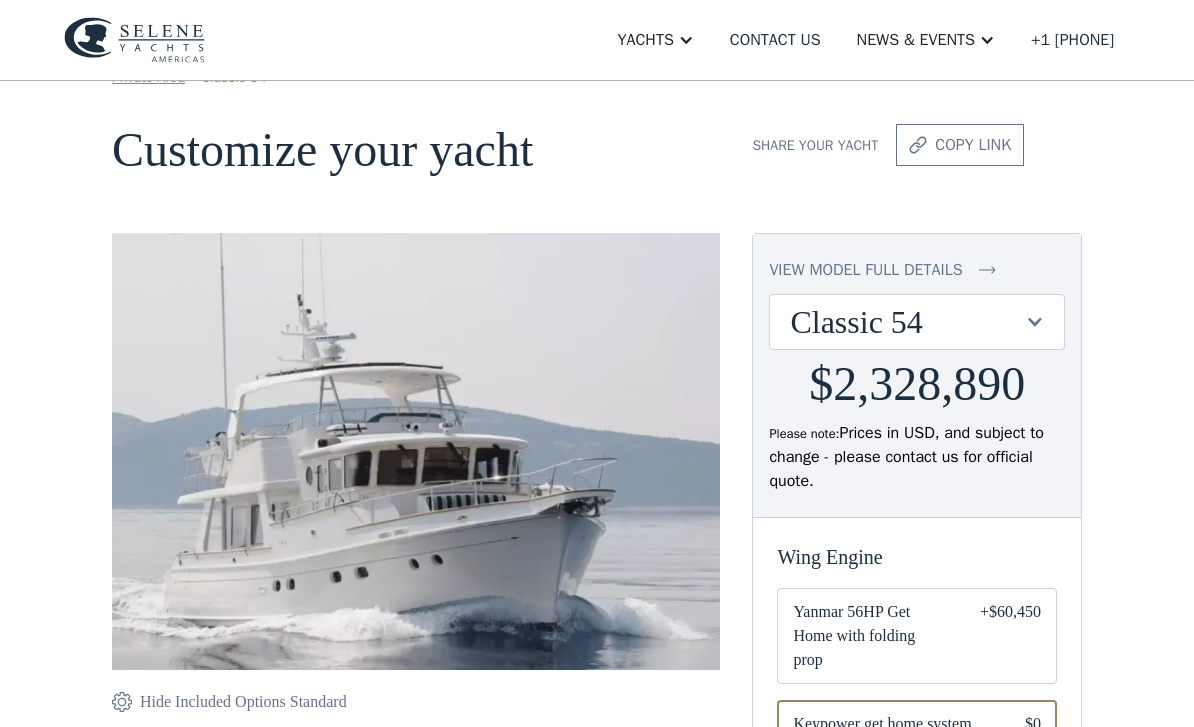 scroll, scrollTop: 0, scrollLeft: 0, axis: both 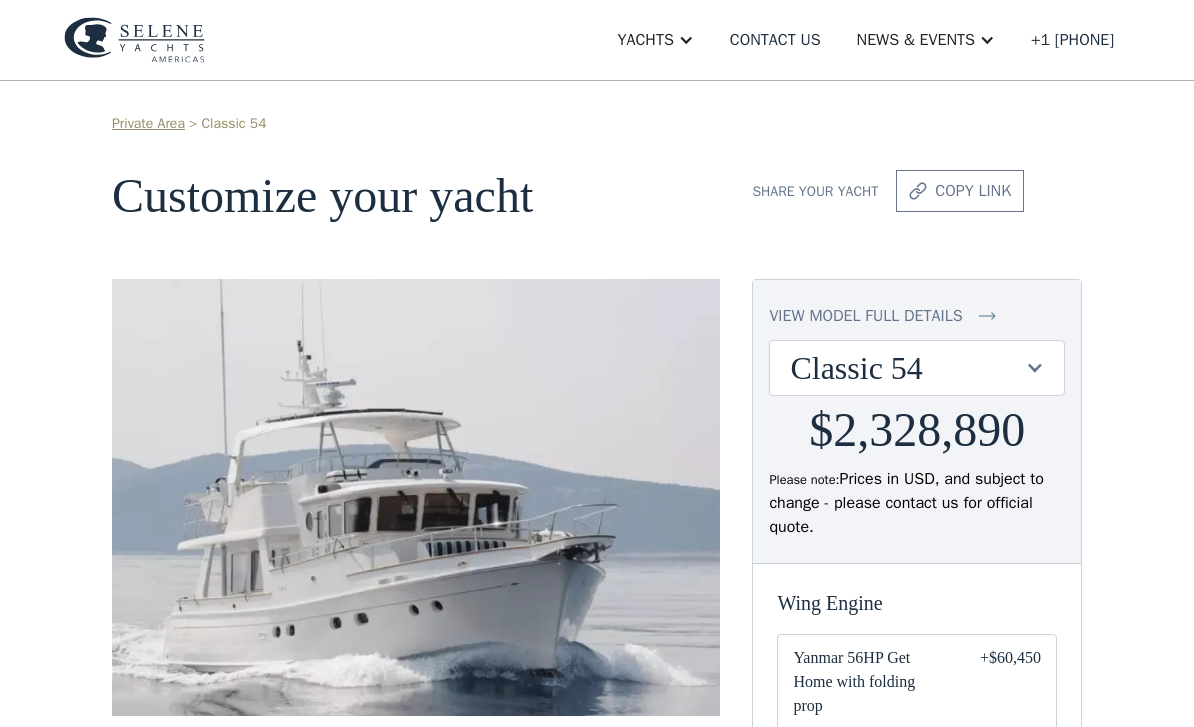 click on "view model full details Classic 54 Ocean 60 Ocean 72 Ocean 78 Classic 49 Classic 54 Classic 60 $2,328,890 Please note:  Prices can be affected by additional customizations and are subject to change. Please note:  Prices in USD, and subject to change - please contact us for official quote." at bounding box center (917, 422) 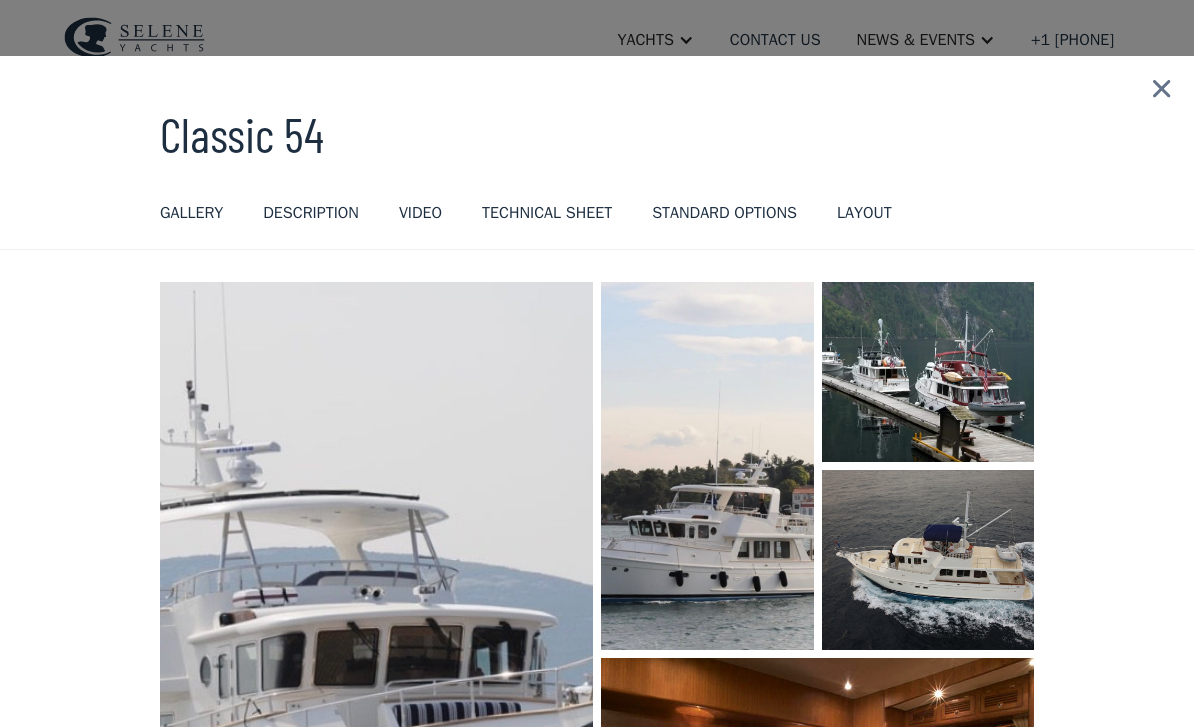 click on "Technical sheet" at bounding box center (547, 213) 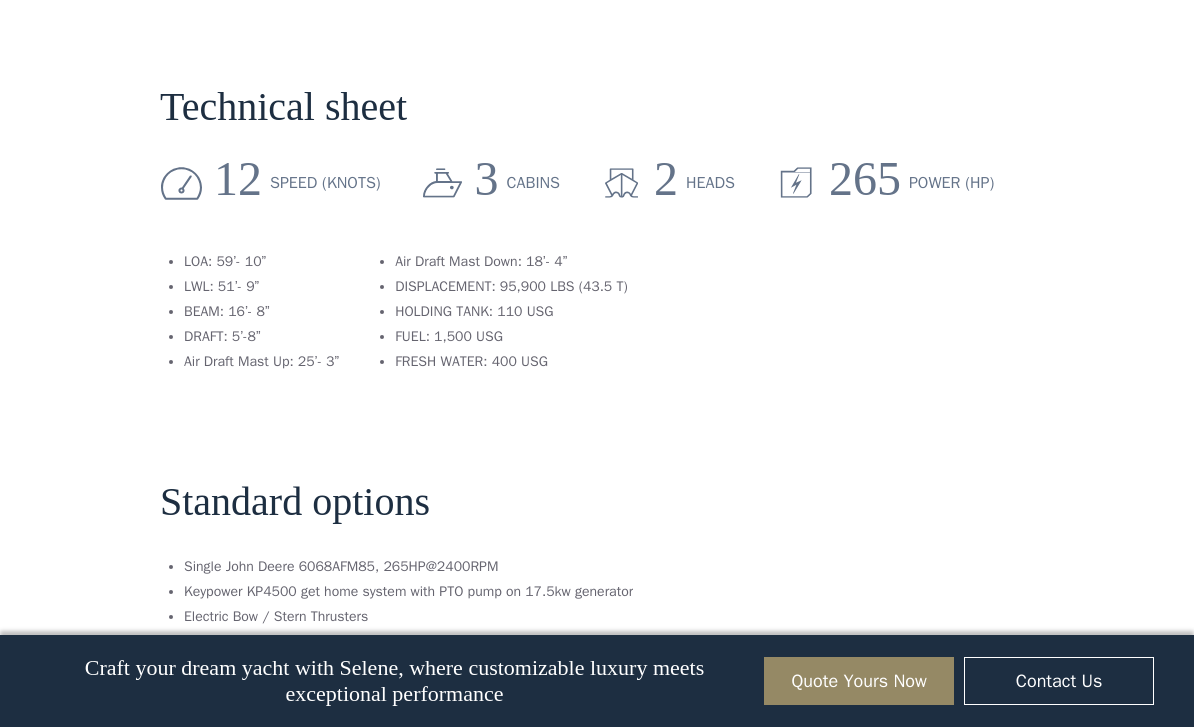scroll, scrollTop: 2368, scrollLeft: 0, axis: vertical 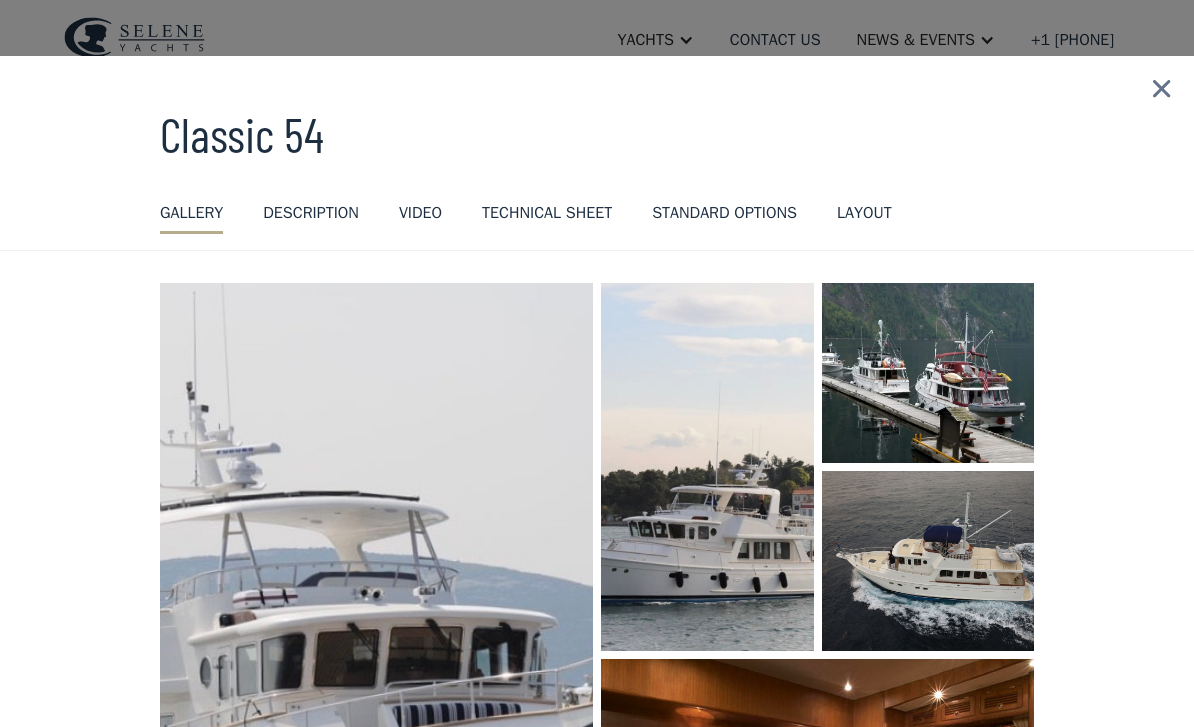 click on "Classic 54 GALLERY GALLERY virtual tour DESCRIPTION DESCRIPTION VIDEO Technical sheet standard options standard options layout No items found. No items found. No items found. 1/ 21 Virtual Tour No items found. The most popular Selene trawler Since its introduction in 2002, the Selene 54, an evolution of the famous Selene 53, has risen to be the most popular model in the Selene range. It’s easy to see why, with a powerful combination of live-aboard comfort and excellent long-range cruising yacht safety for a couple and their guests. 2,000 nm range After being on board a Selene 54, owners often wonder how we’ve managed to pack so much into a 54′ boat! Well, for a start, it’s actually 59’10″ (18 m) overall, and with a beam of 16′ 8″ (5,12 m). The Selene 54 is definitely a long-distance ocean yacht meant for long-range cruising in style! Video 3d Model Technical sheet 12 speed (knots) 3 cabins 2 heads 265 Power (HP) No items found. No items found. LOA: 59’- 10” LWL: 51’- 9” FUEL: 1,500 USG" at bounding box center [597, 1636] 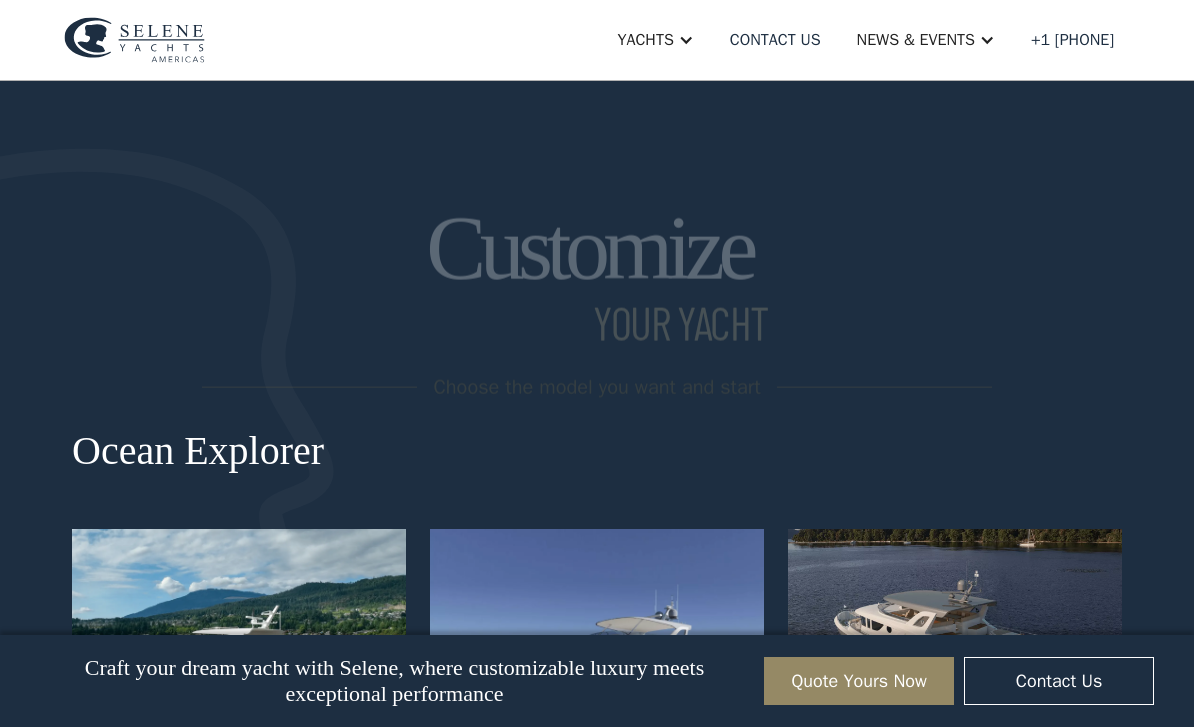 scroll, scrollTop: 1070, scrollLeft: 0, axis: vertical 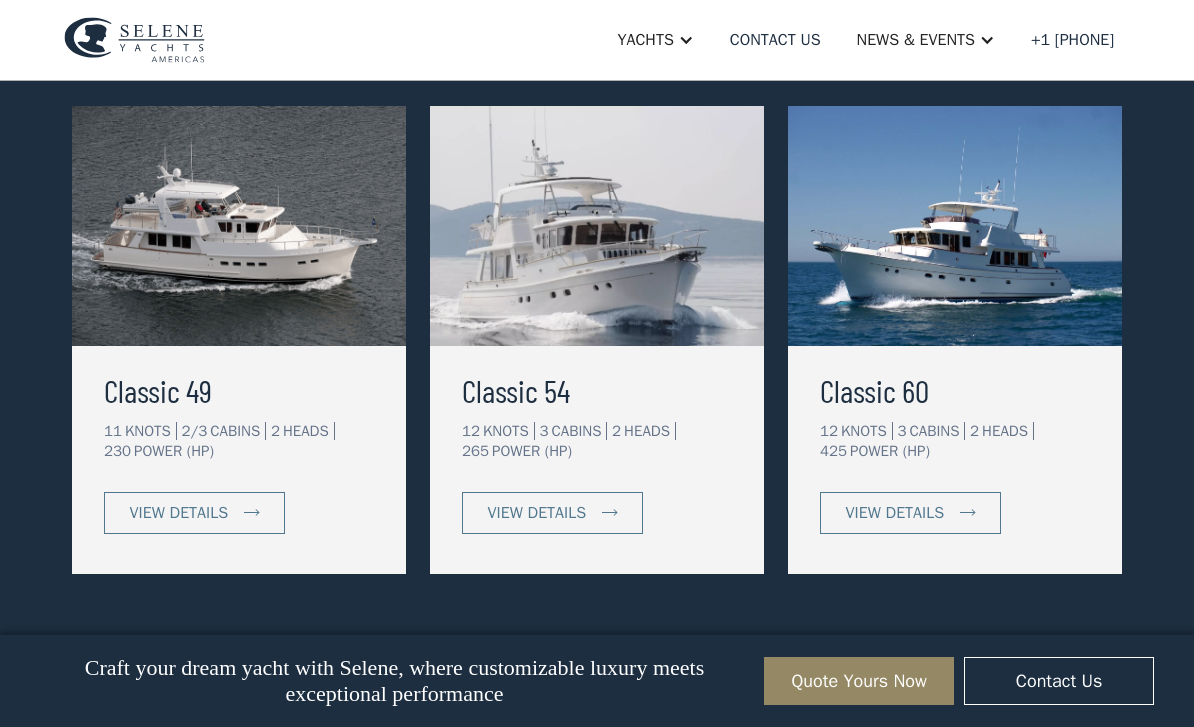 click on "Contact us" at bounding box center [775, 40] 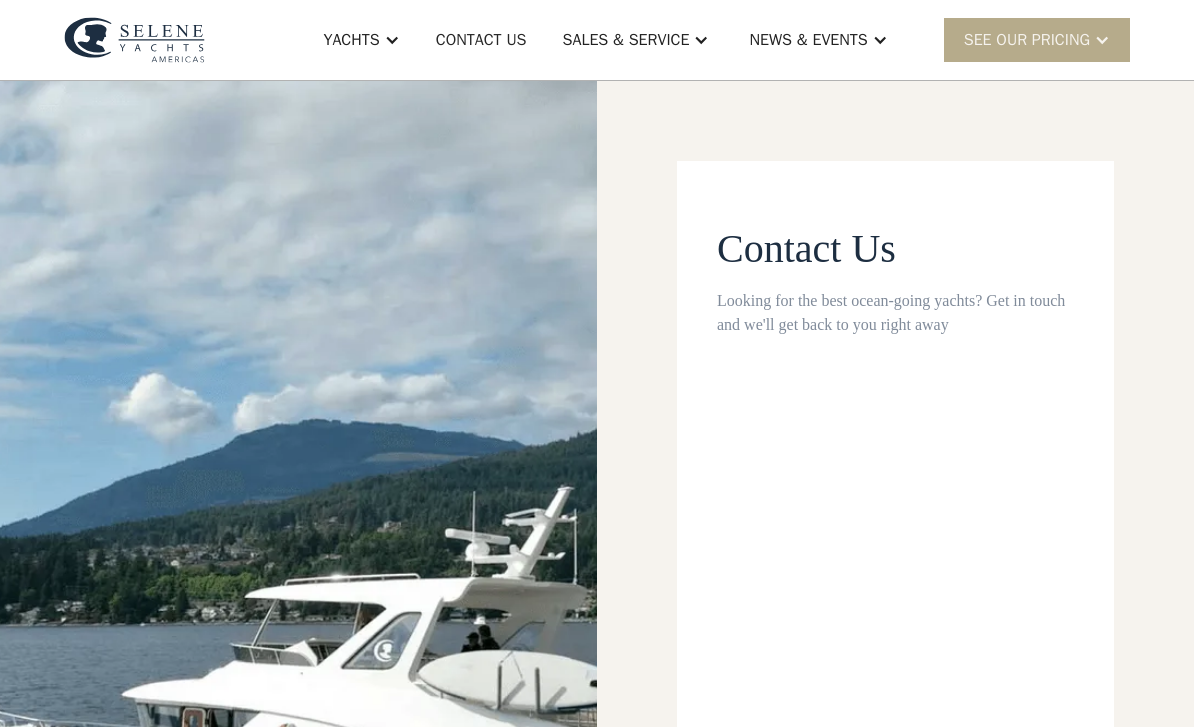 scroll, scrollTop: 0, scrollLeft: 0, axis: both 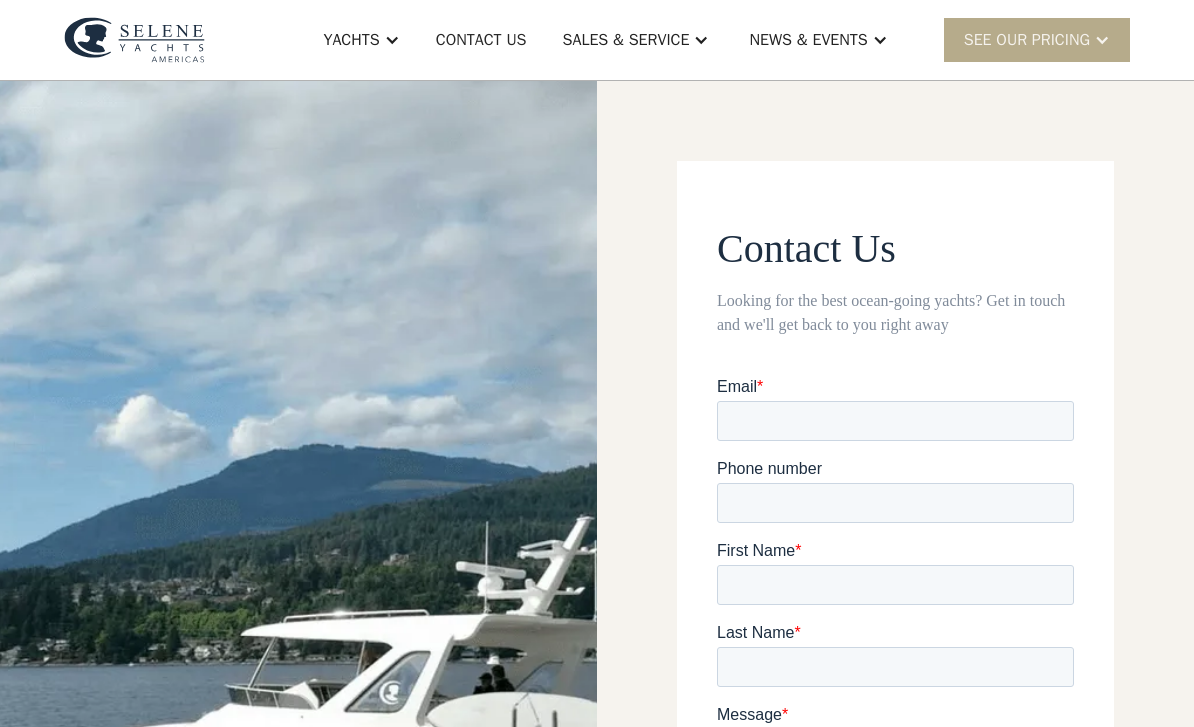 click on "Sales & Service" at bounding box center (626, 40) 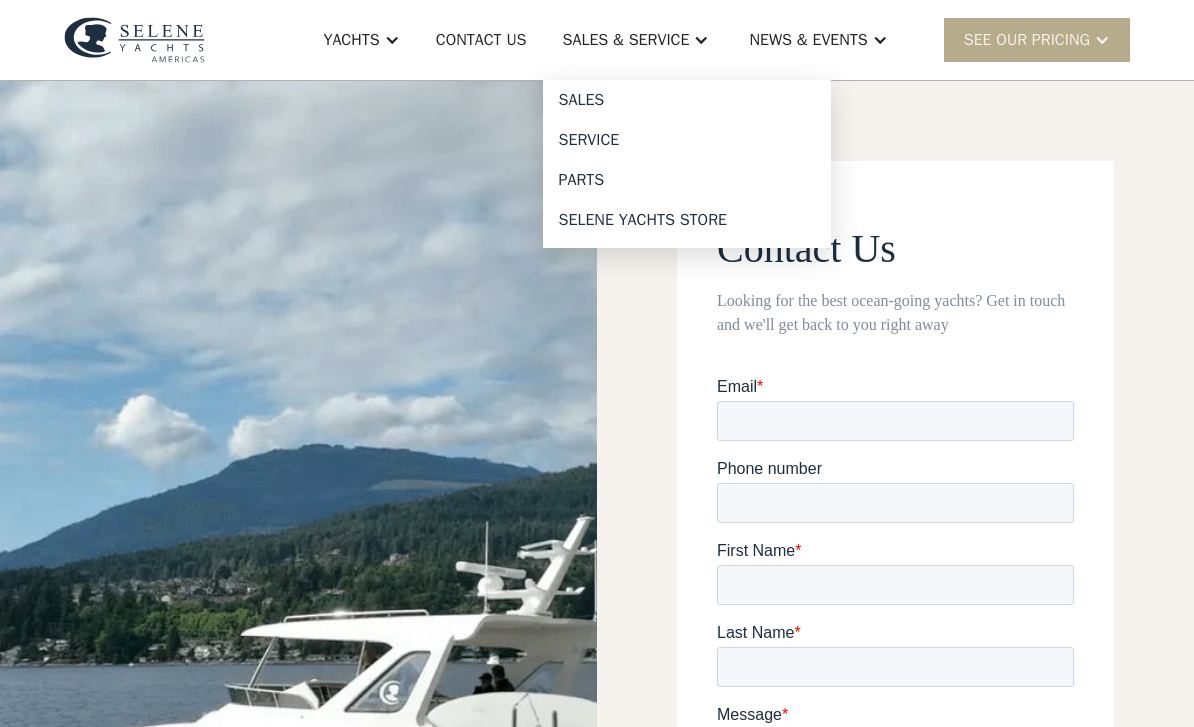 click on "Sales" at bounding box center [687, 100] 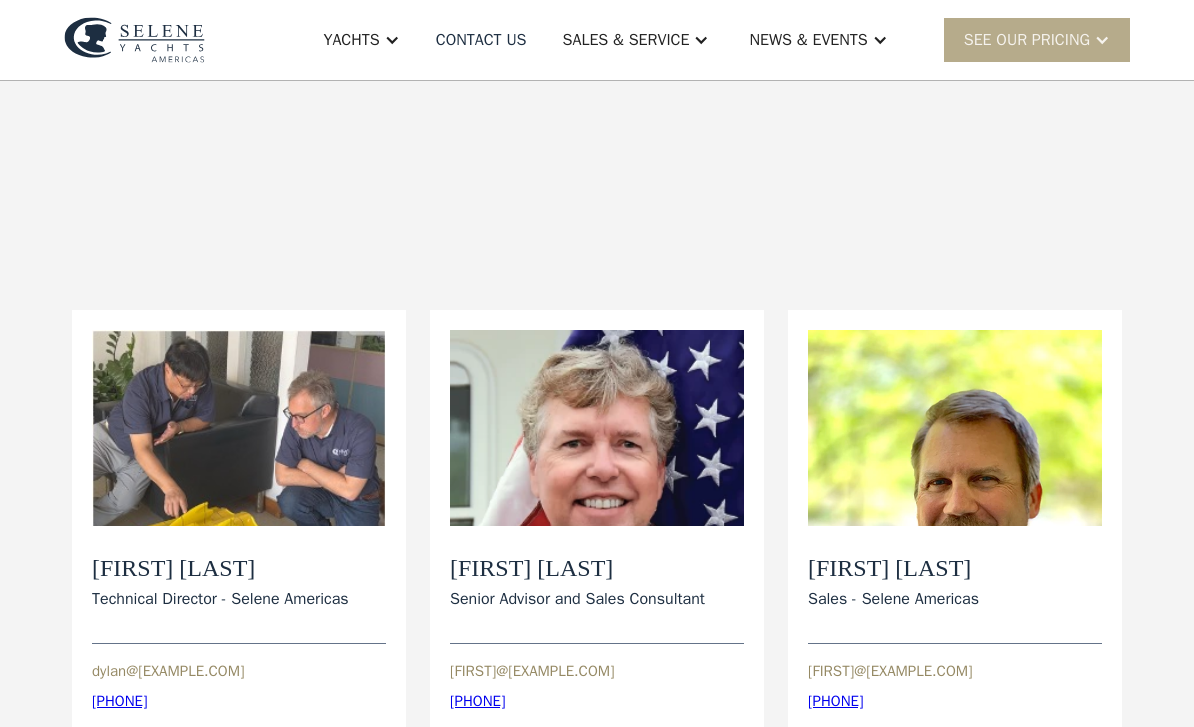 scroll, scrollTop: 0, scrollLeft: 0, axis: both 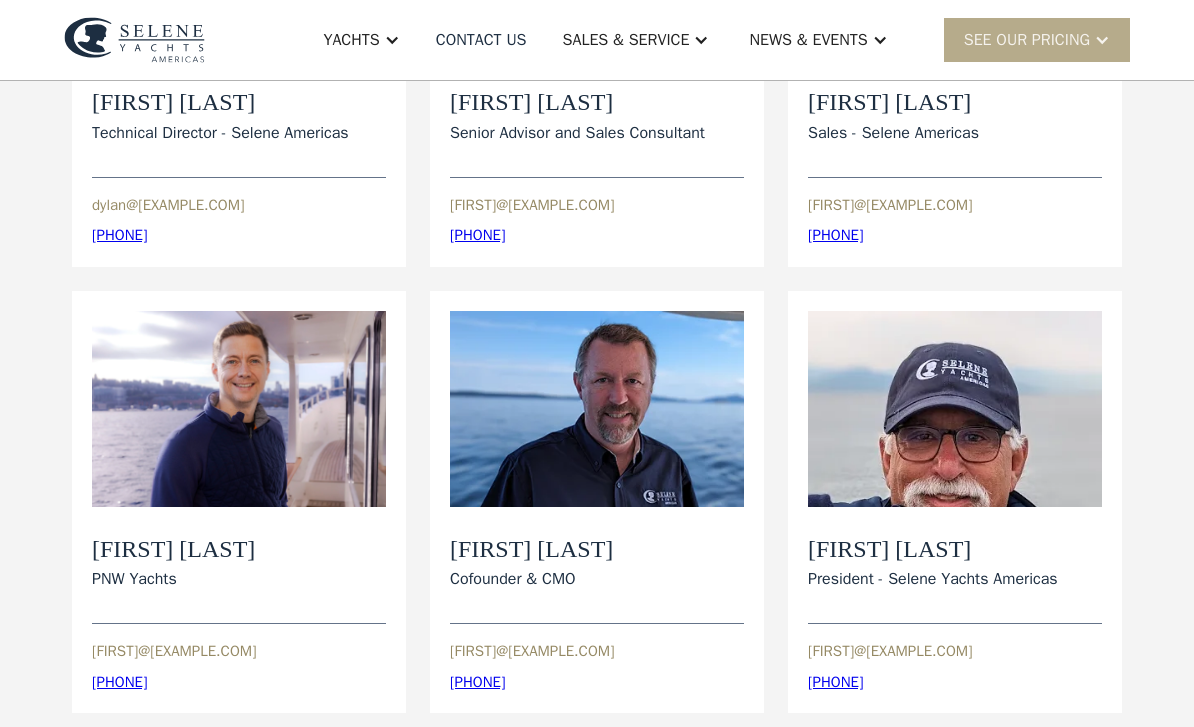 click on "View Bio" at bounding box center (239, -38) 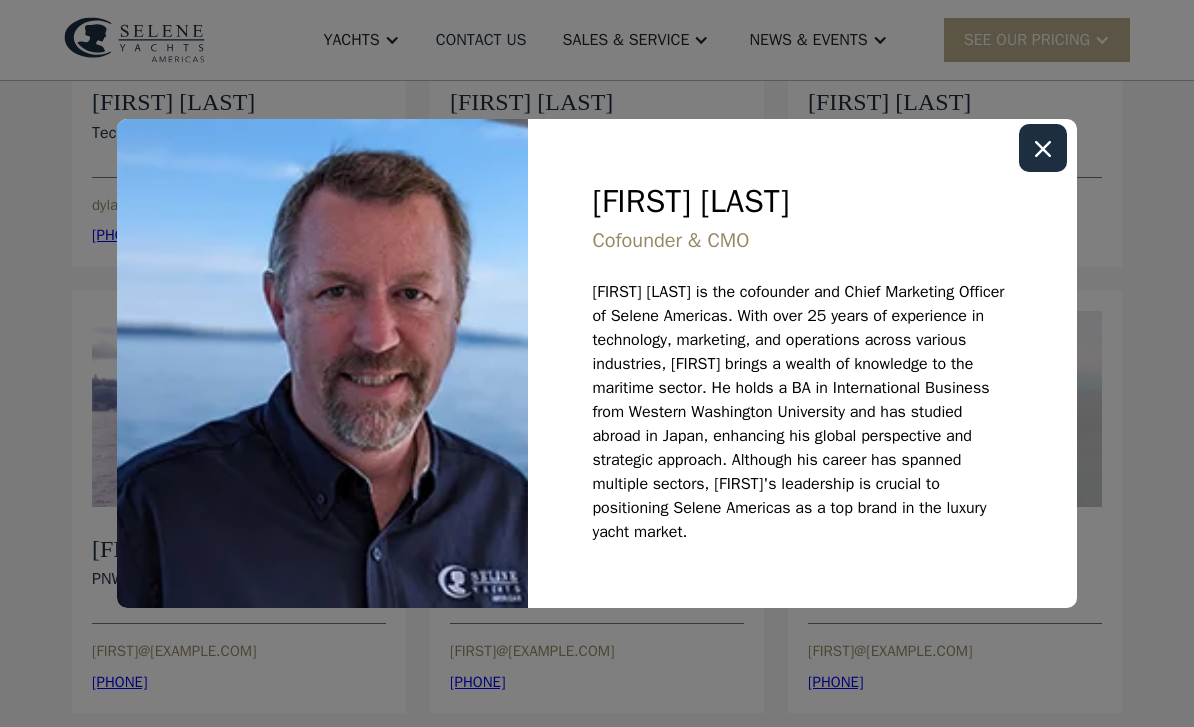 click at bounding box center [0, 0] 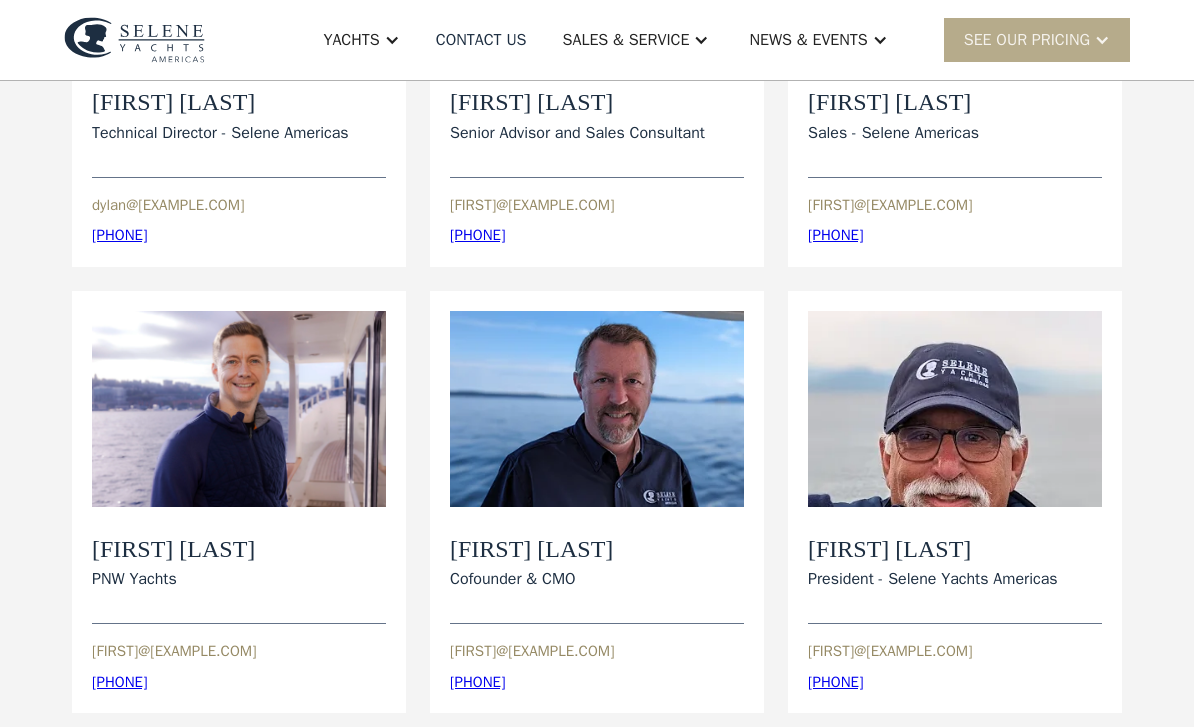 click on "PNW Yachts" at bounding box center (220, 133) 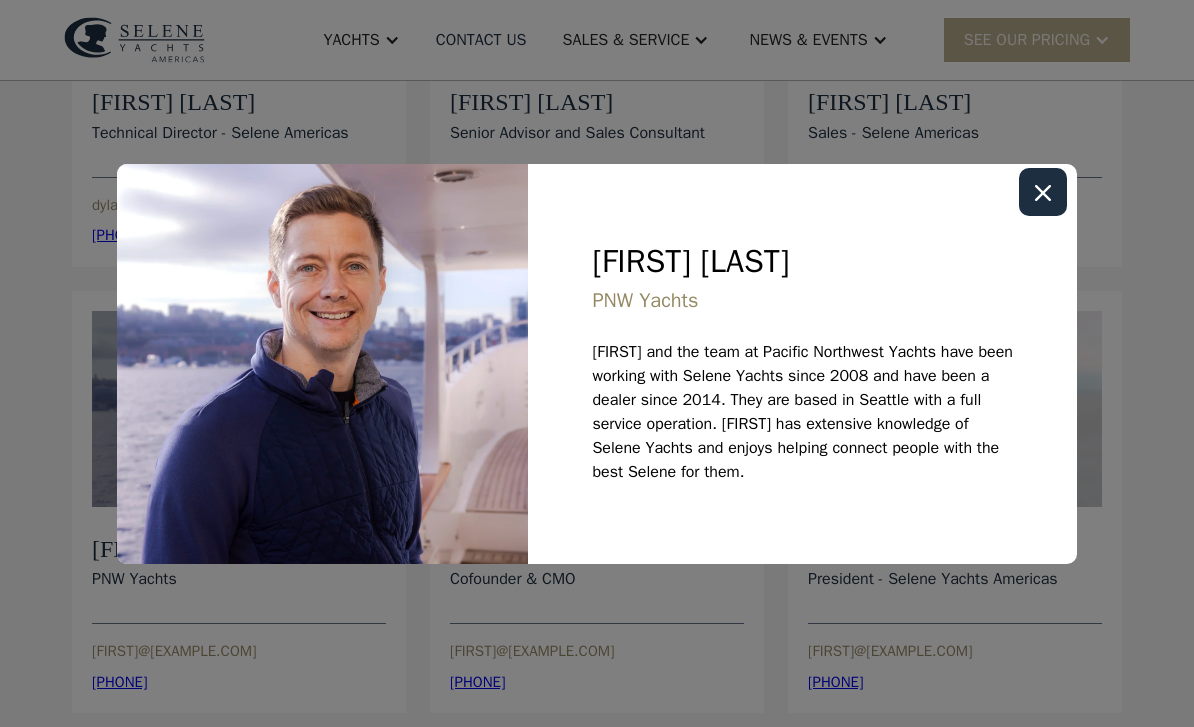 click at bounding box center (0, 0) 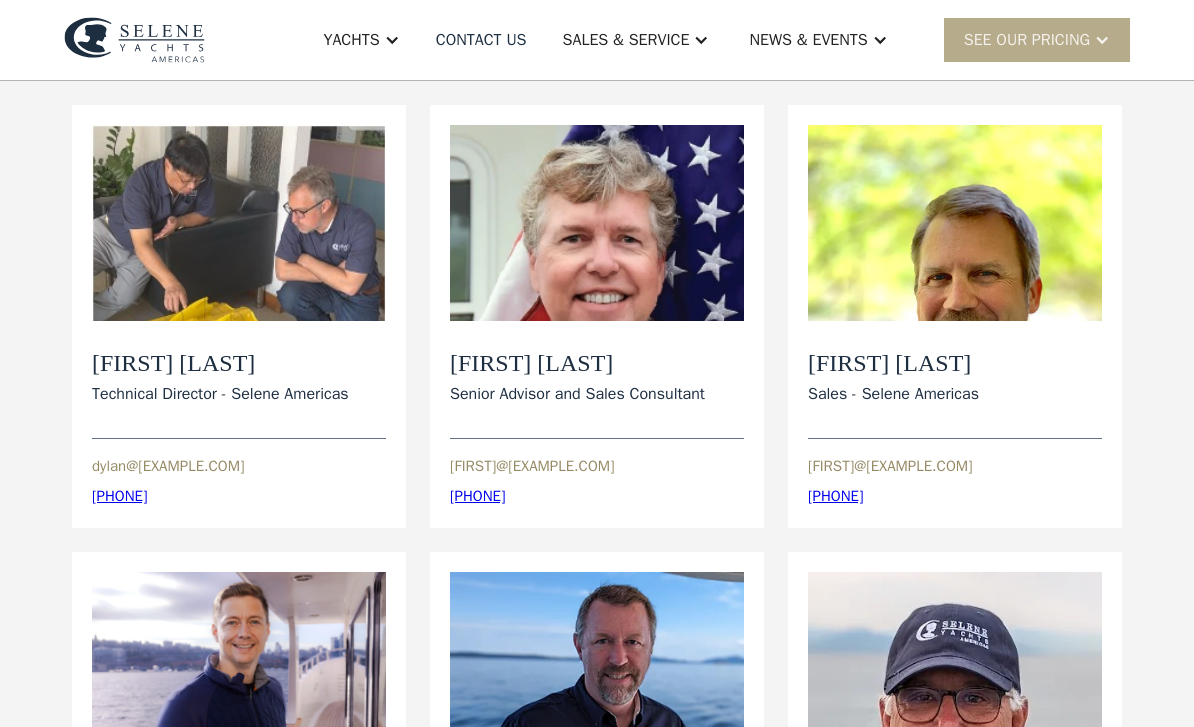 click on "Sales - Selene Americas" at bounding box center [220, 395] 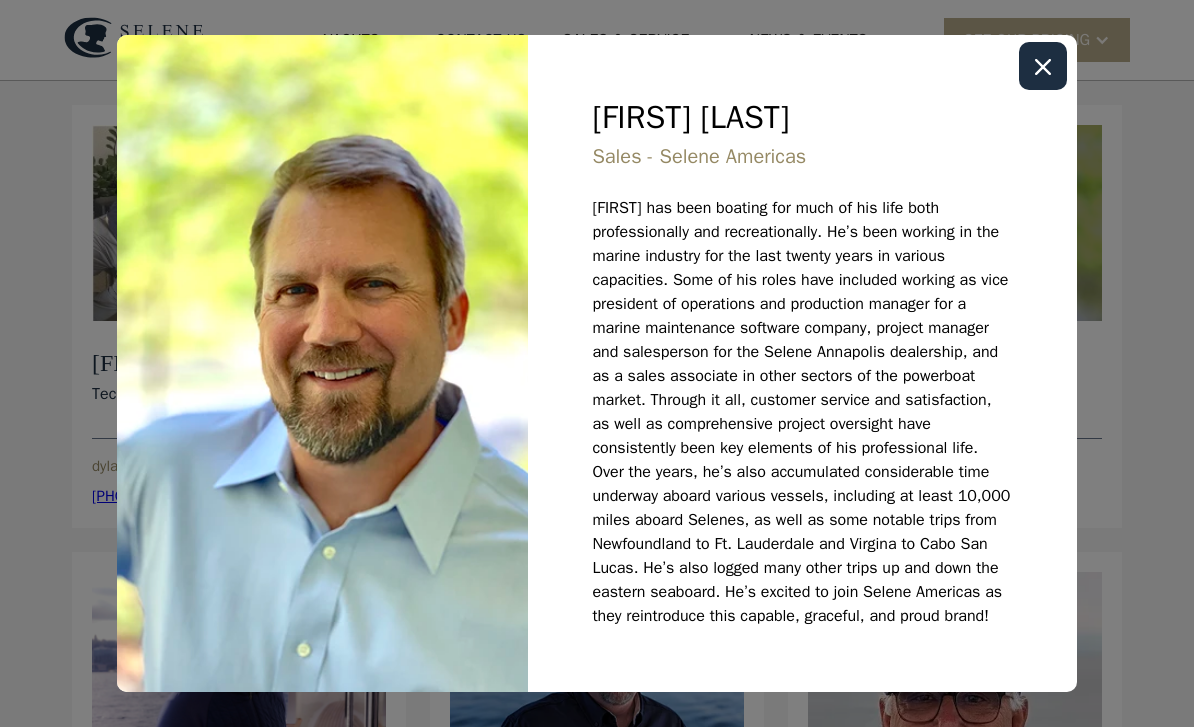 click at bounding box center [0, 0] 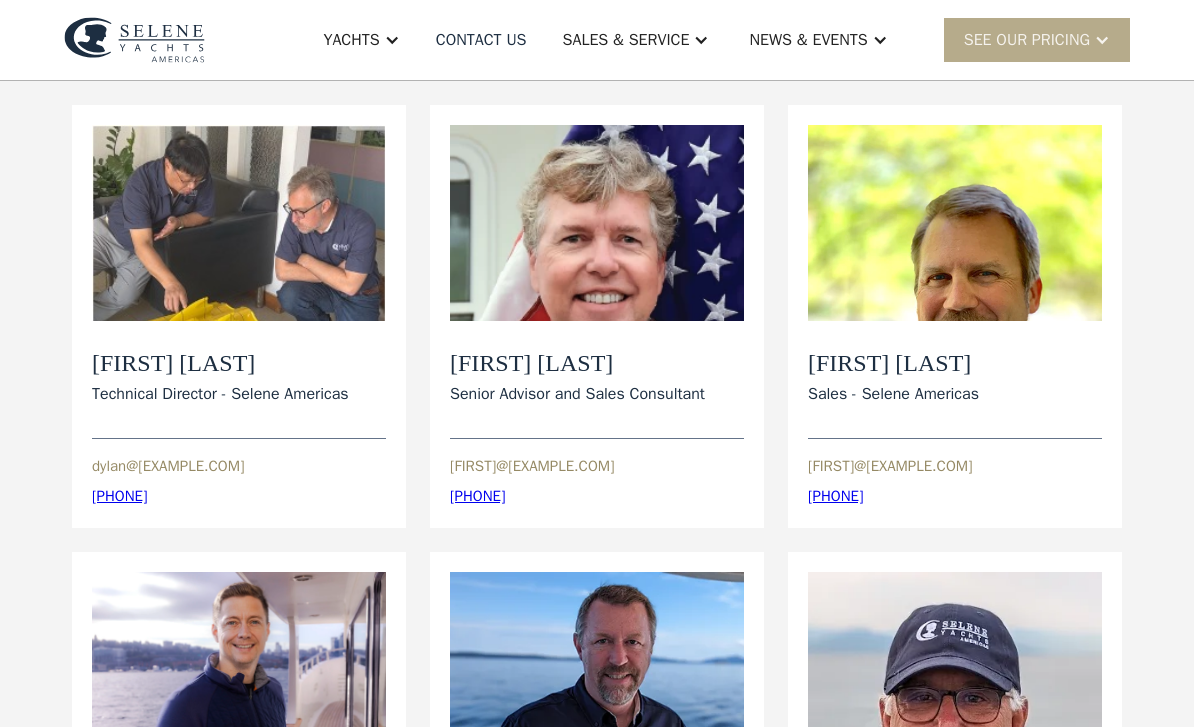 click on "Senior Advisor and Sales Consultant" at bounding box center [220, 394] 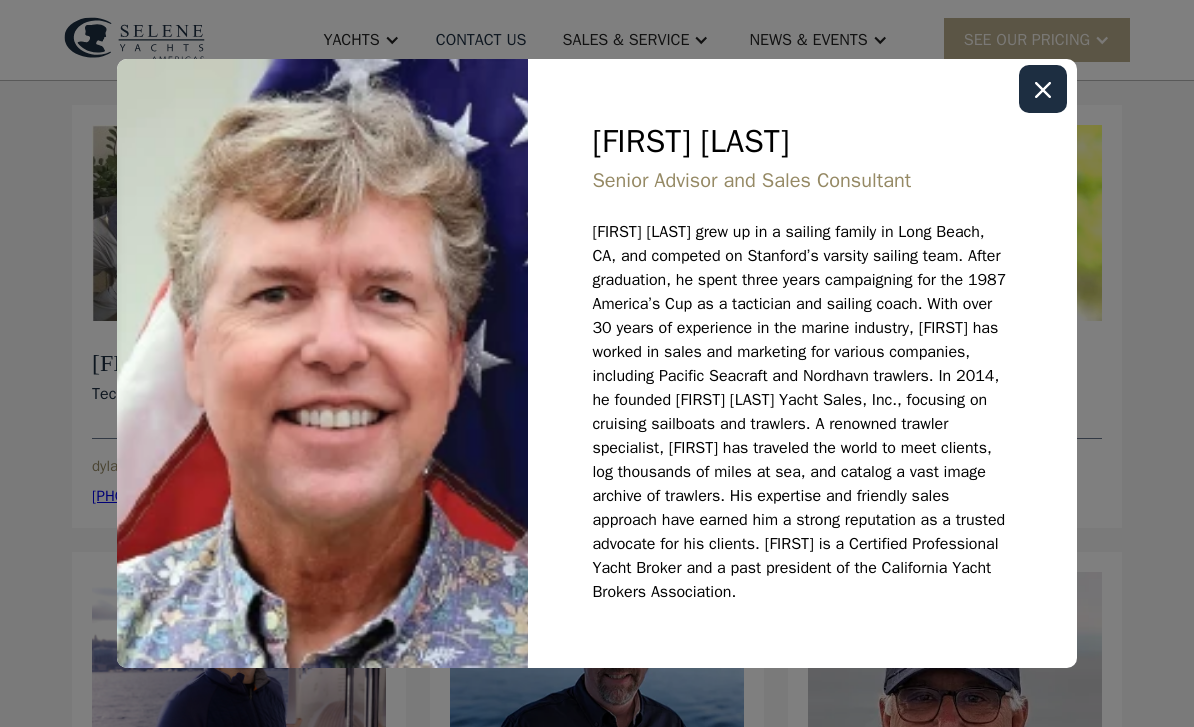 click 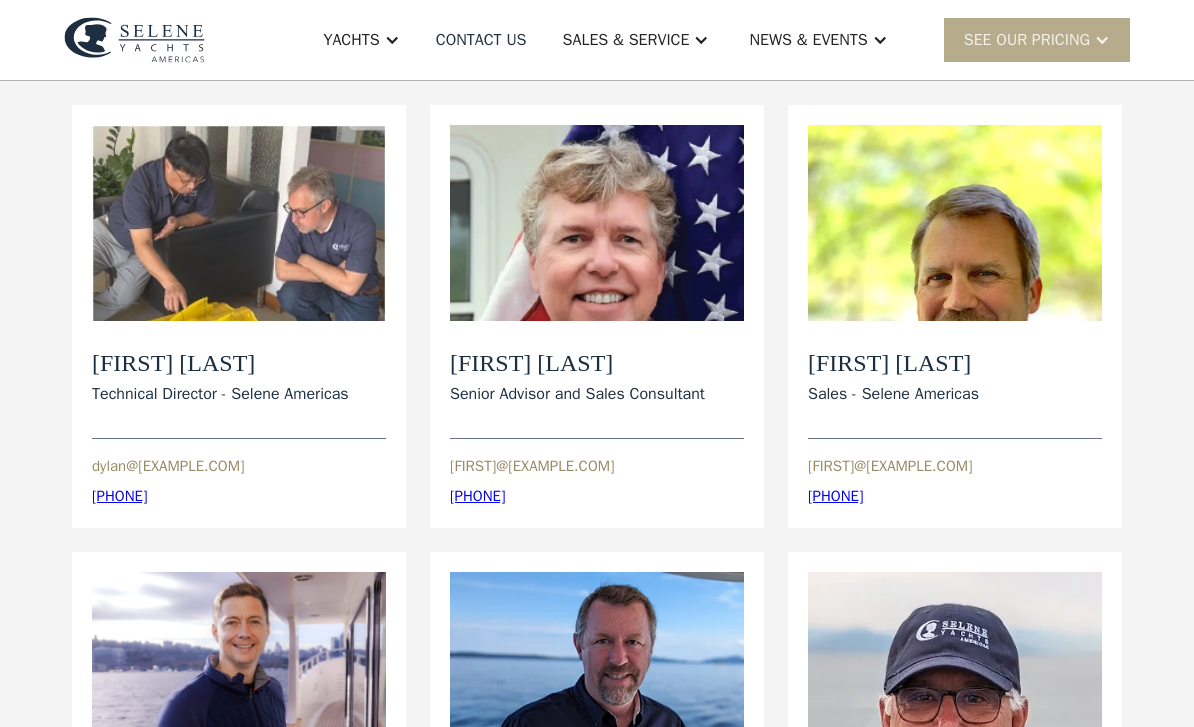 click on "Dylan Hildebrand" at bounding box center [220, 363] 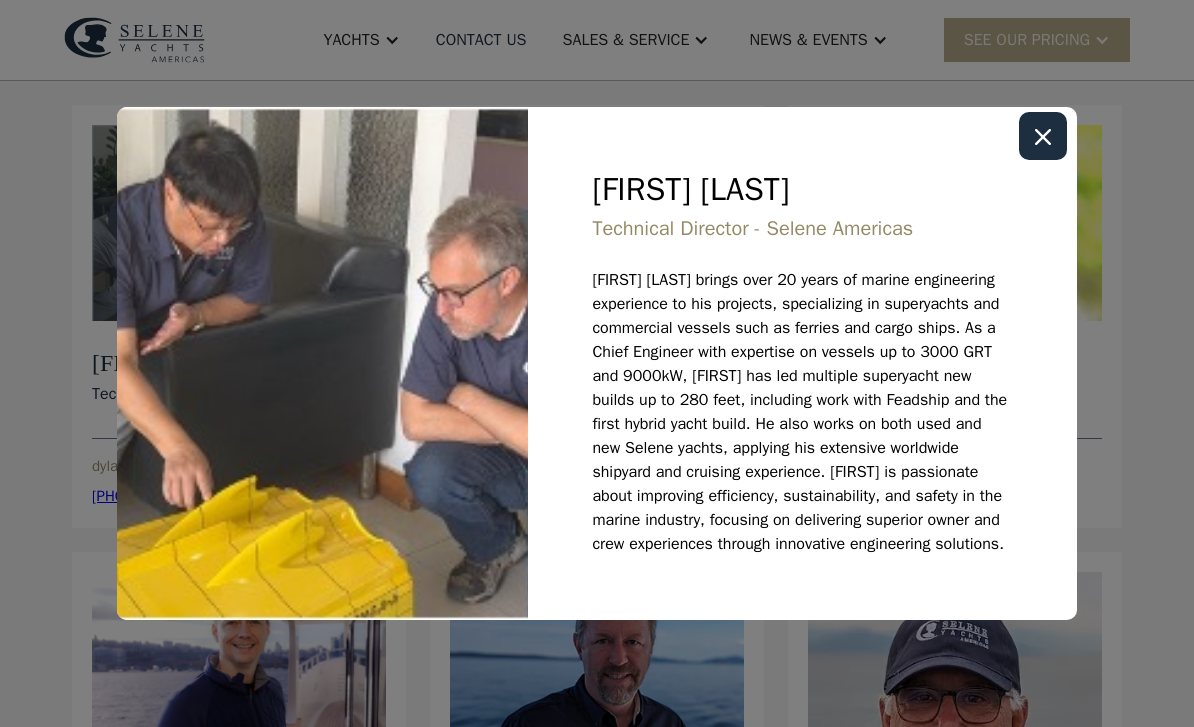 click at bounding box center [1043, 136] 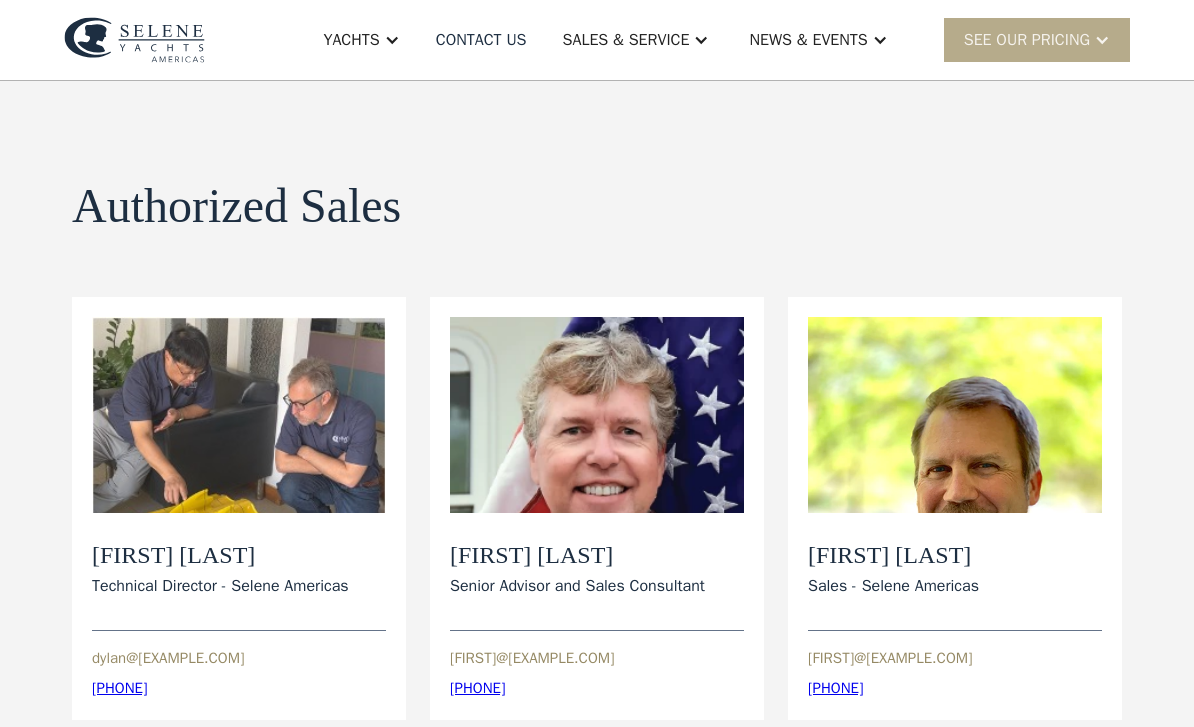 scroll, scrollTop: 0, scrollLeft: 0, axis: both 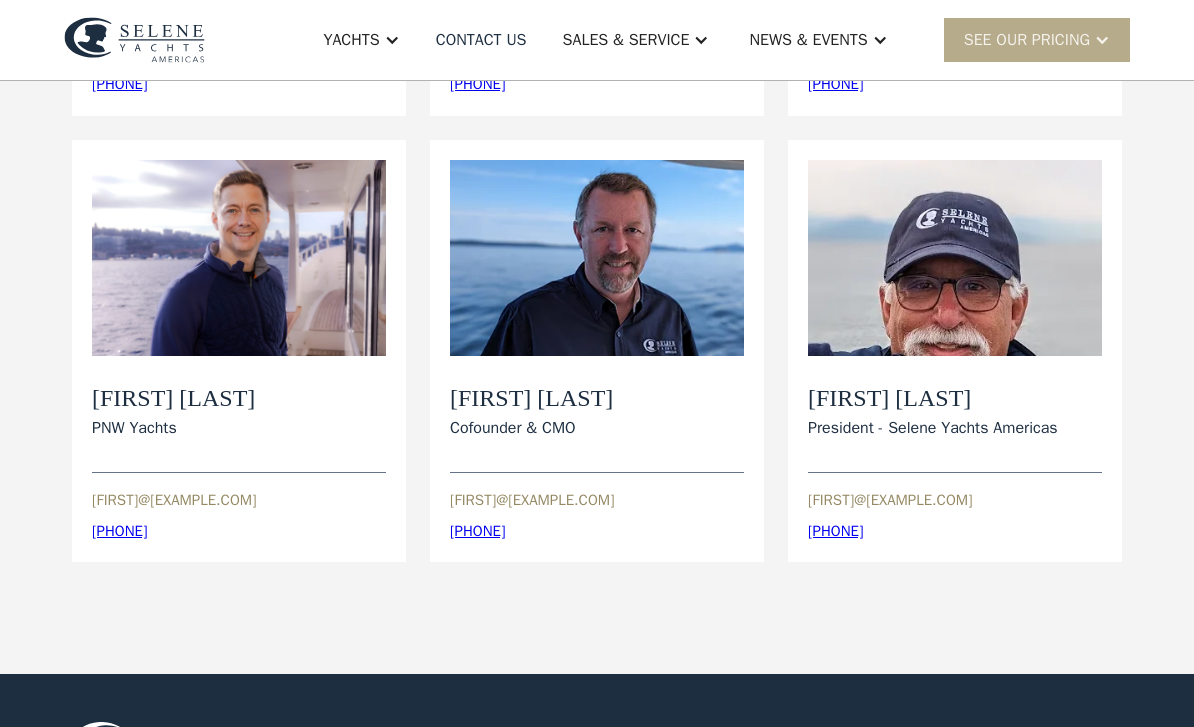 click on "Wayne Goldman" at bounding box center (220, -48) 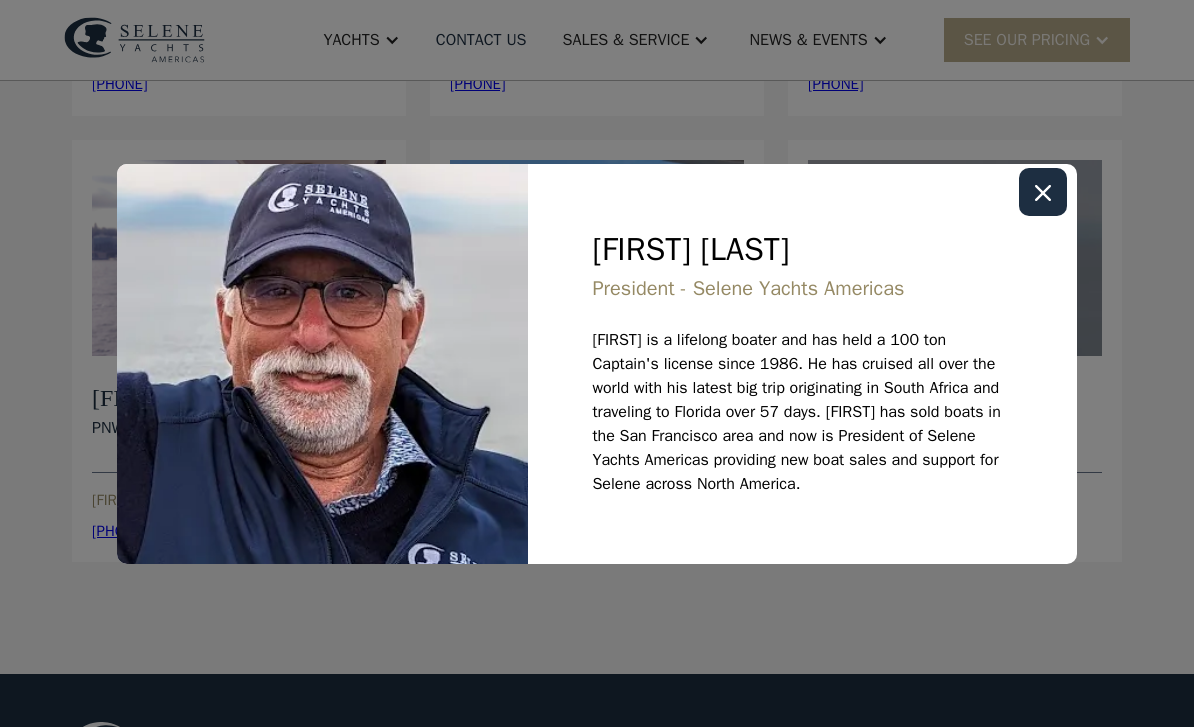 click 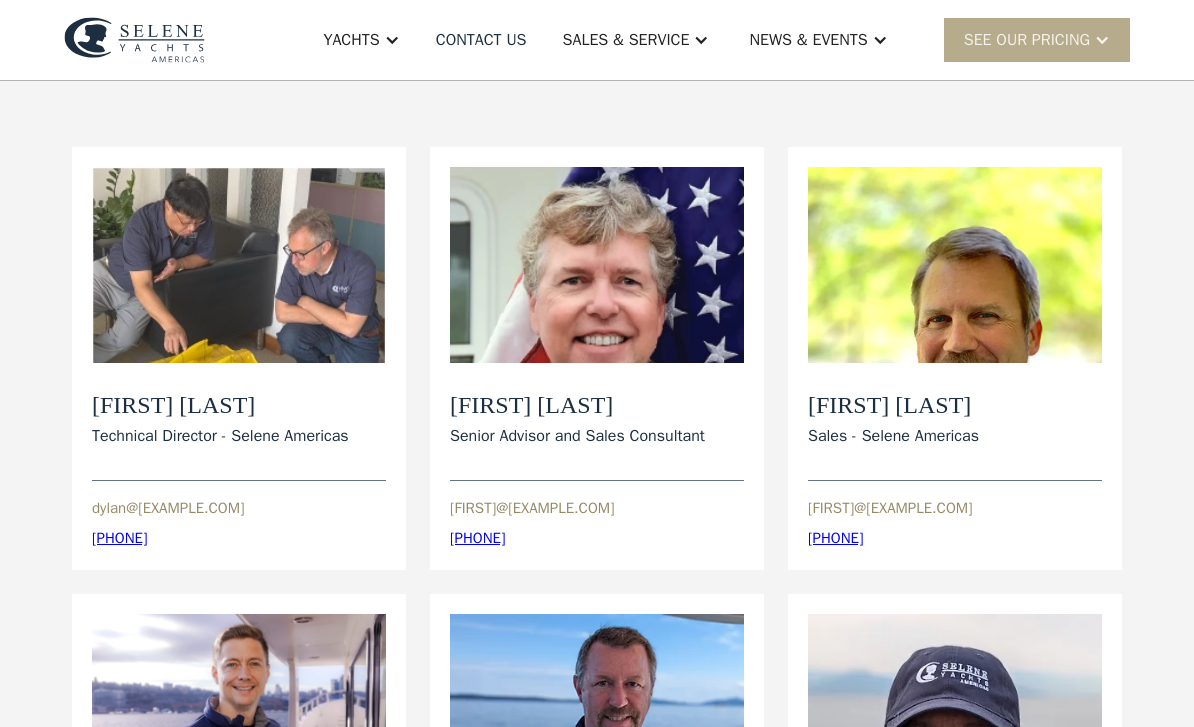 scroll, scrollTop: 0, scrollLeft: 0, axis: both 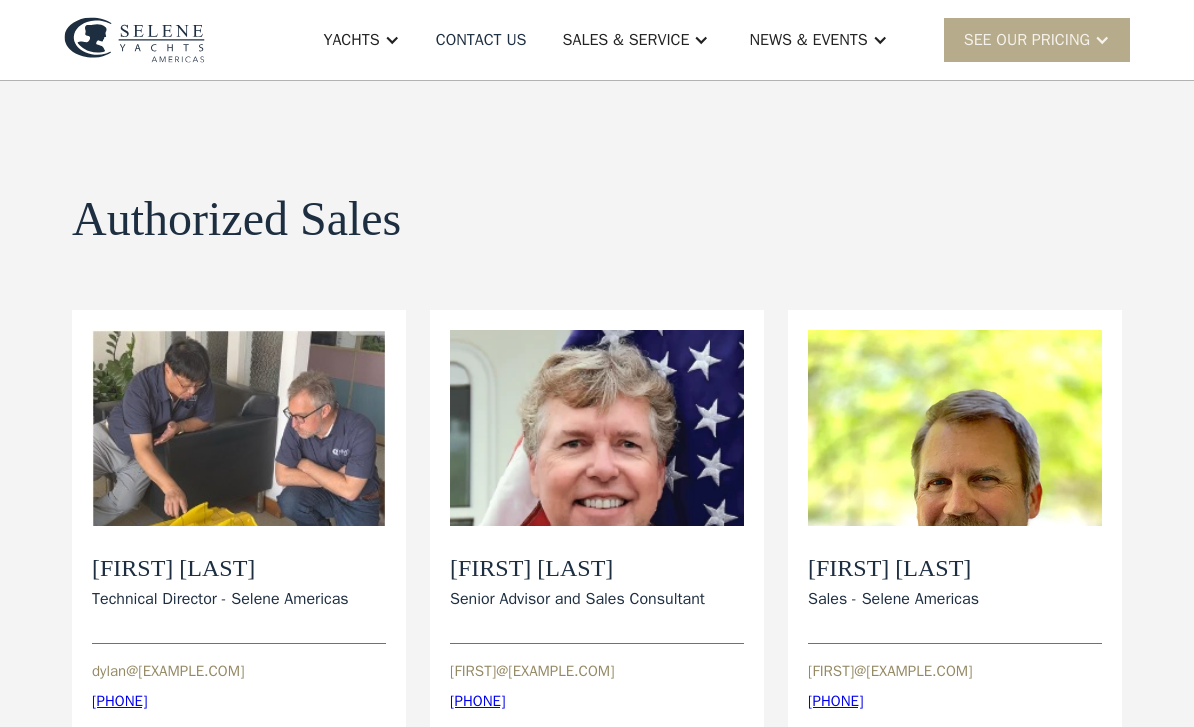 click on "News & EVENTS" at bounding box center [808, 40] 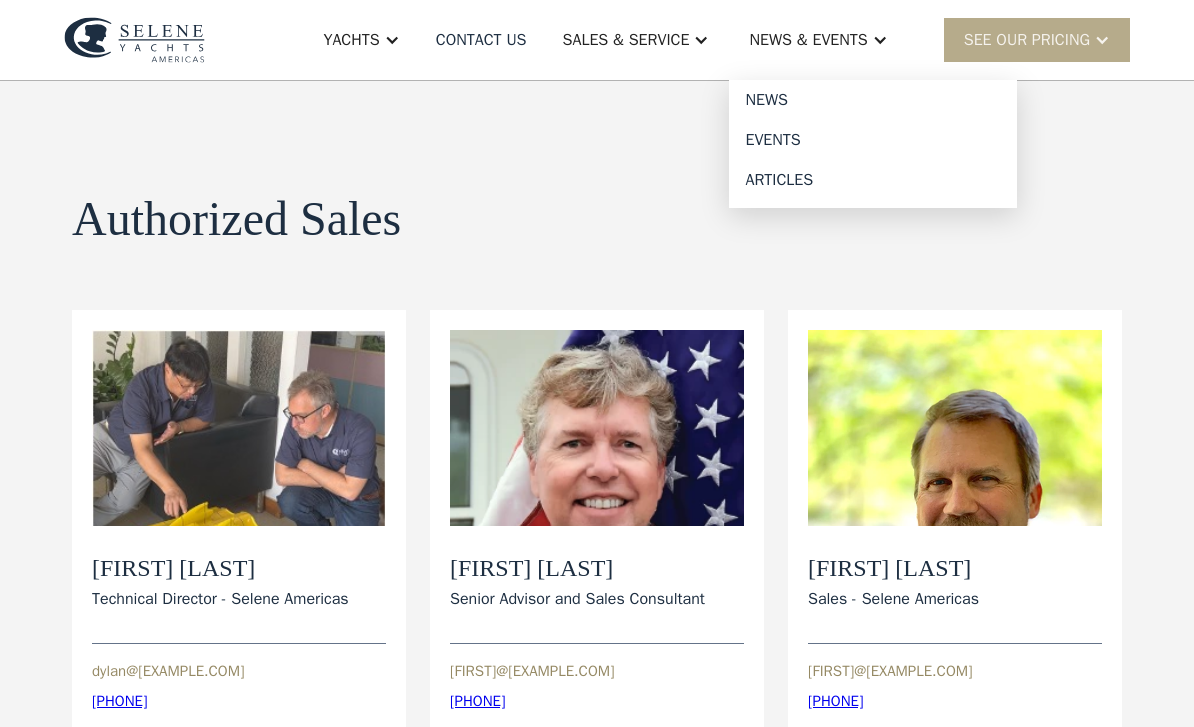 click on "News" at bounding box center [873, 100] 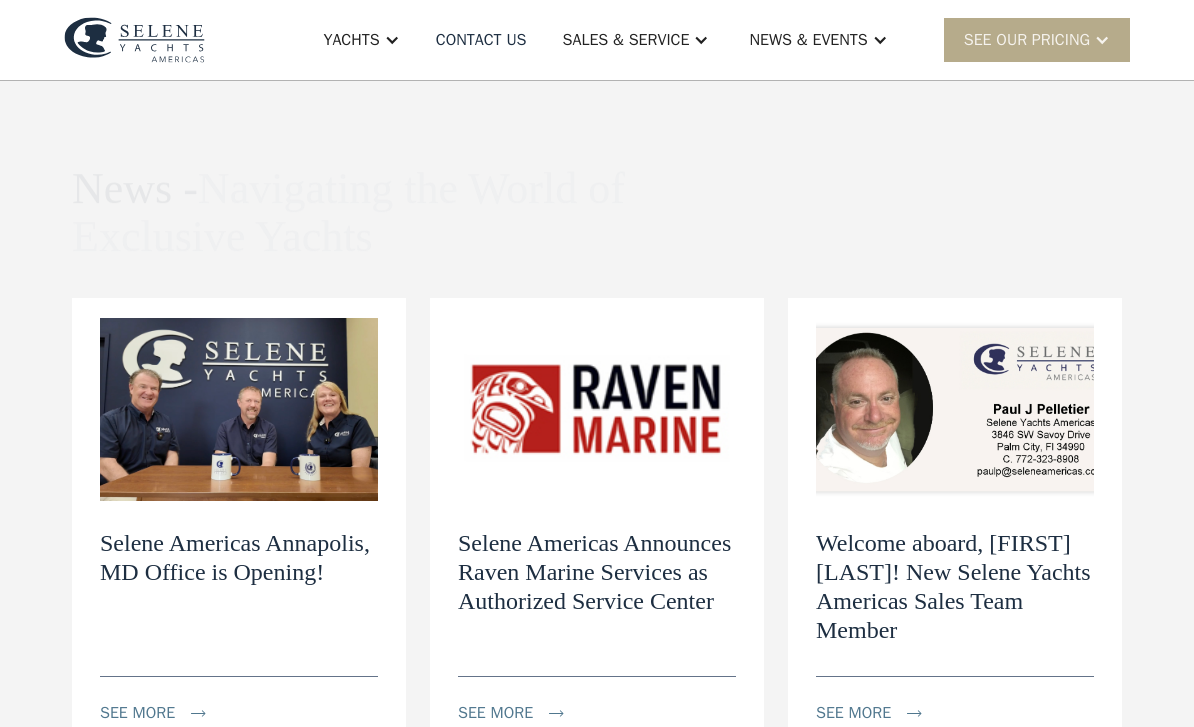 scroll, scrollTop: 0, scrollLeft: 0, axis: both 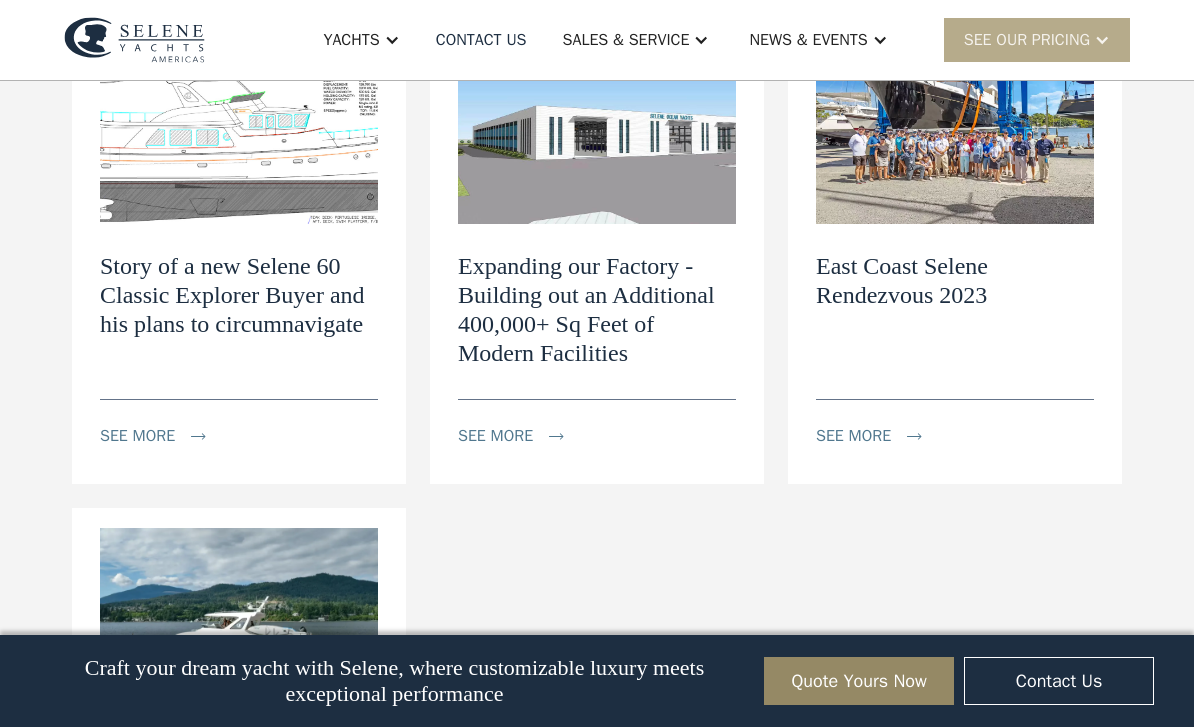 click on "see more" at bounding box center (523, 436) 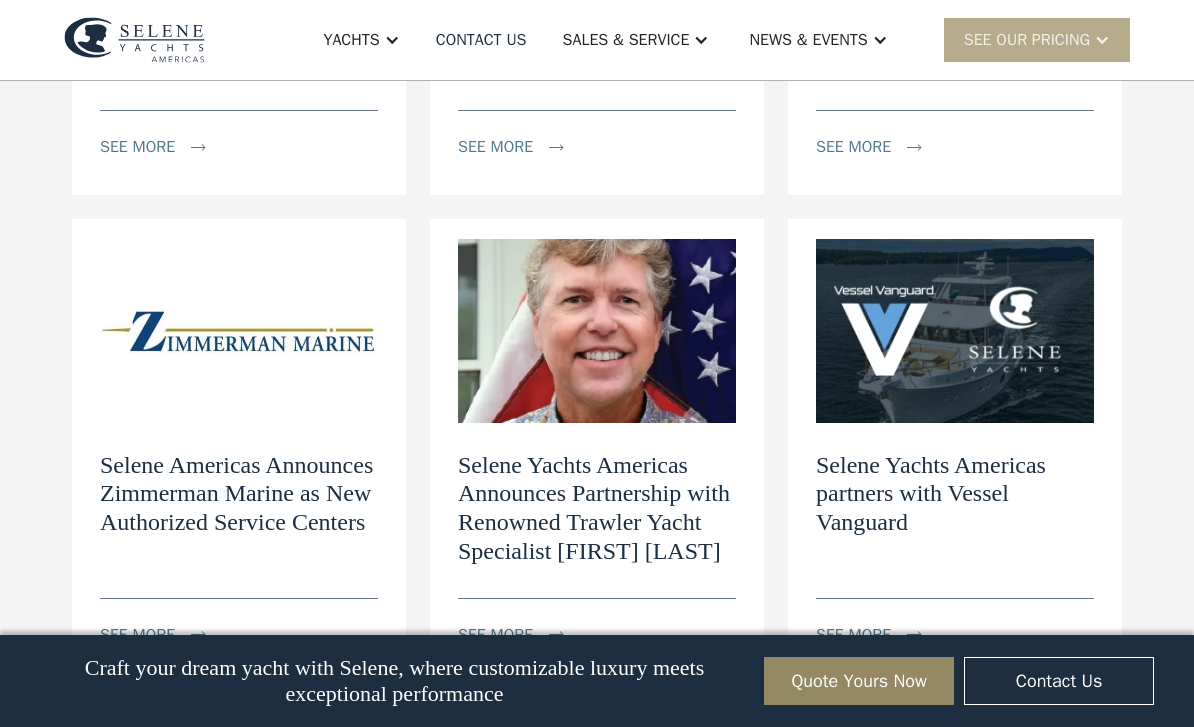 scroll, scrollTop: 1053, scrollLeft: 0, axis: vertical 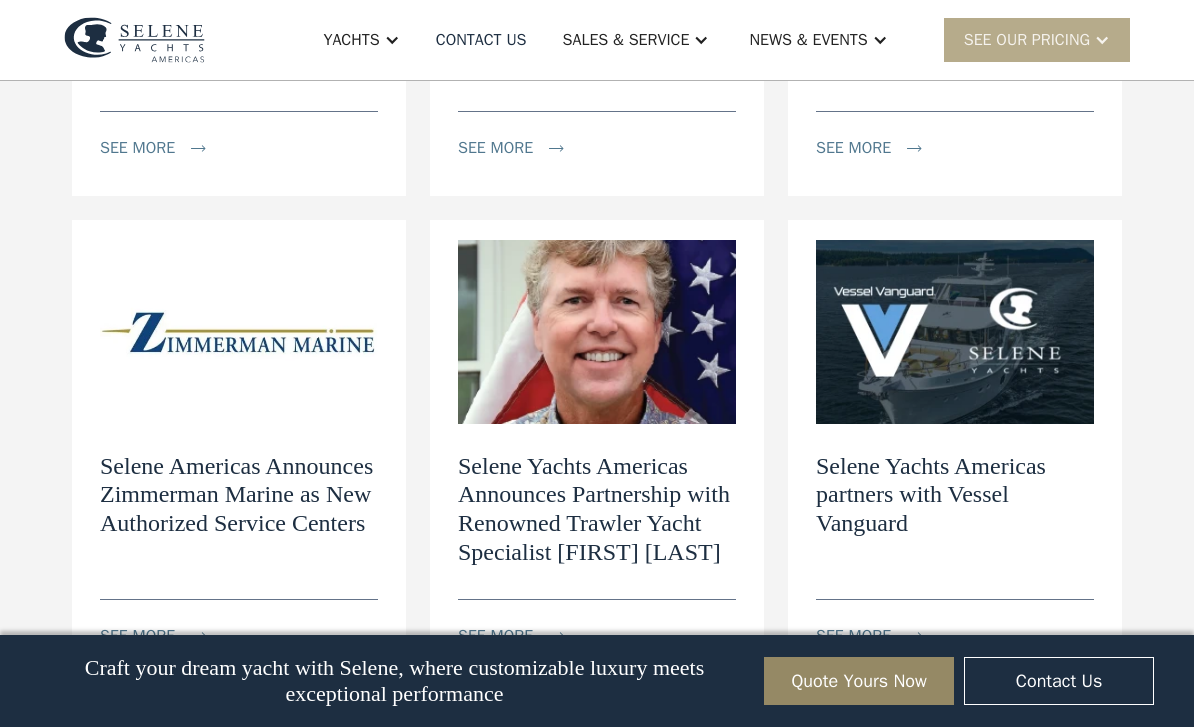 click on "see more" at bounding box center [165, 636] 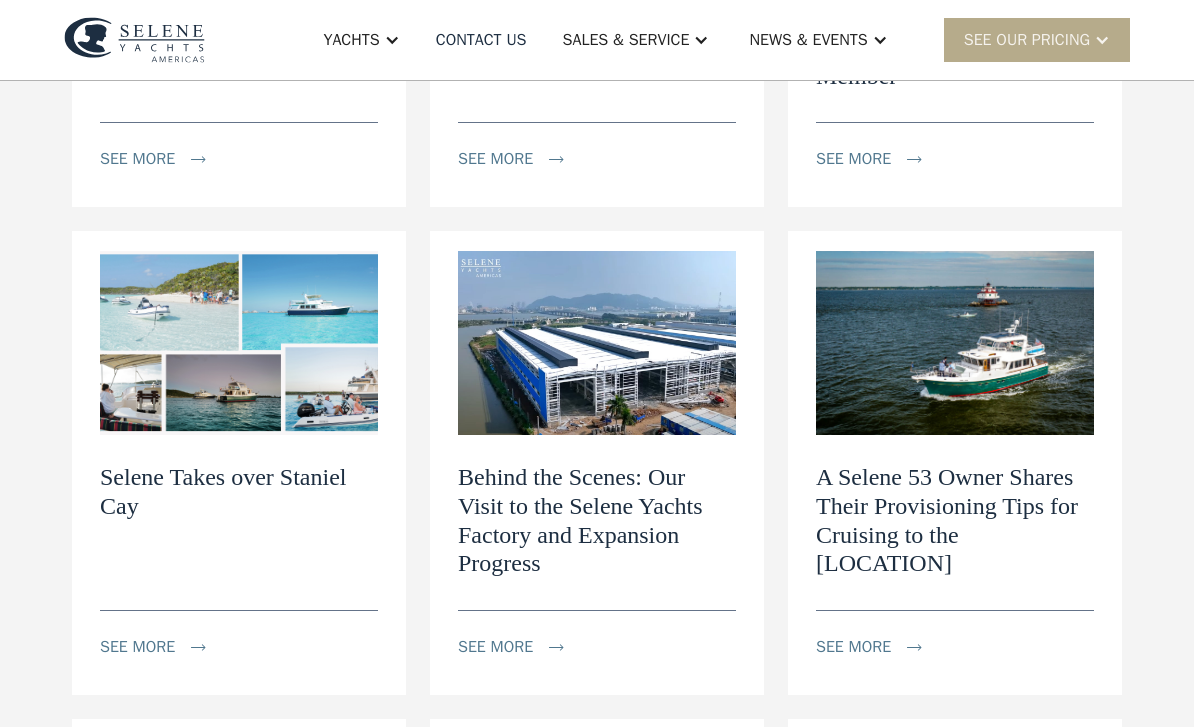 scroll, scrollTop: 550, scrollLeft: 0, axis: vertical 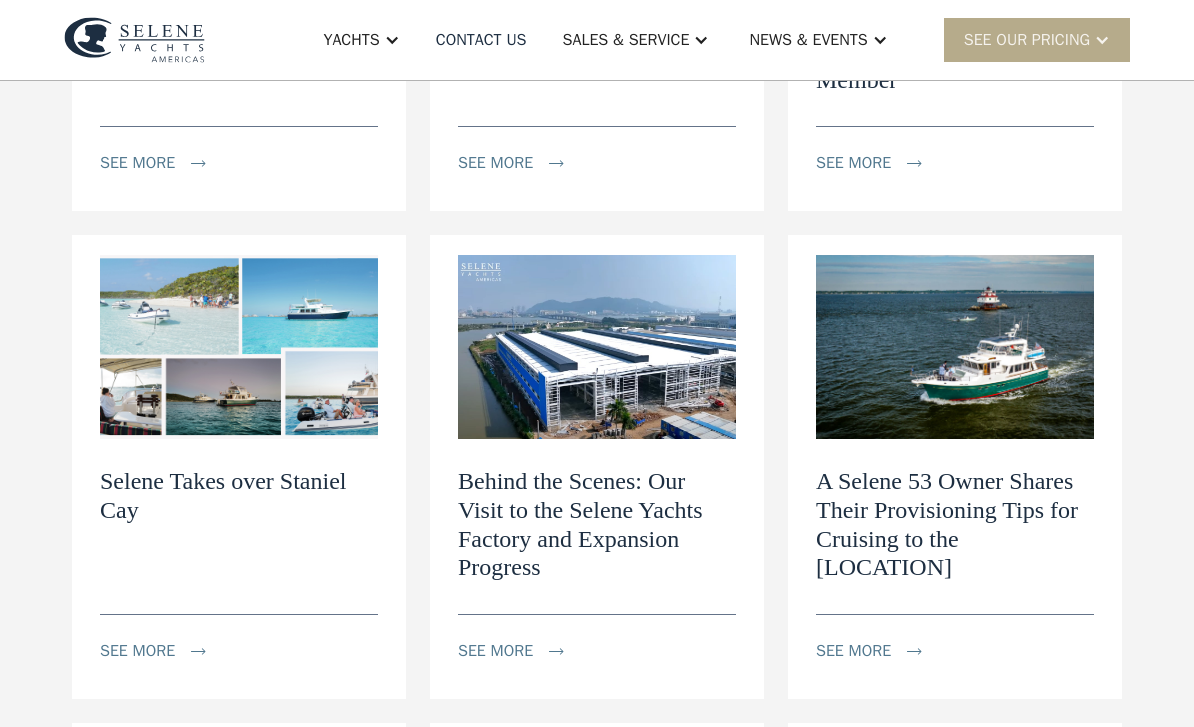 click on "A Selene 53 Owner Shares Their Provisioning Tips for Cruising to the Bahamas" at bounding box center [955, 524] 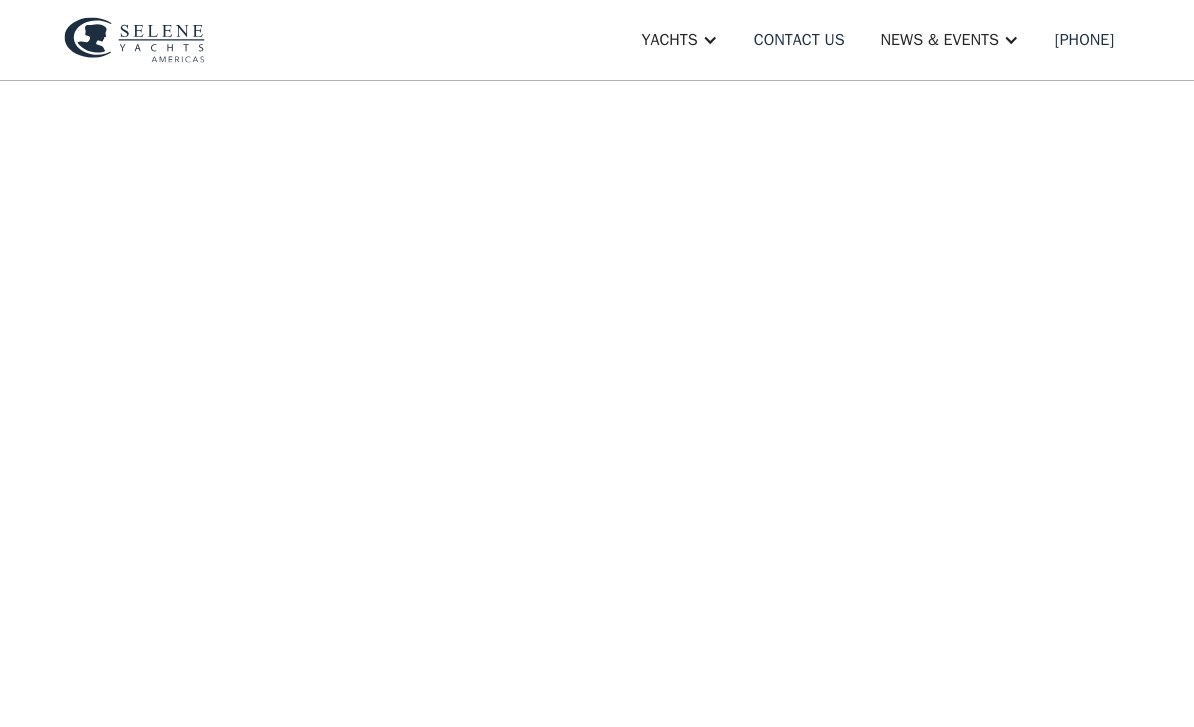scroll, scrollTop: 0, scrollLeft: 0, axis: both 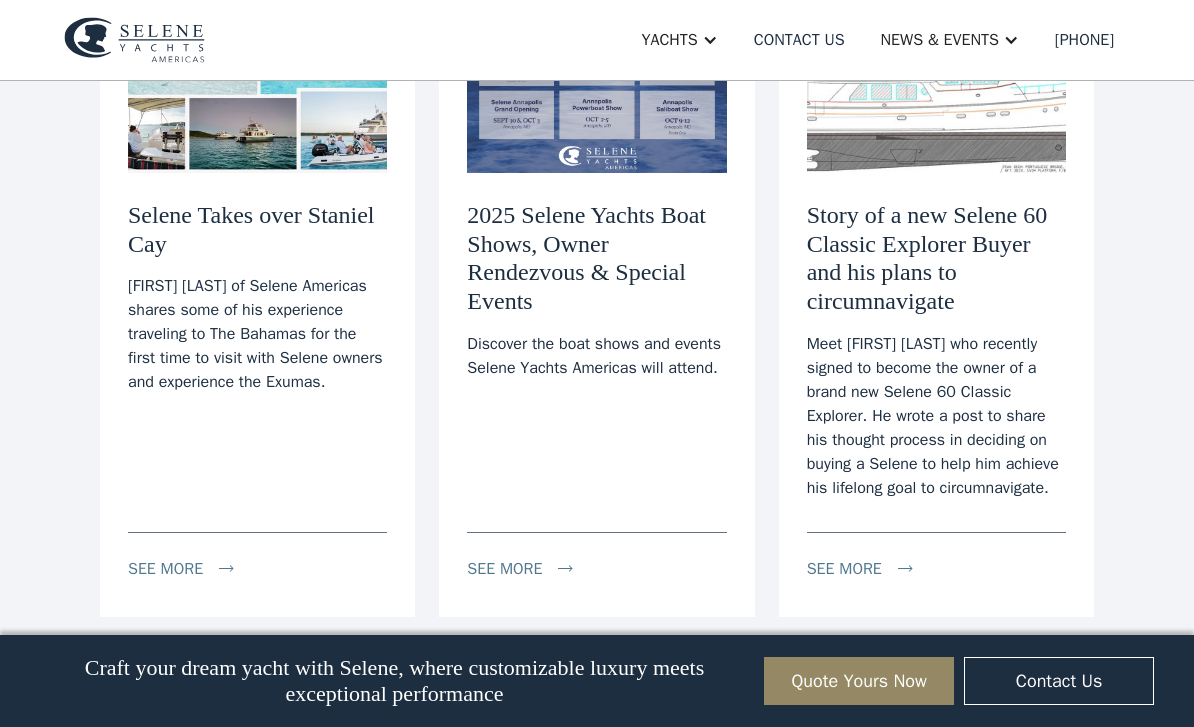 click on "Meet [FIRST] [LAST] who recently signed to become the owner of a brand new Selene 60 Classic Explorer. He wrote a post to share his thought process in deciding on buying a Selene to help him achieve his lifelong goal to circumnavigate." at bounding box center (936, 416) 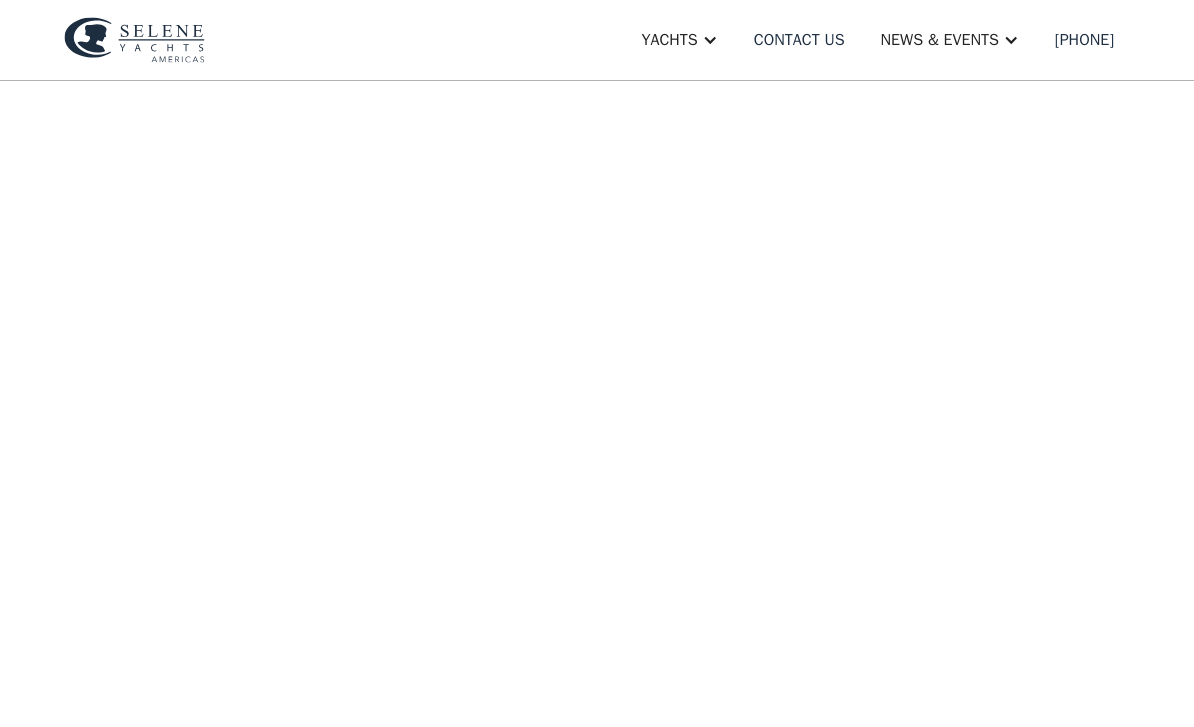 scroll, scrollTop: 0, scrollLeft: 0, axis: both 